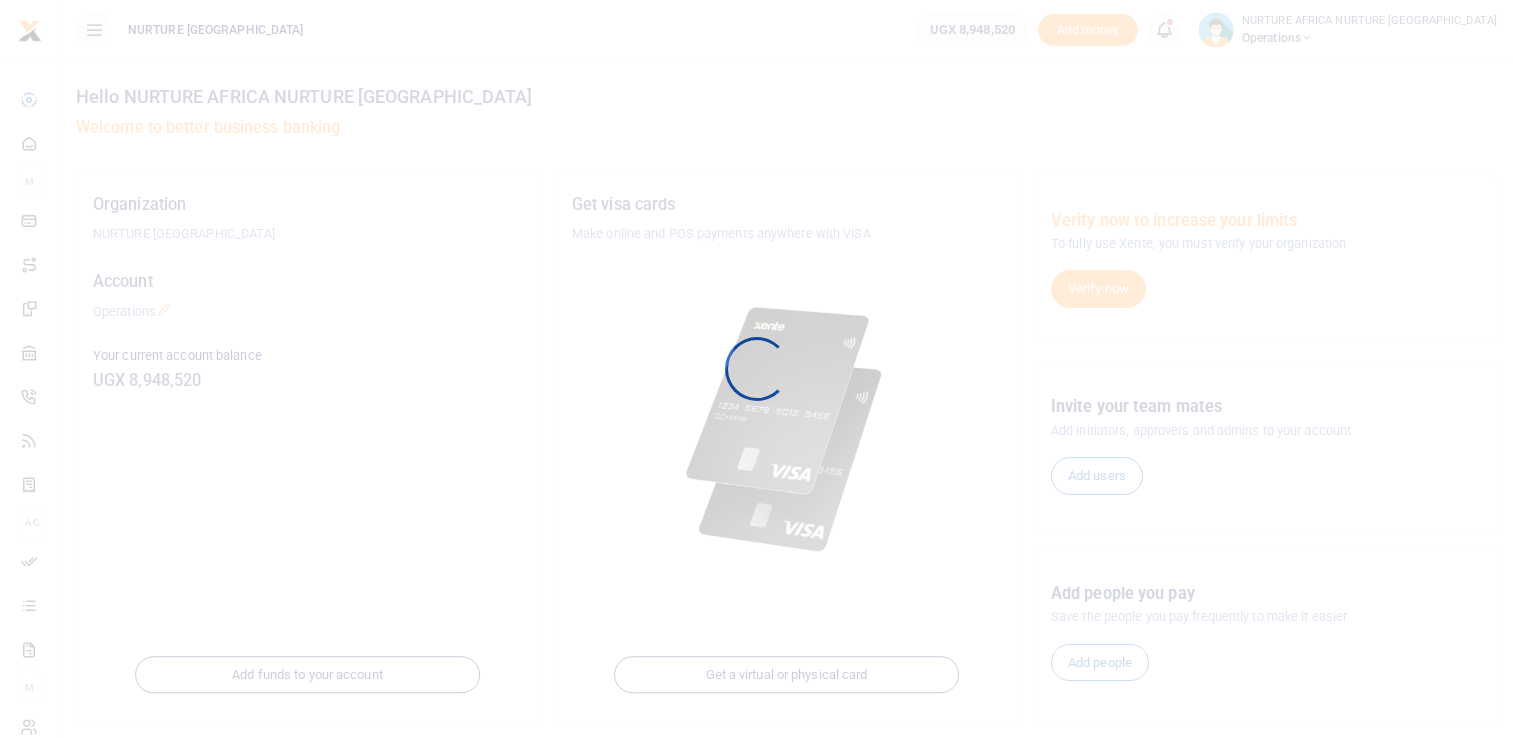 scroll, scrollTop: 0, scrollLeft: 0, axis: both 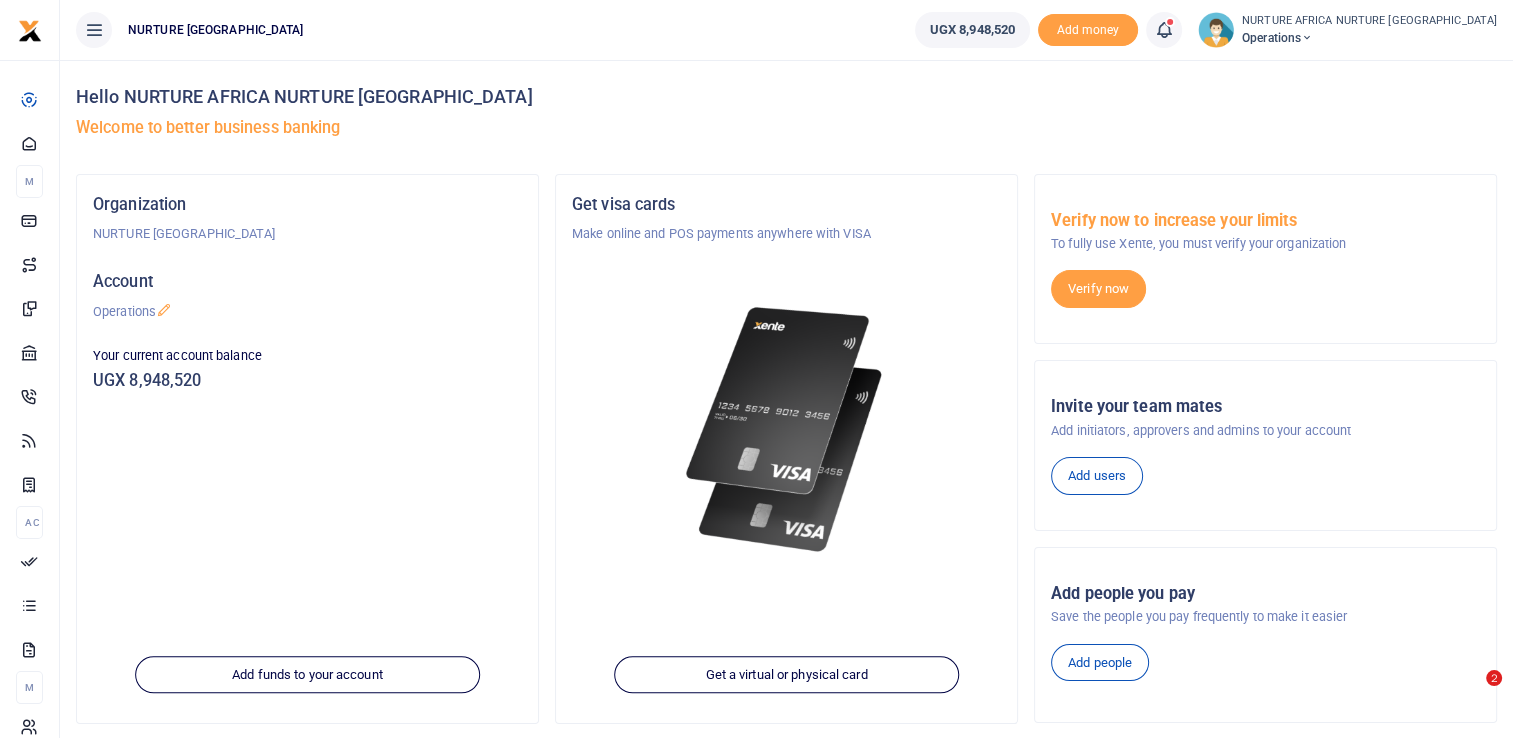 click at bounding box center (1164, 30) 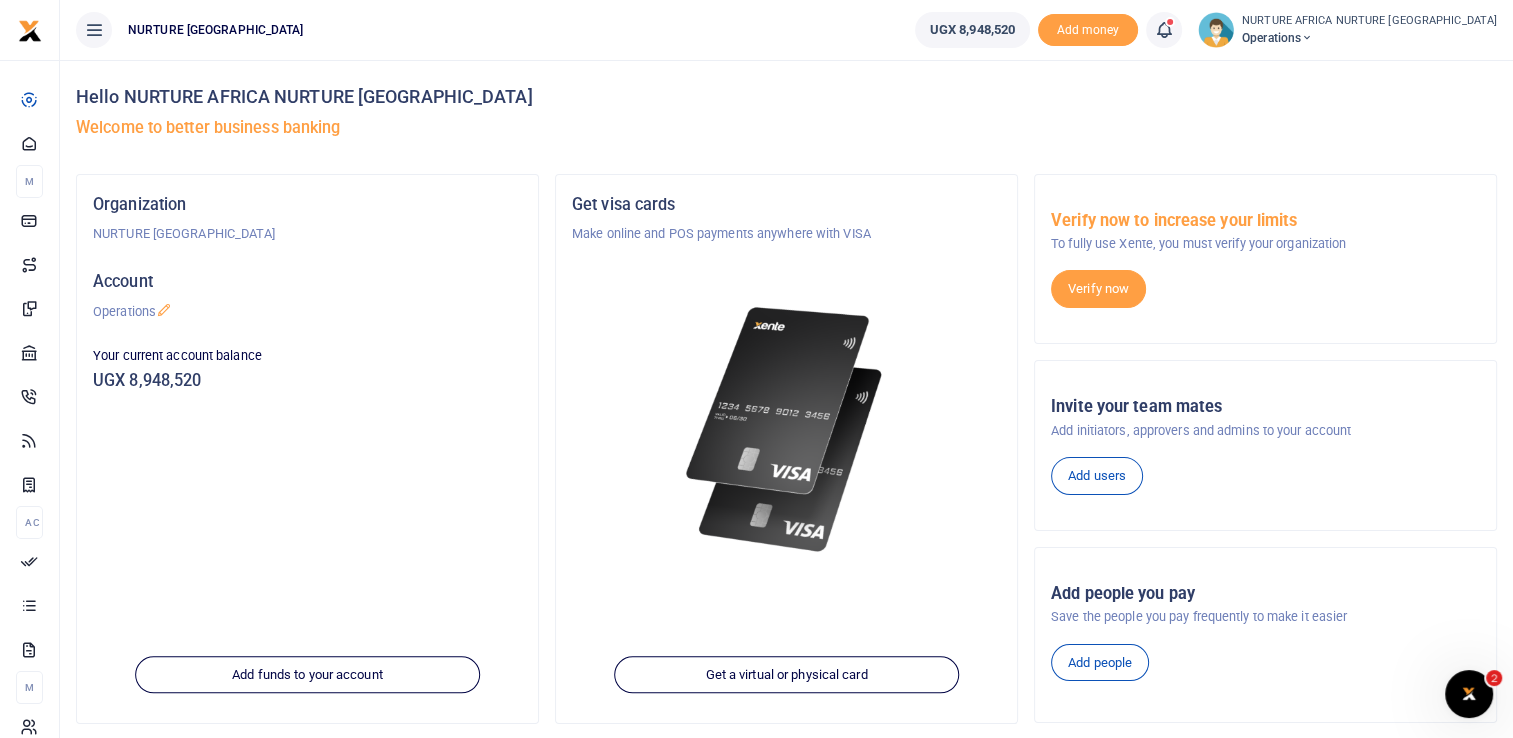 scroll, scrollTop: 0, scrollLeft: 0, axis: both 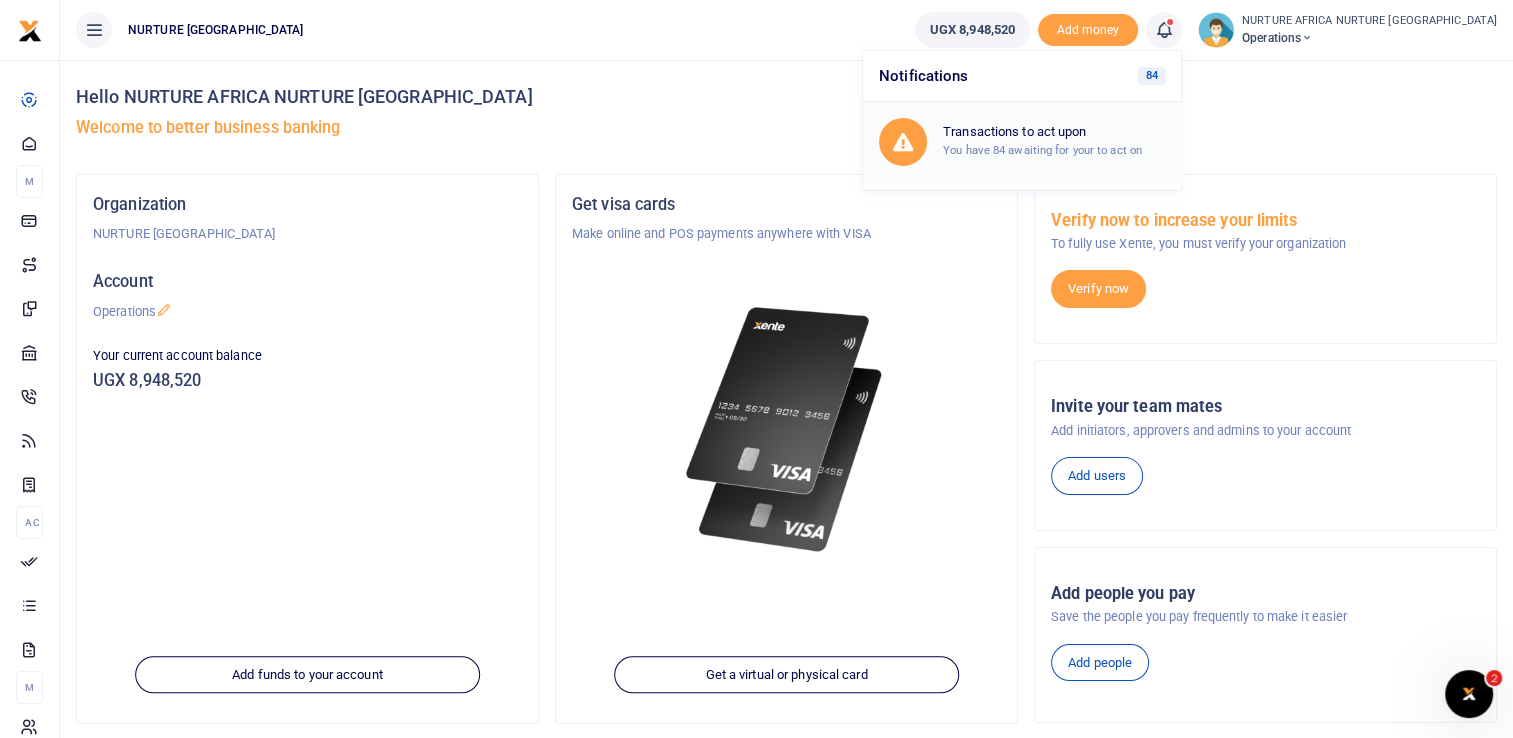 click on "Transactions to act upon" at bounding box center (1054, 132) 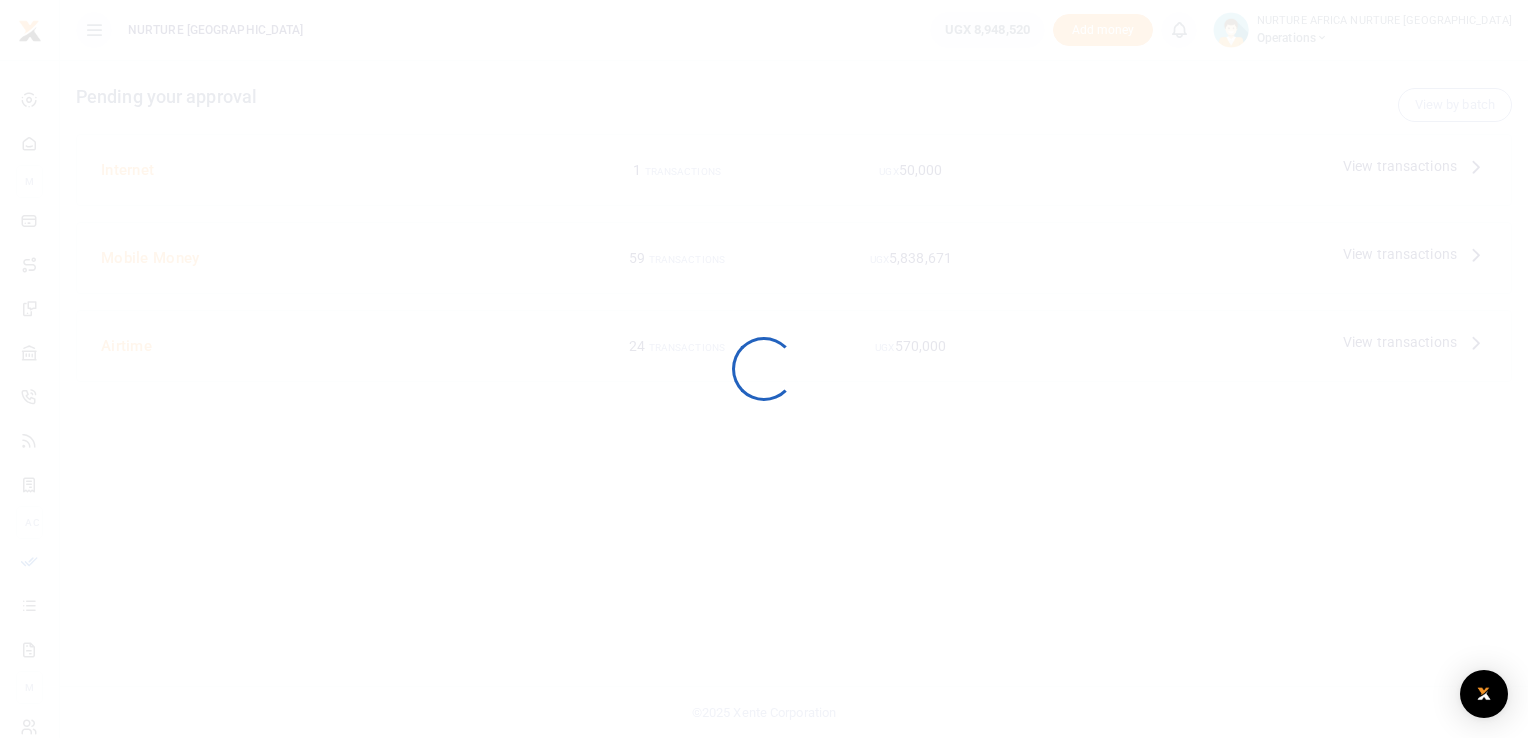 scroll, scrollTop: 0, scrollLeft: 0, axis: both 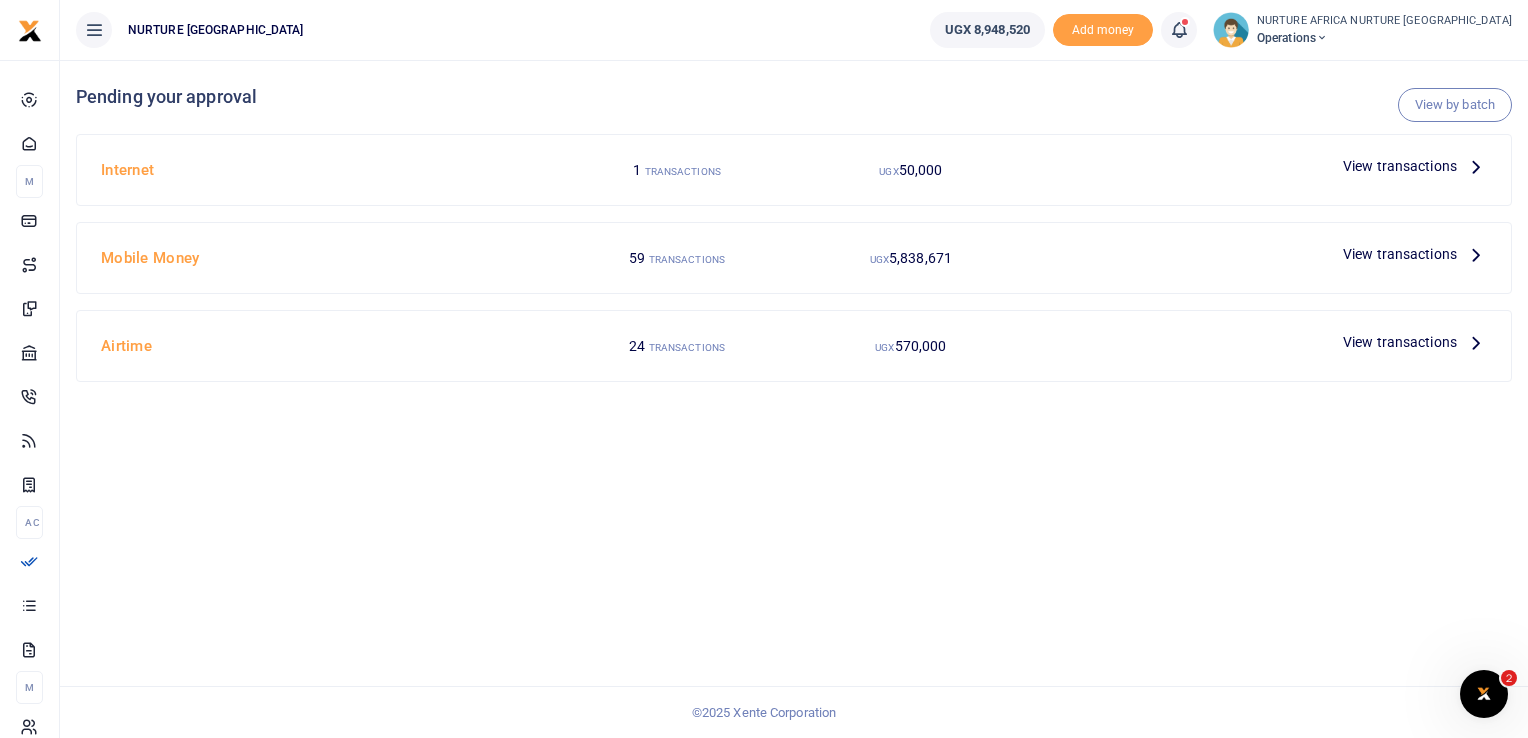click on "View transactions" at bounding box center [1400, 166] 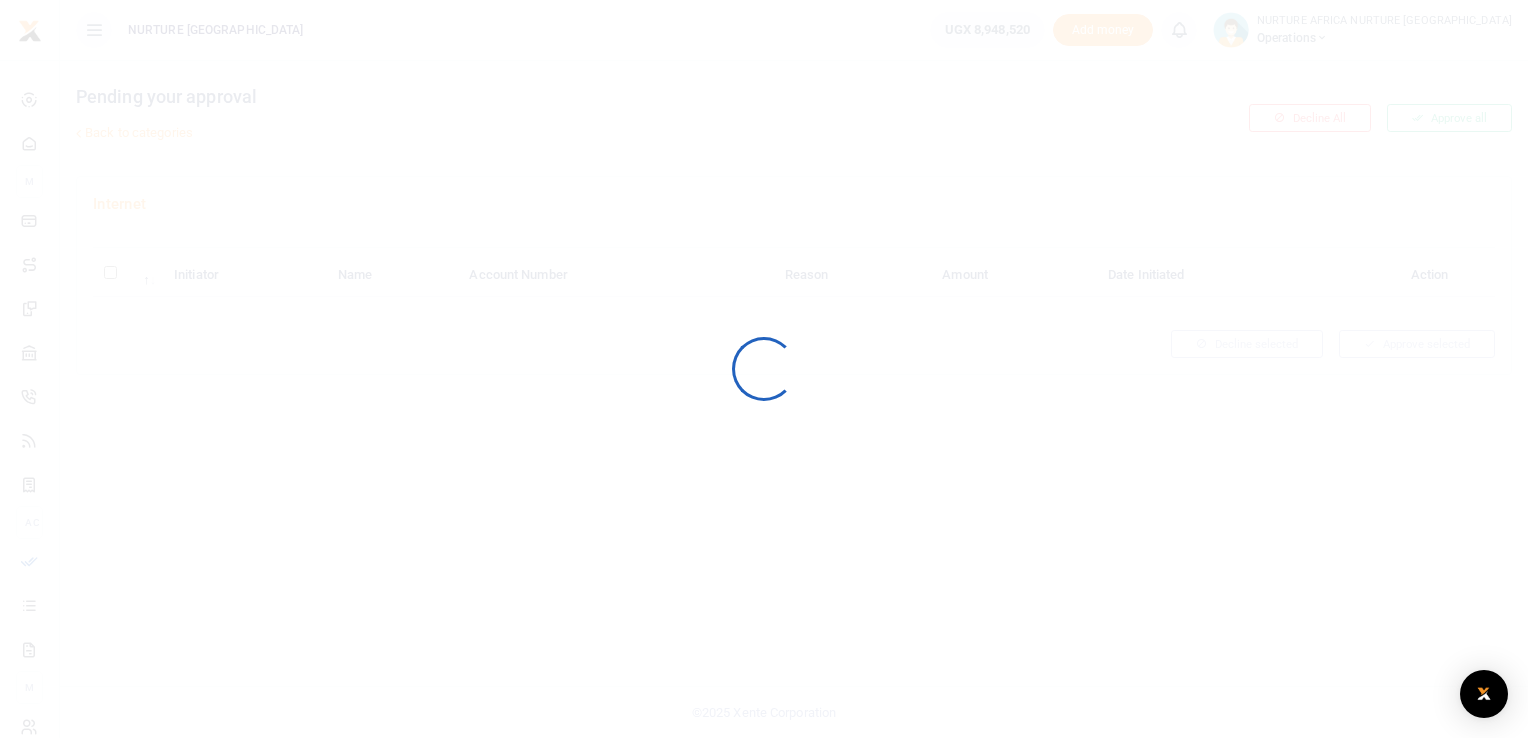 scroll, scrollTop: 0, scrollLeft: 0, axis: both 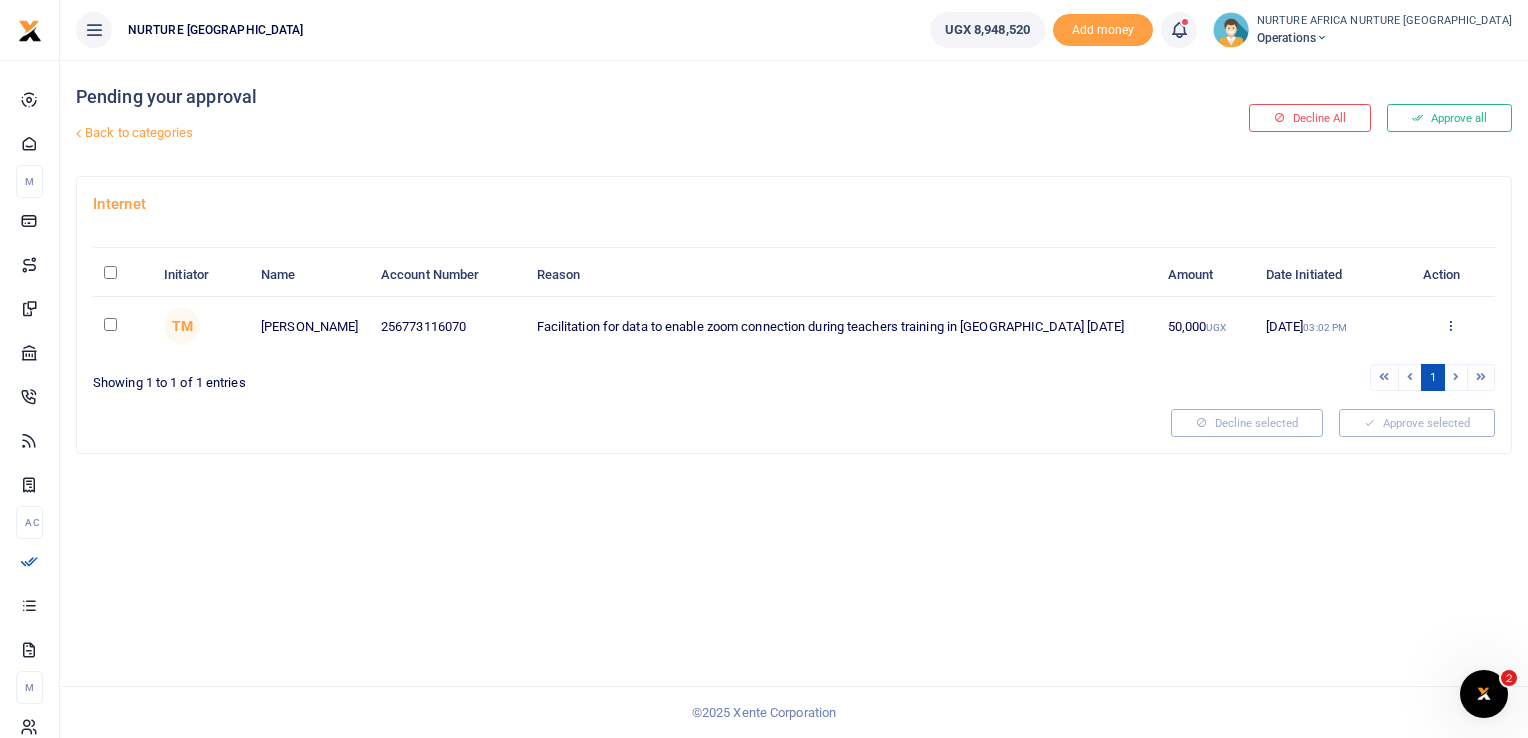 click at bounding box center [1450, 325] 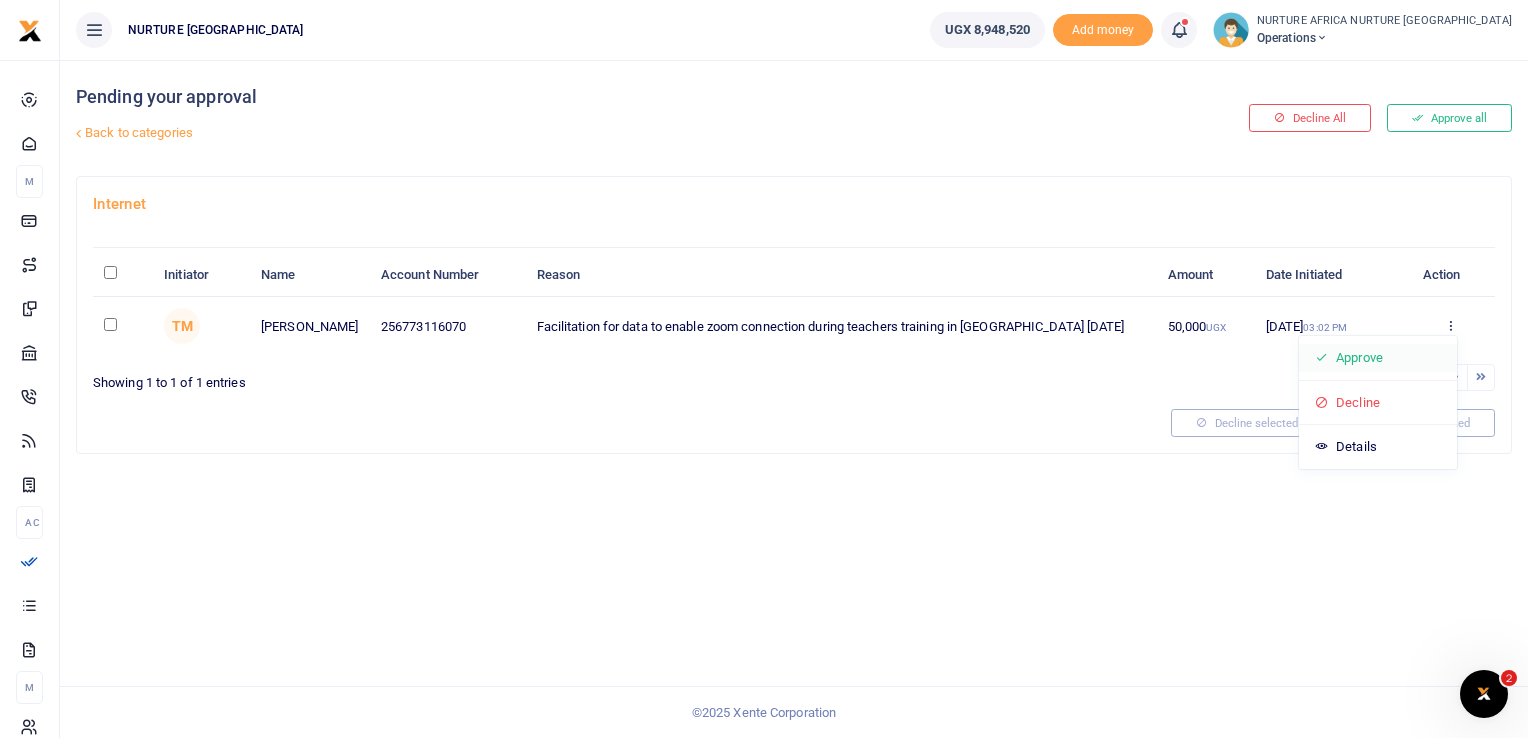 click on "Approve" at bounding box center (1378, 358) 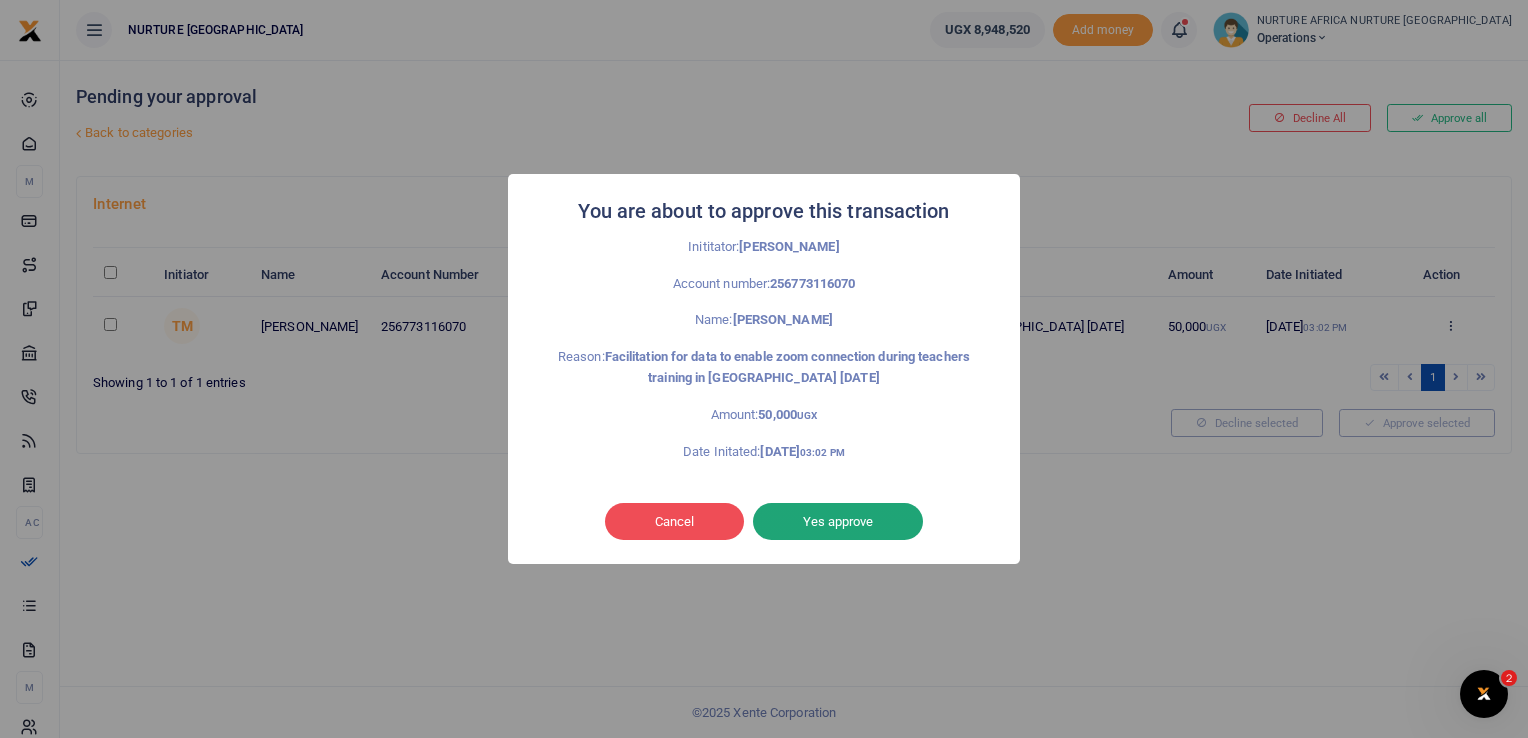click on "Yes approve" at bounding box center [838, 522] 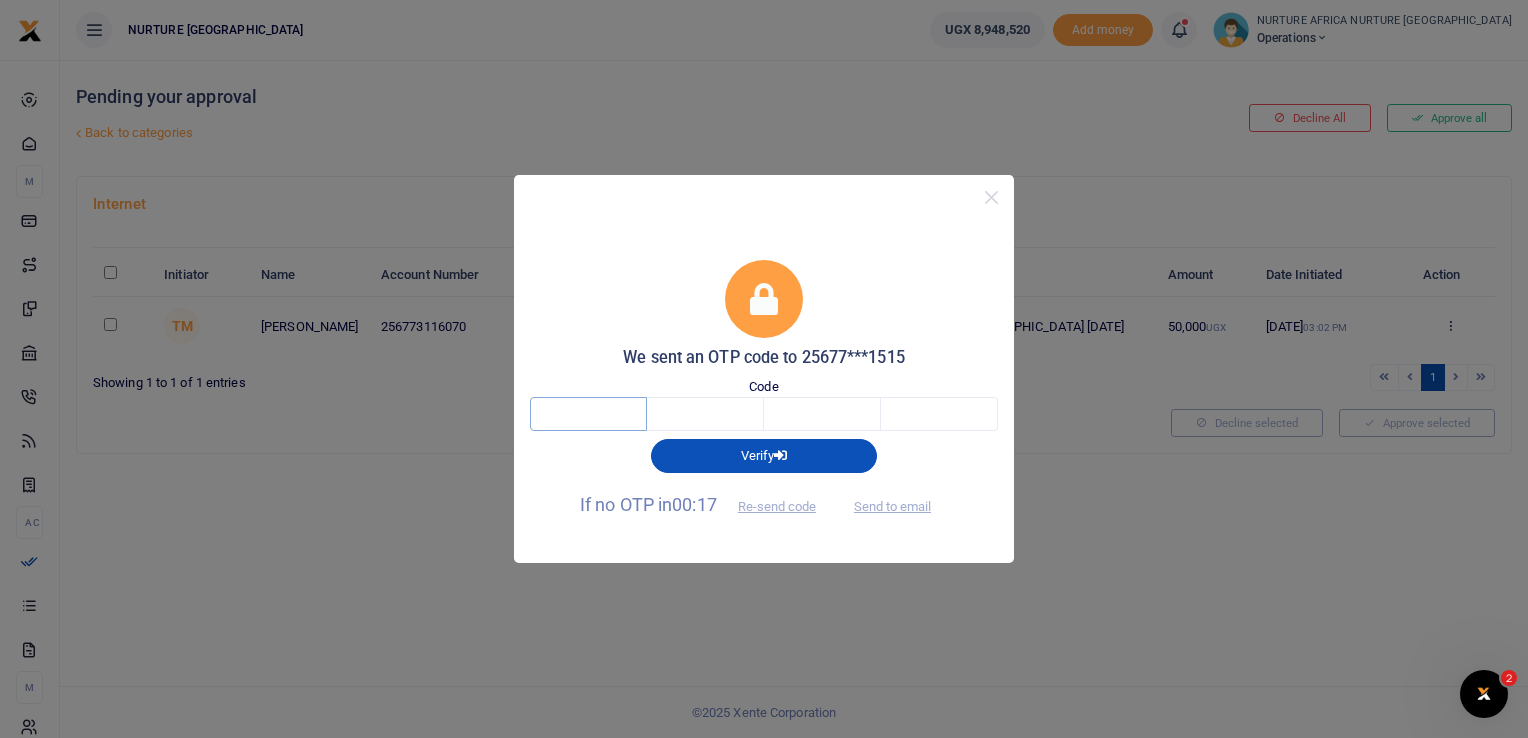 click at bounding box center (588, 414) 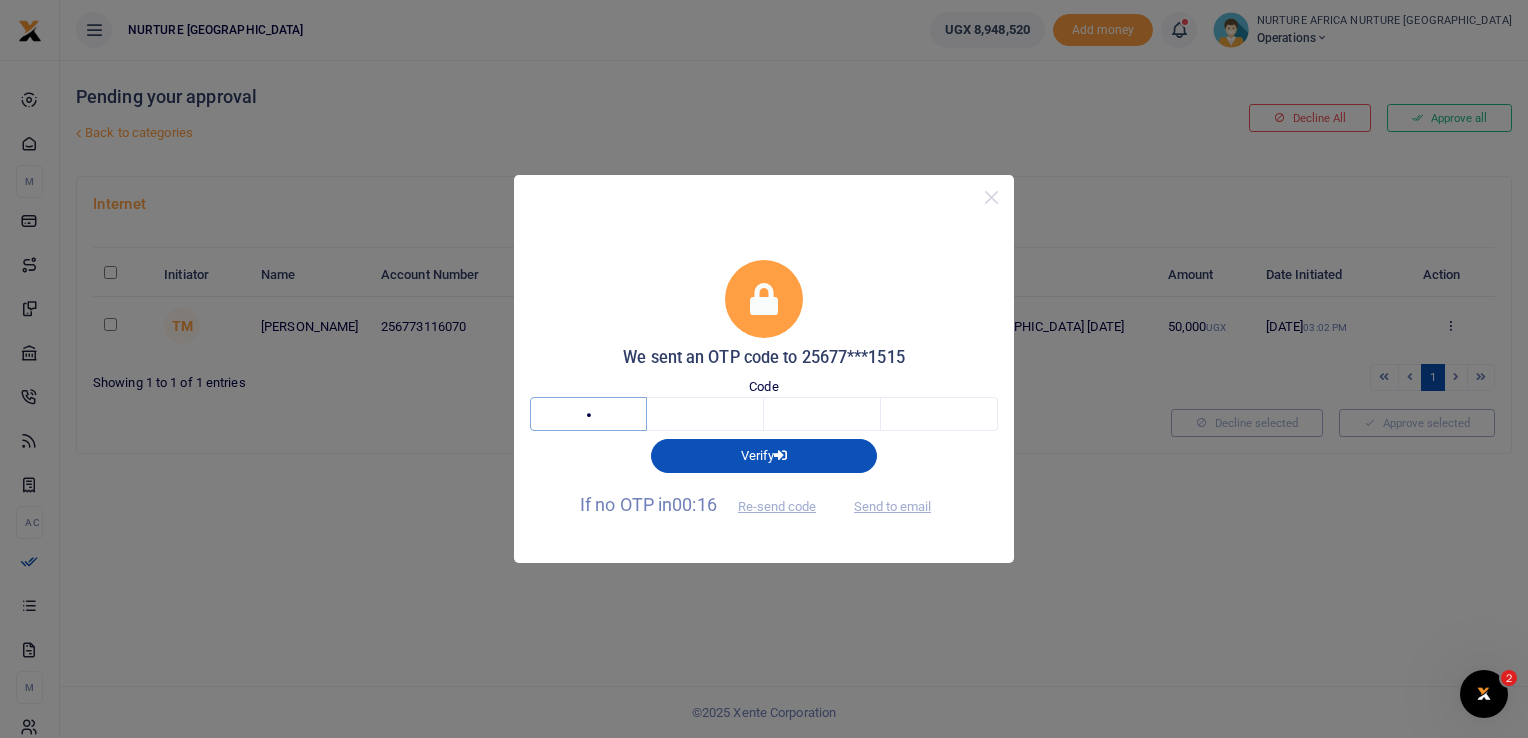 type on "7" 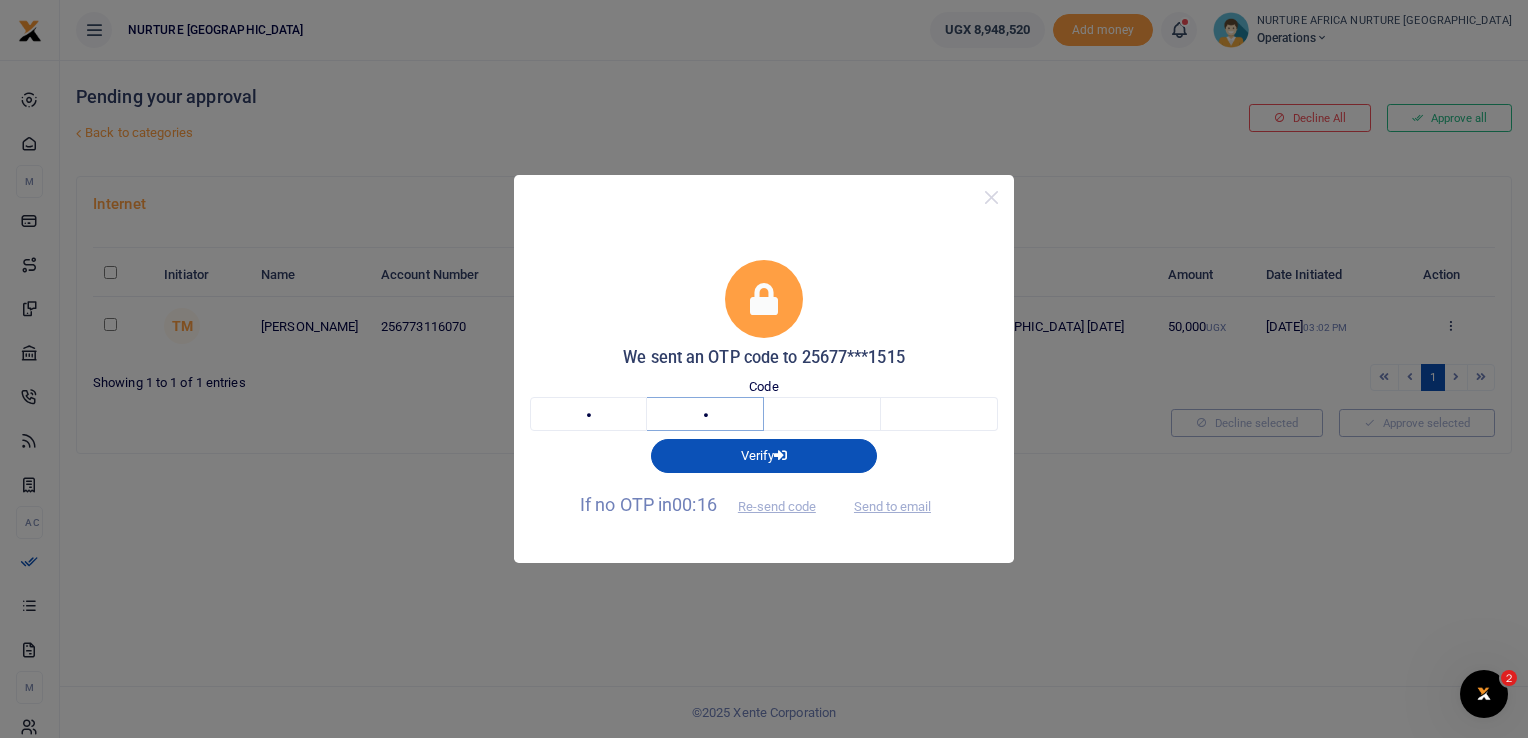 type on "8" 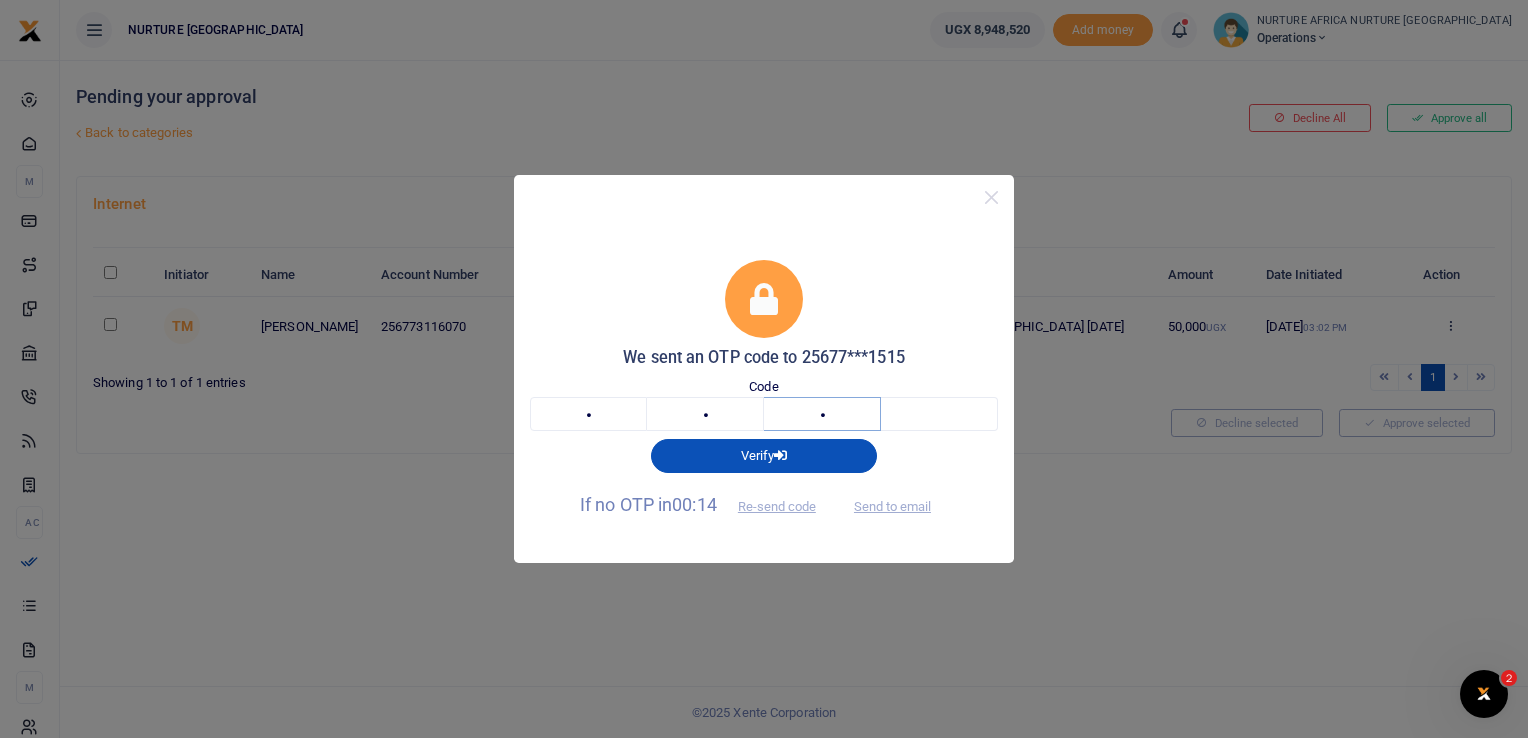 type on "3" 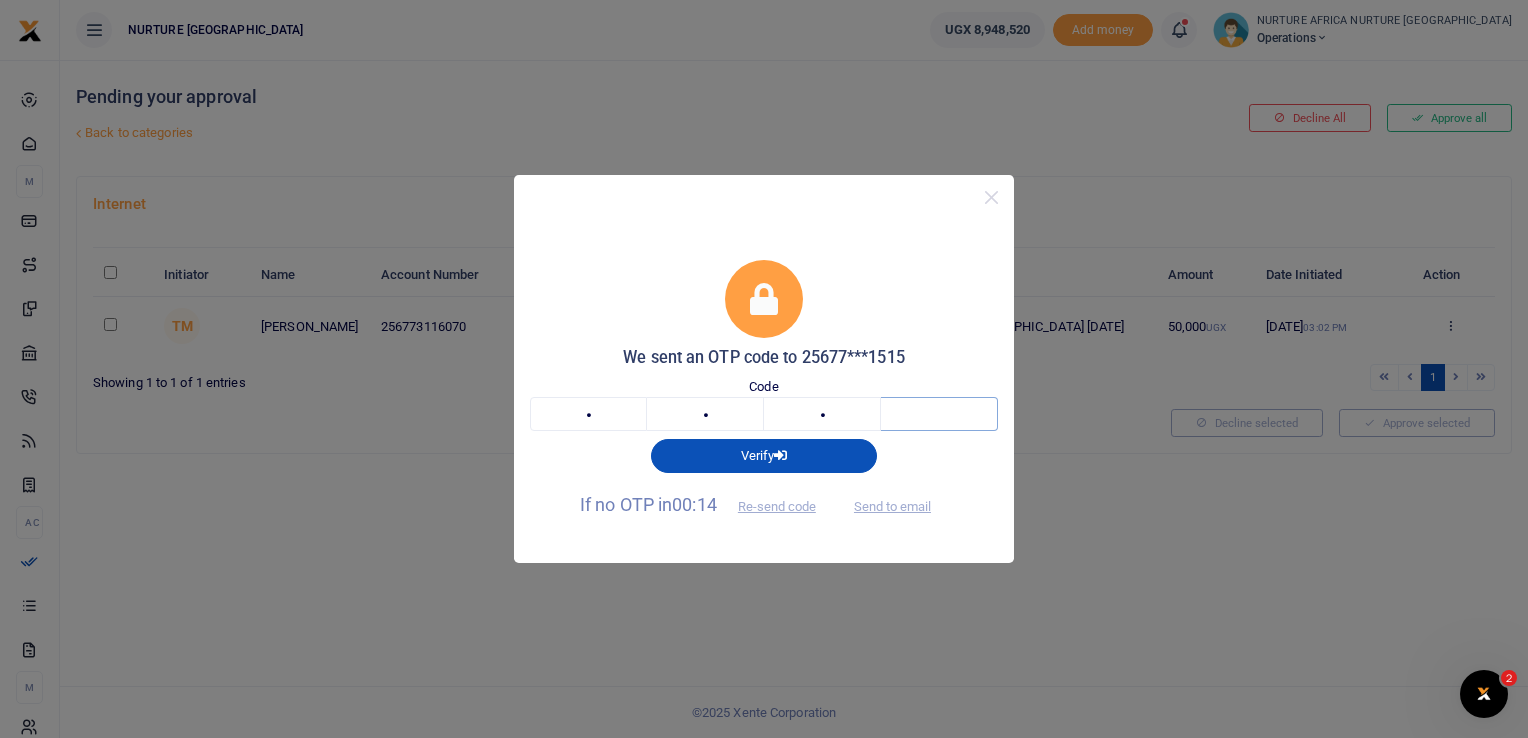 type on "0" 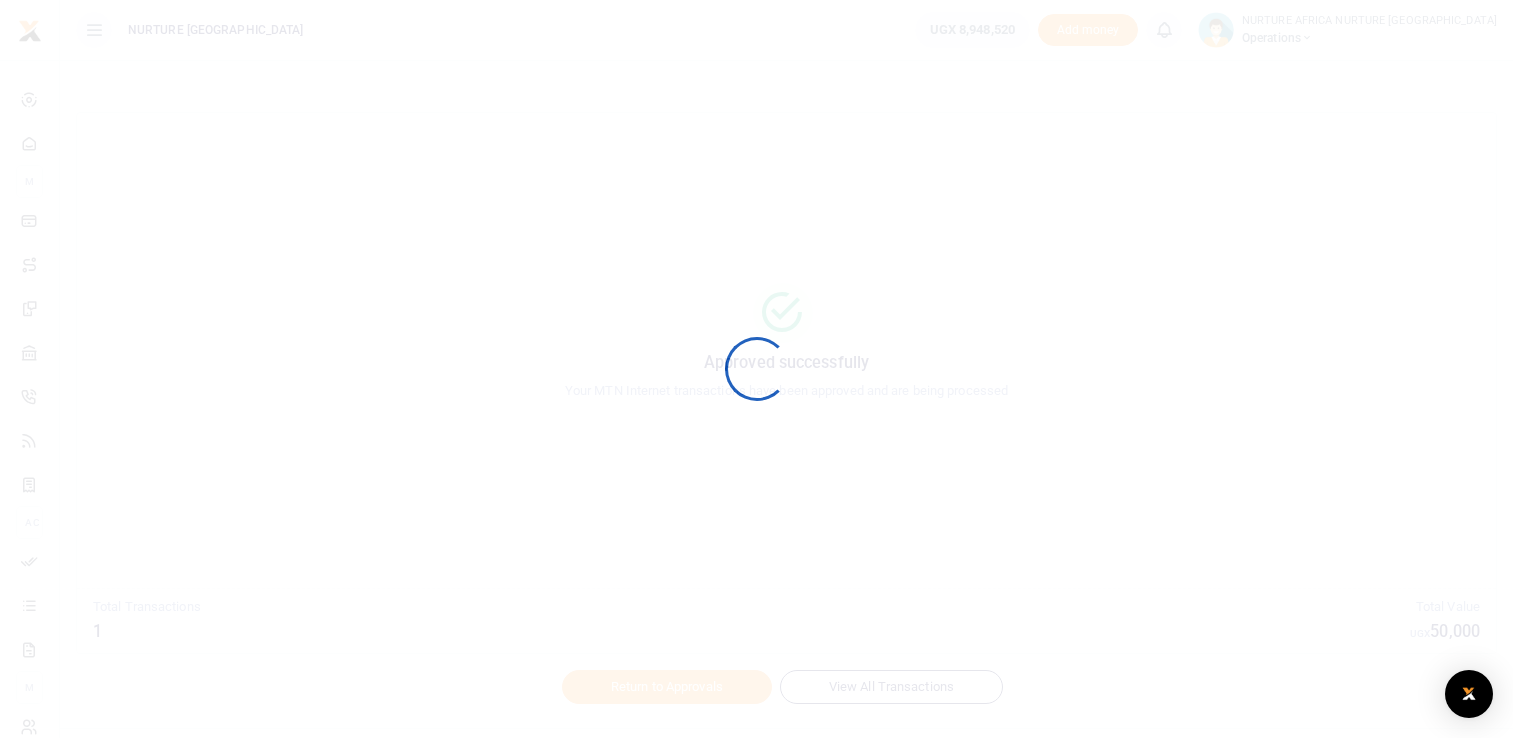scroll, scrollTop: 0, scrollLeft: 0, axis: both 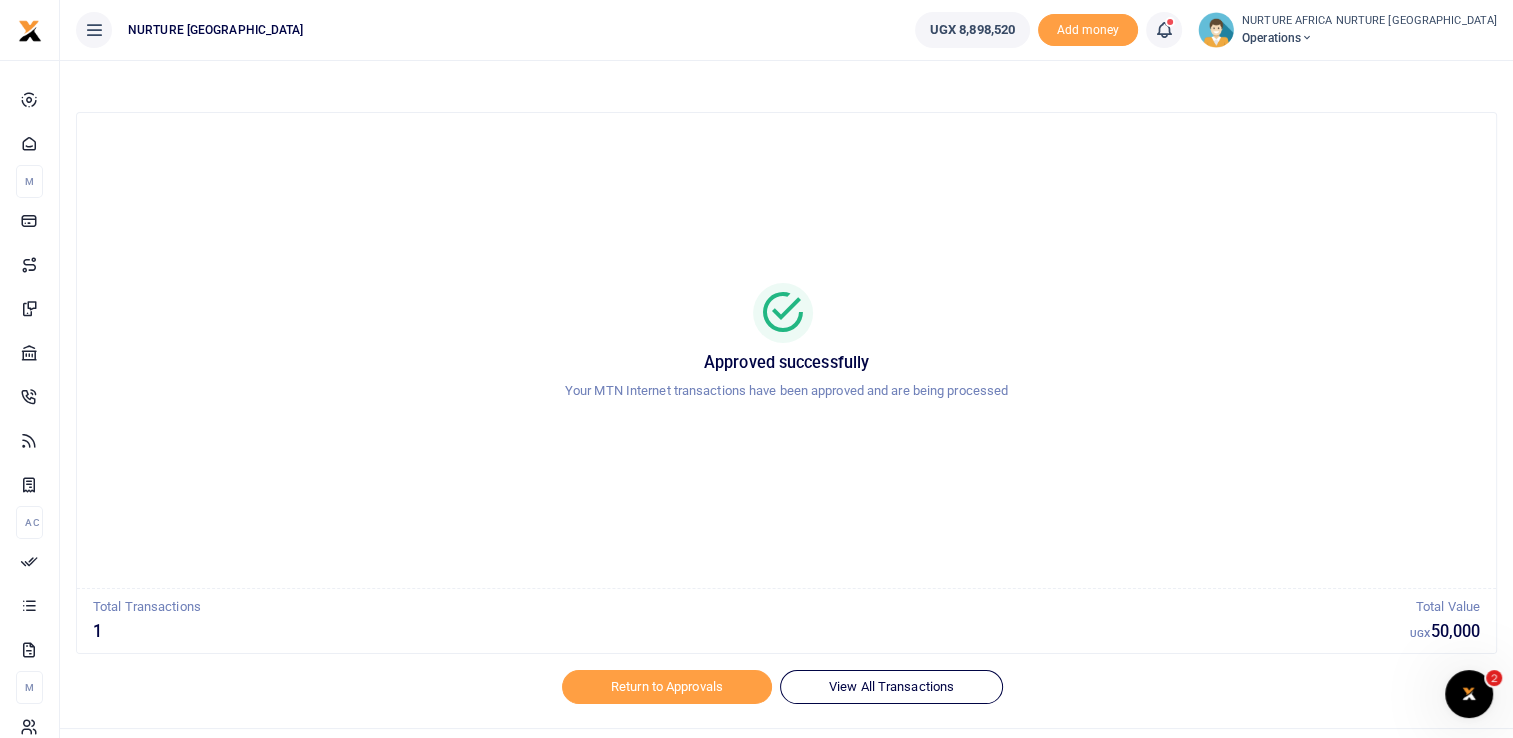 click at bounding box center [1164, 30] 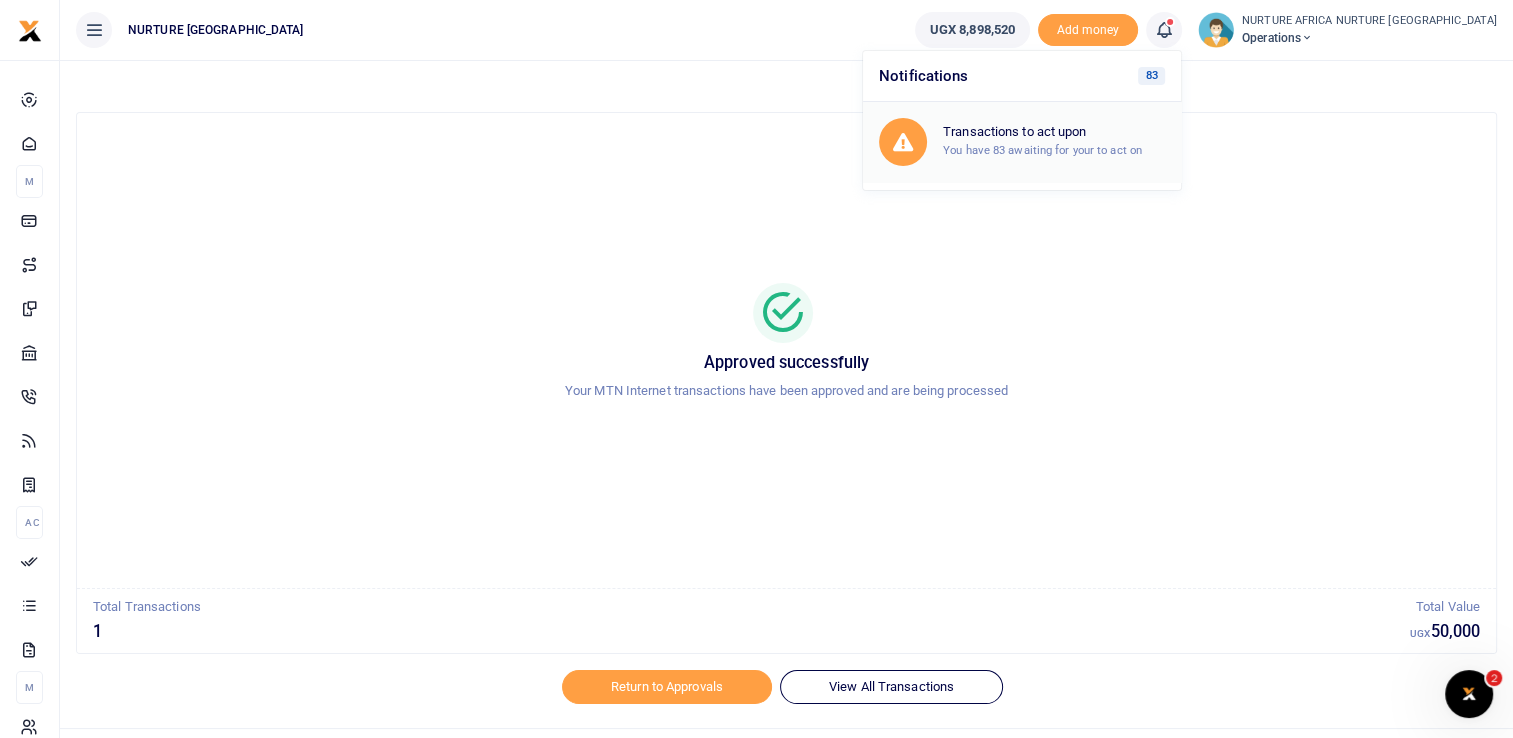 click on "You have 83 awaiting for your to act on" at bounding box center [1042, 150] 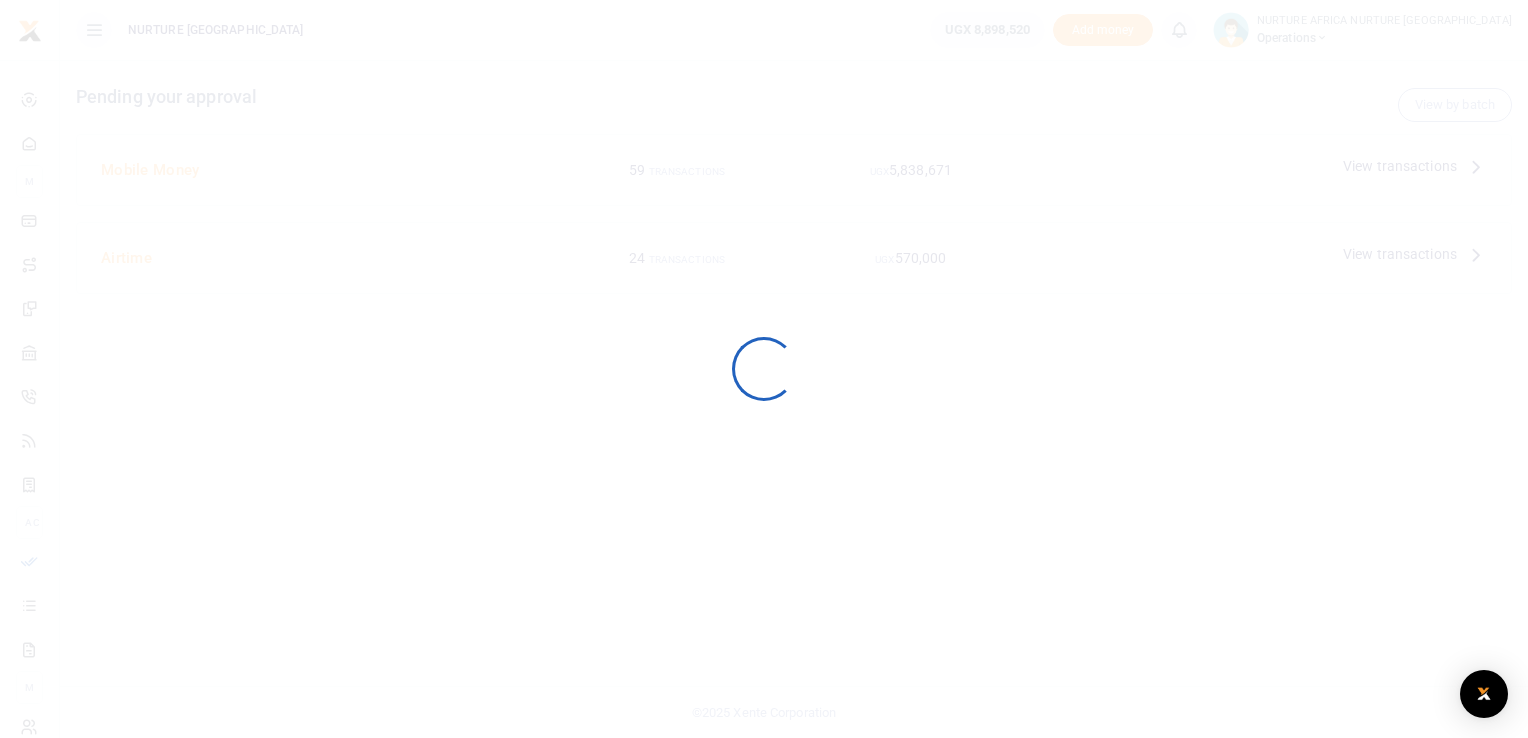scroll, scrollTop: 0, scrollLeft: 0, axis: both 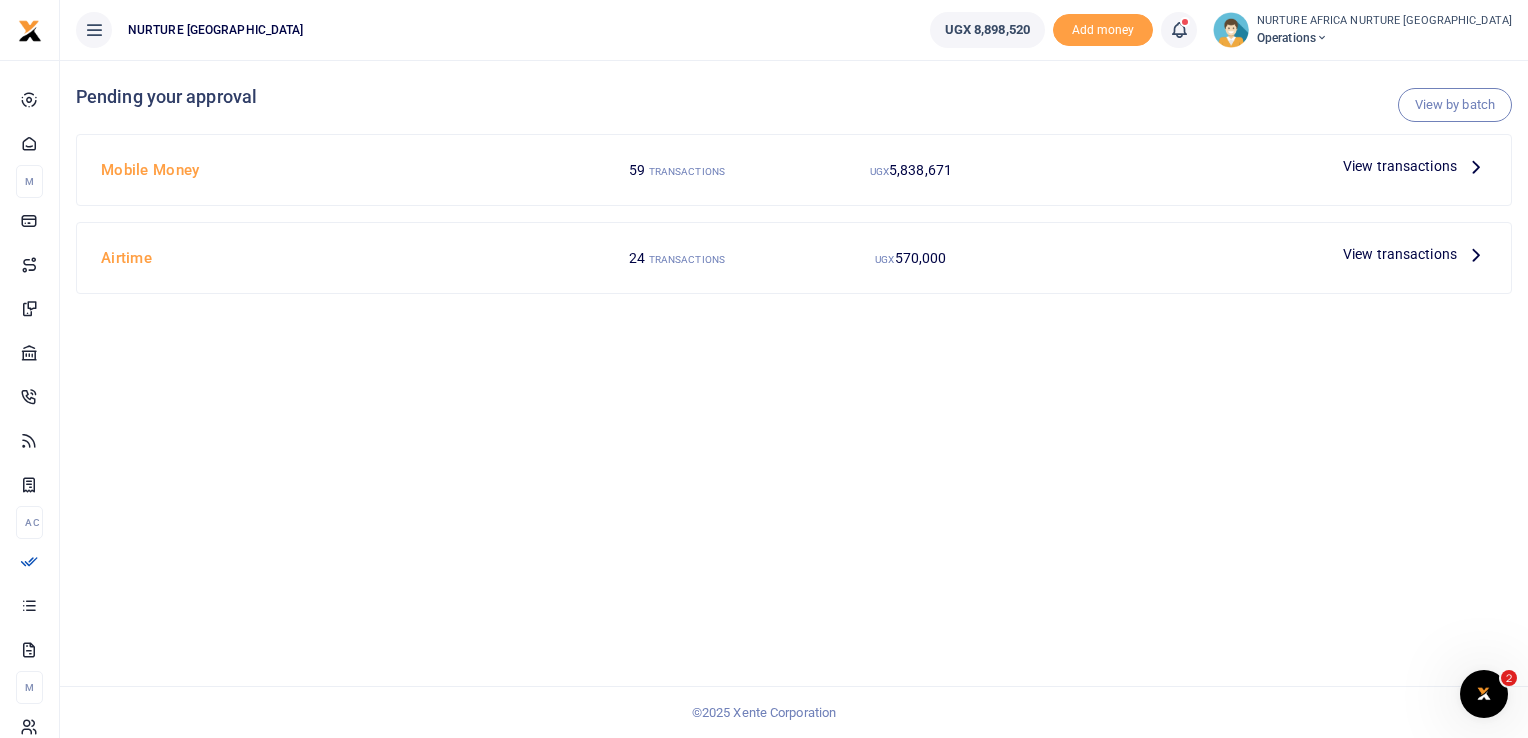 click on "View transactions" at bounding box center [1400, 166] 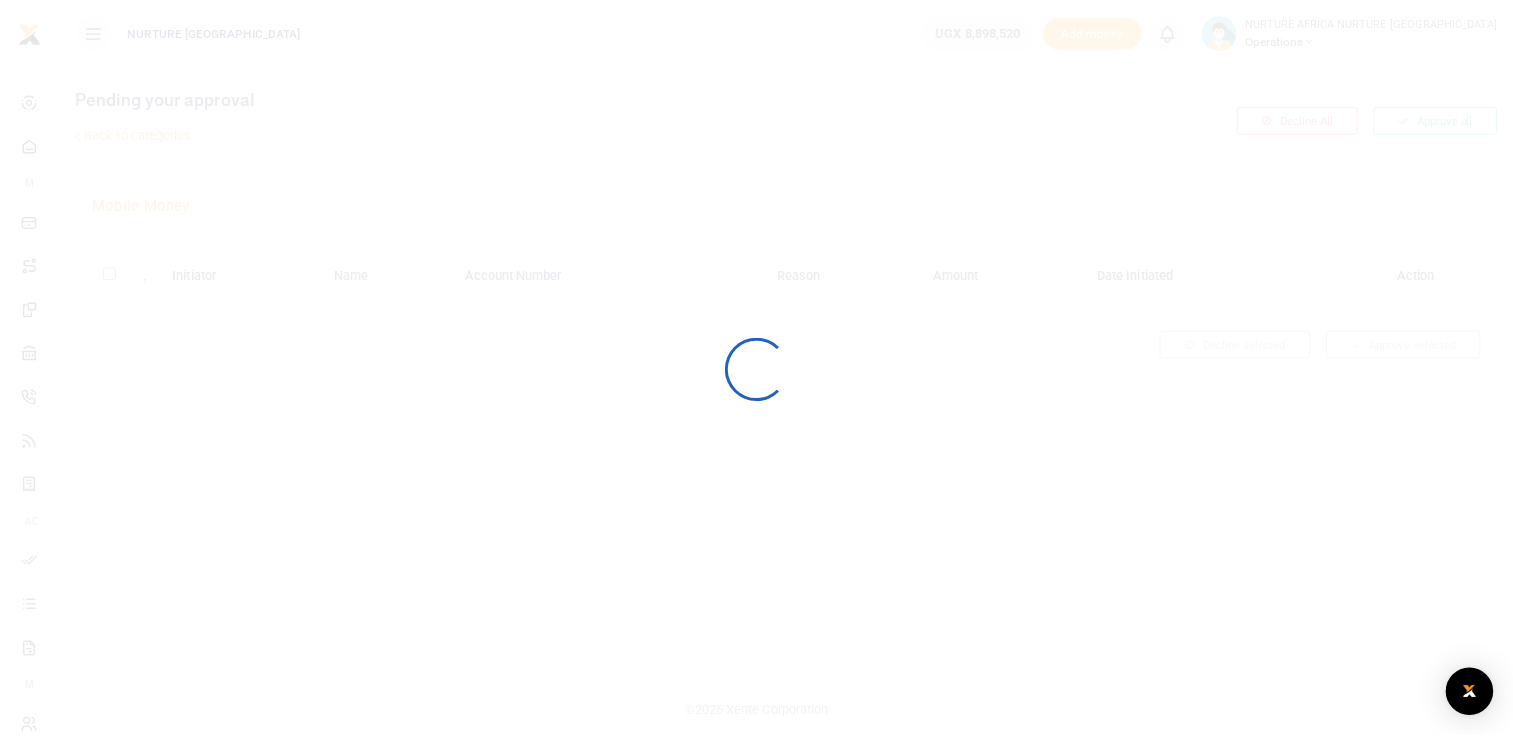 scroll, scrollTop: 0, scrollLeft: 0, axis: both 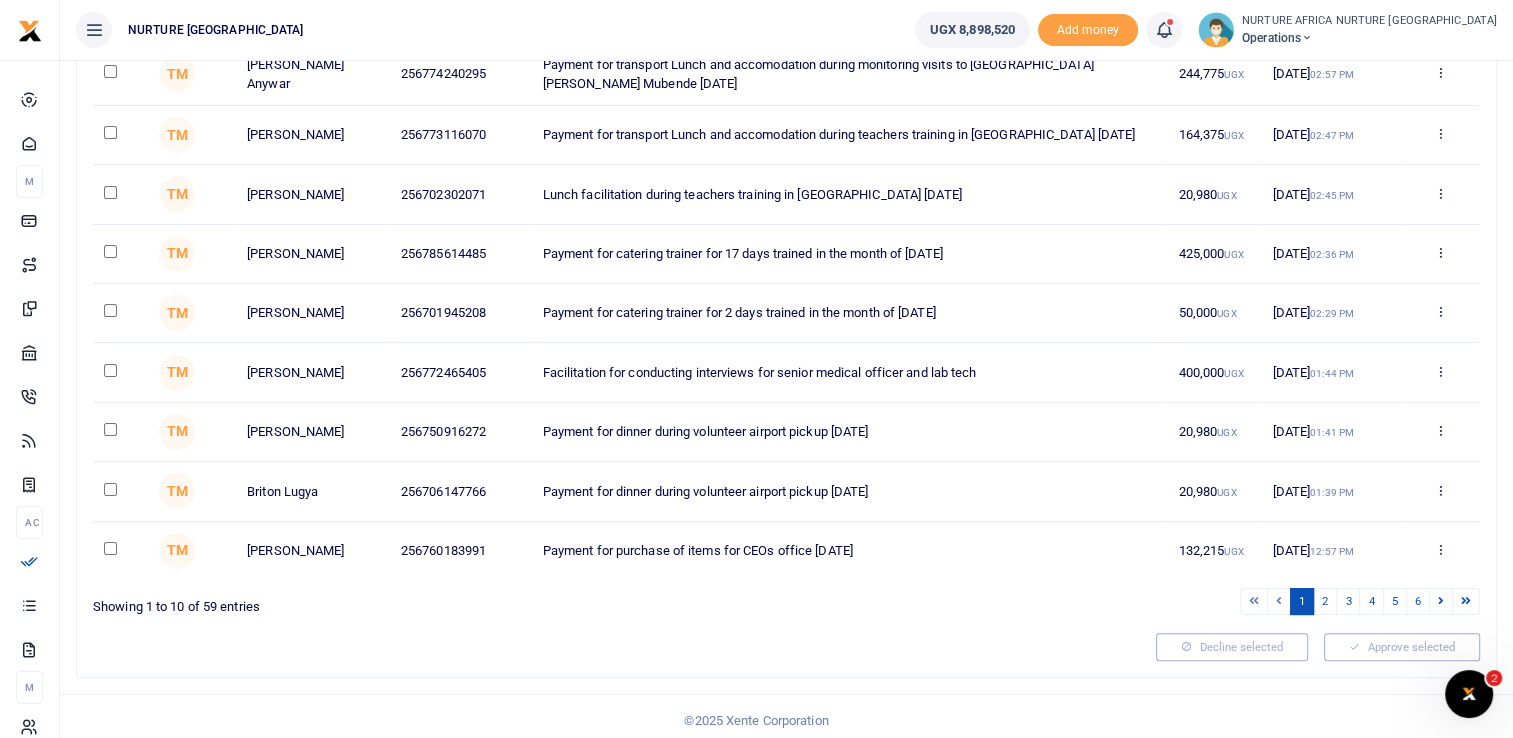 click at bounding box center (110, 489) 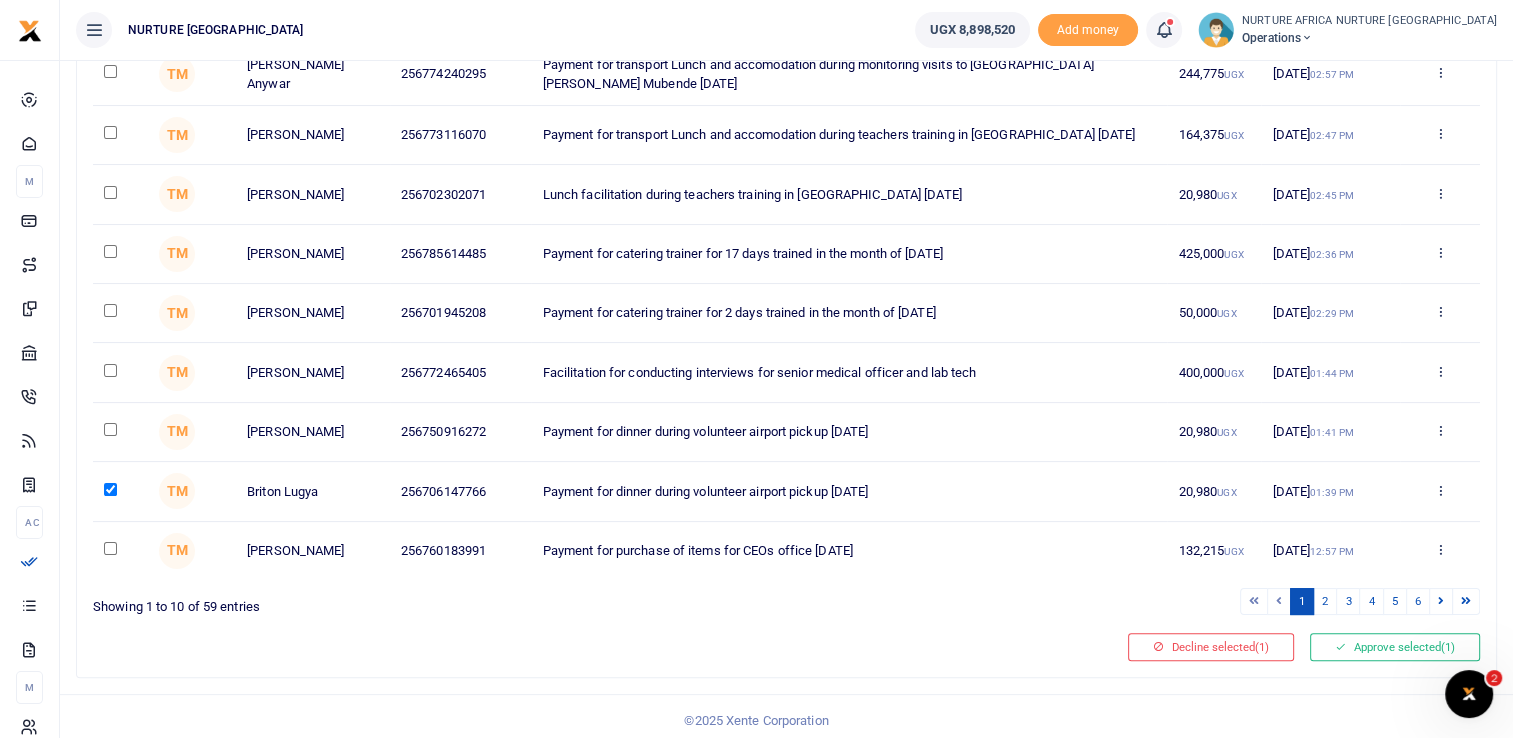click at bounding box center [110, 429] 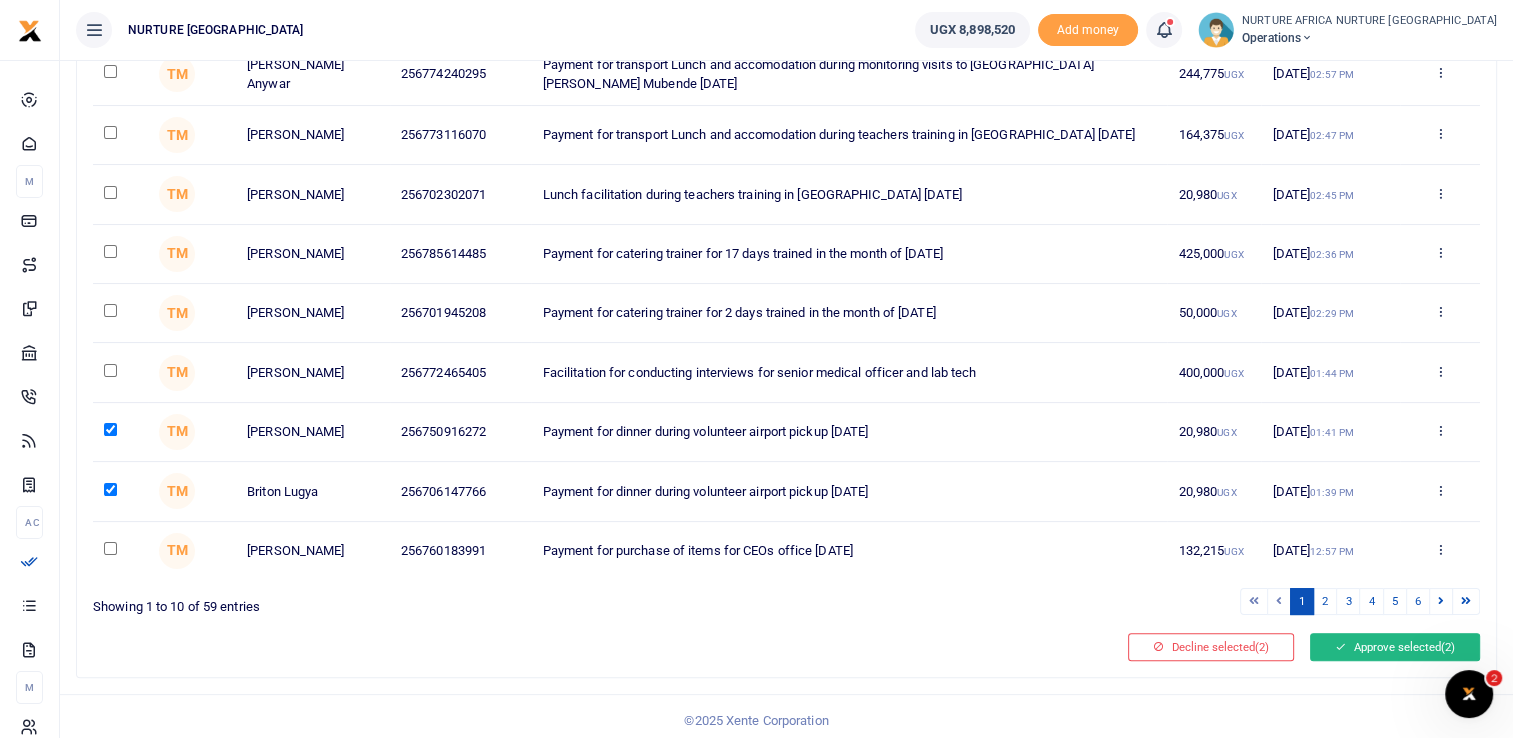 click on "Approve selected  (2)" at bounding box center [1395, 647] 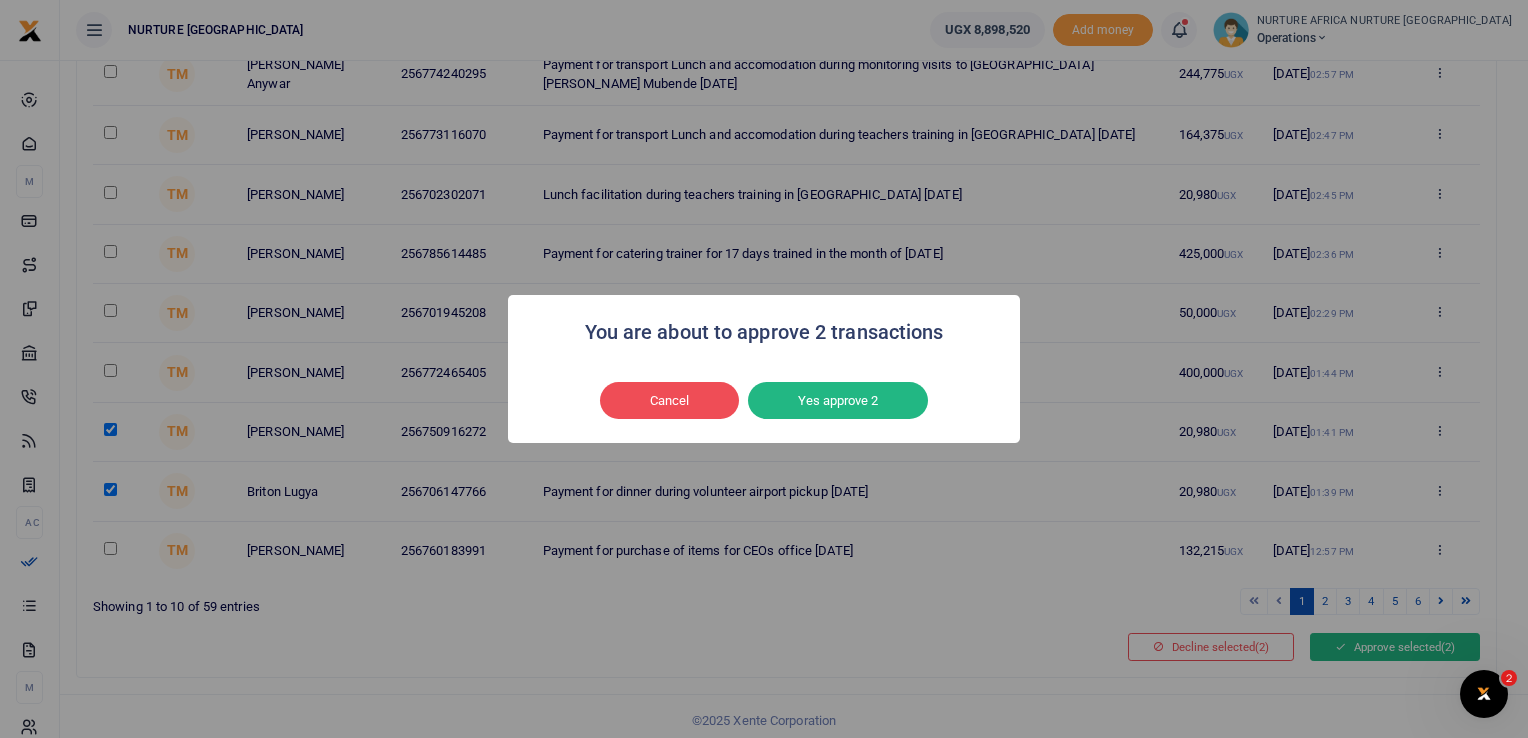 click on "Yes approve 2" at bounding box center [838, 401] 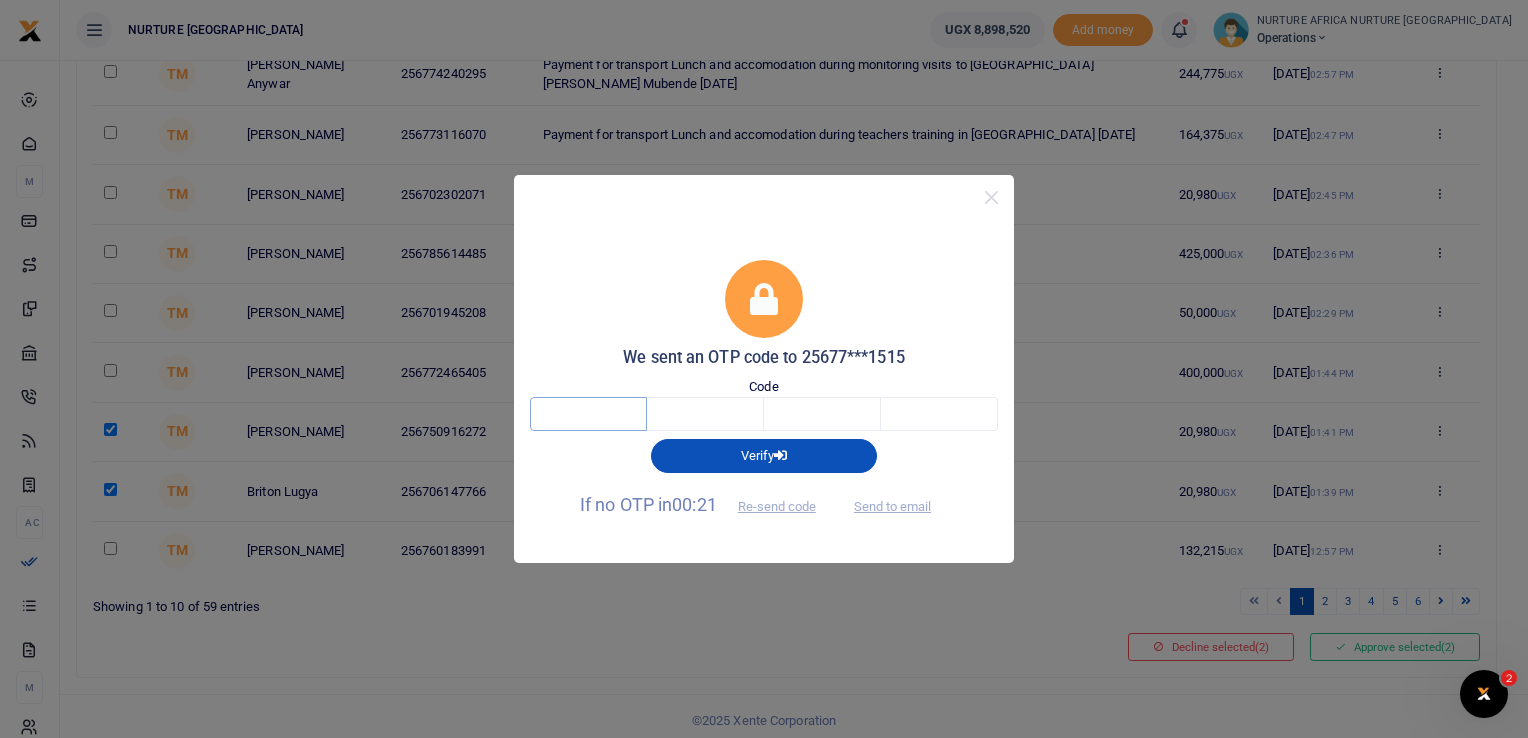 click at bounding box center [588, 414] 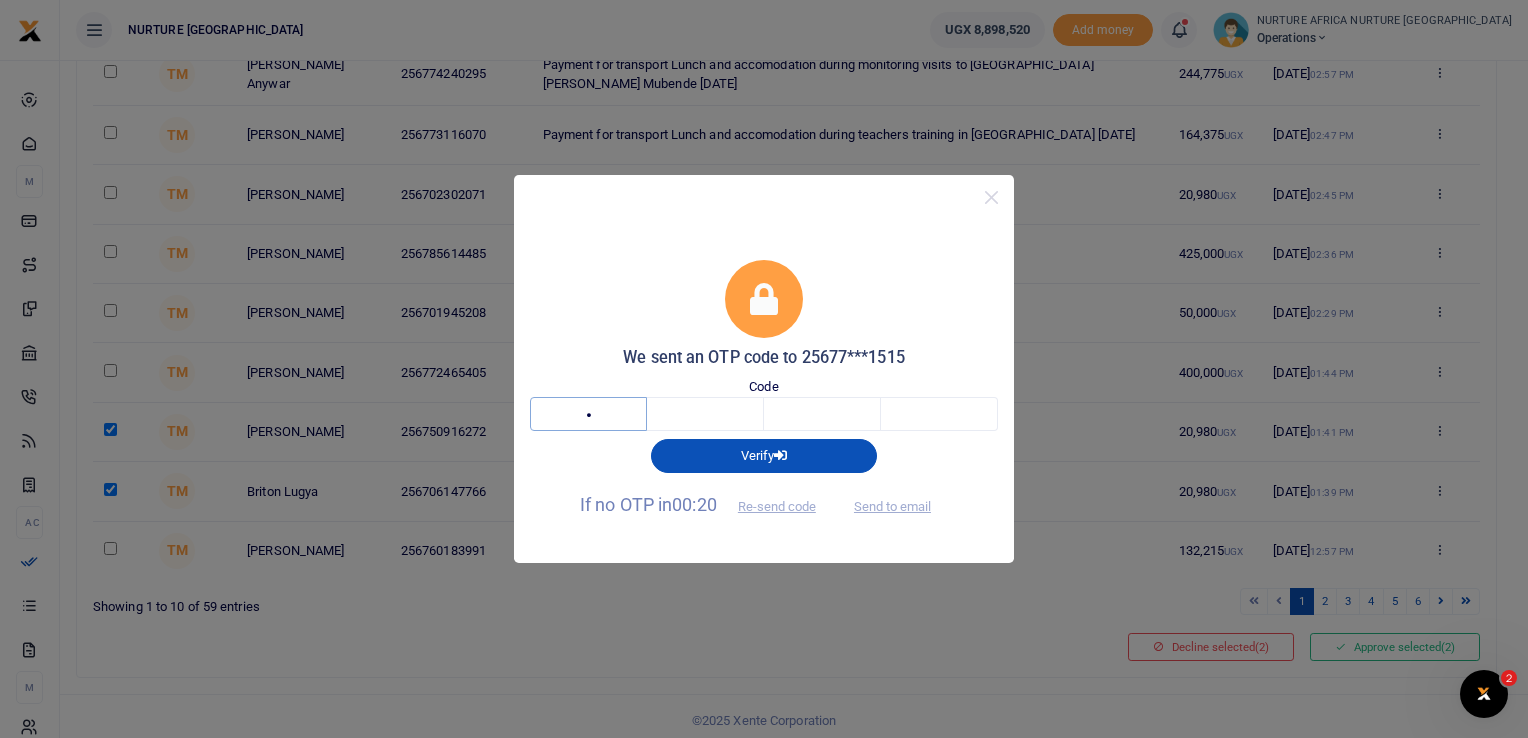 type on "6" 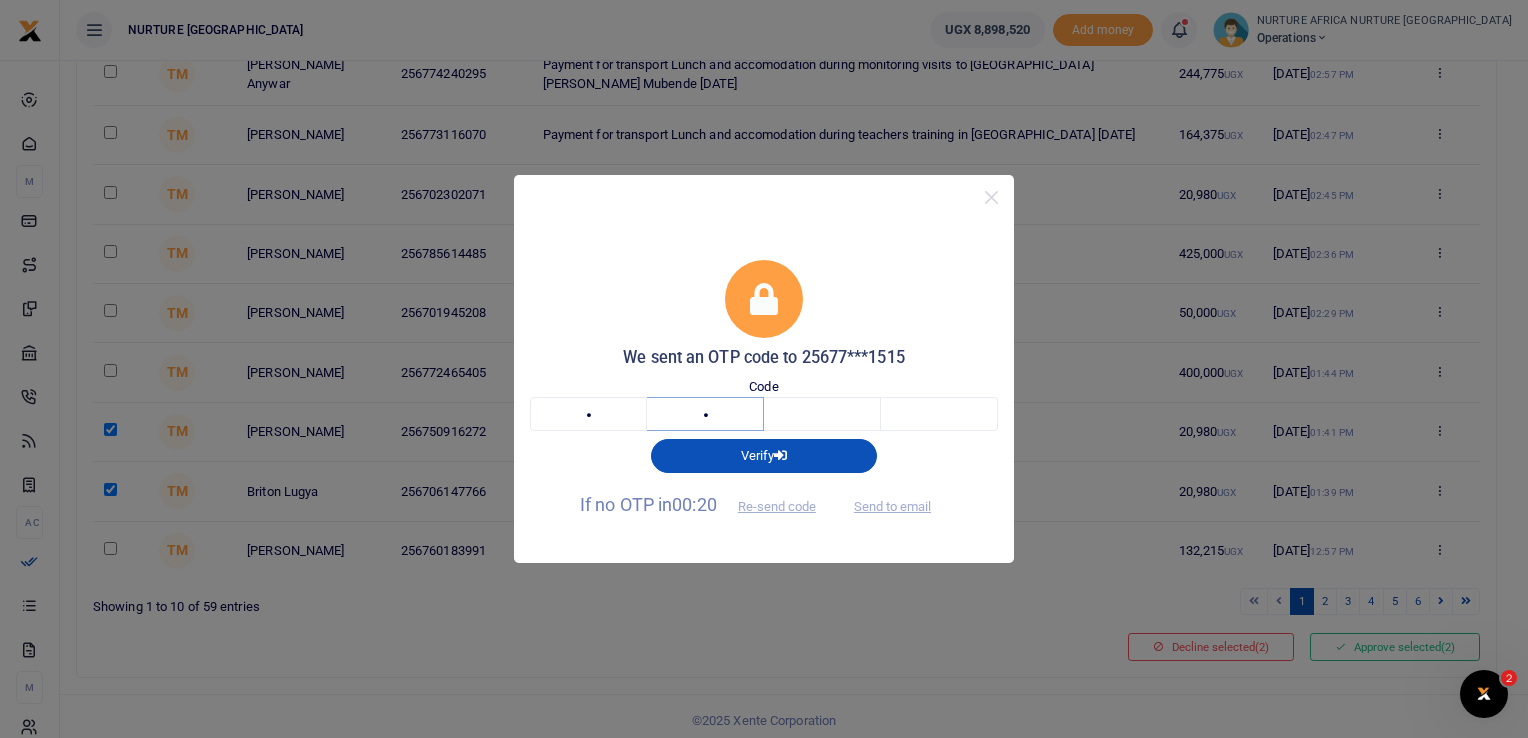 type on "6" 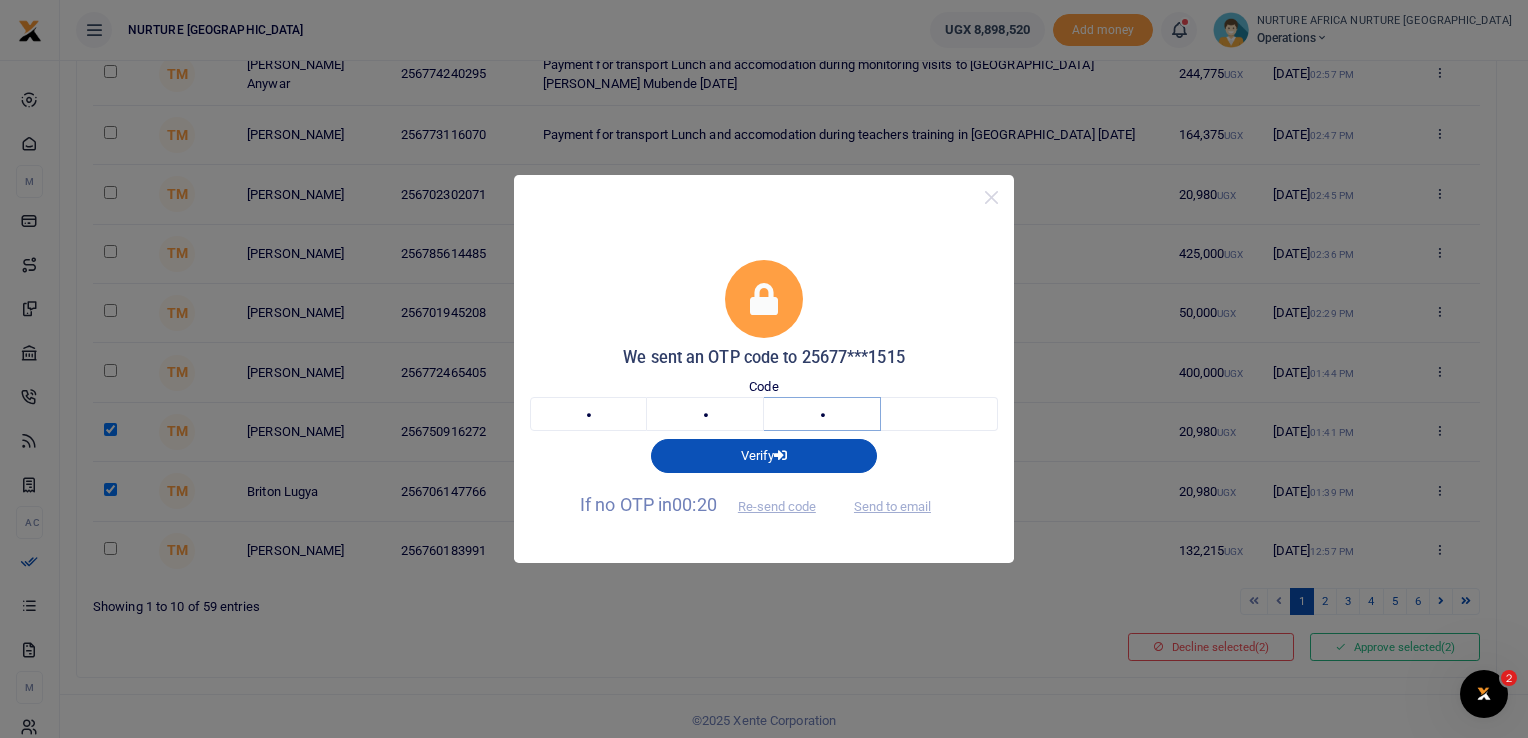 type on "5" 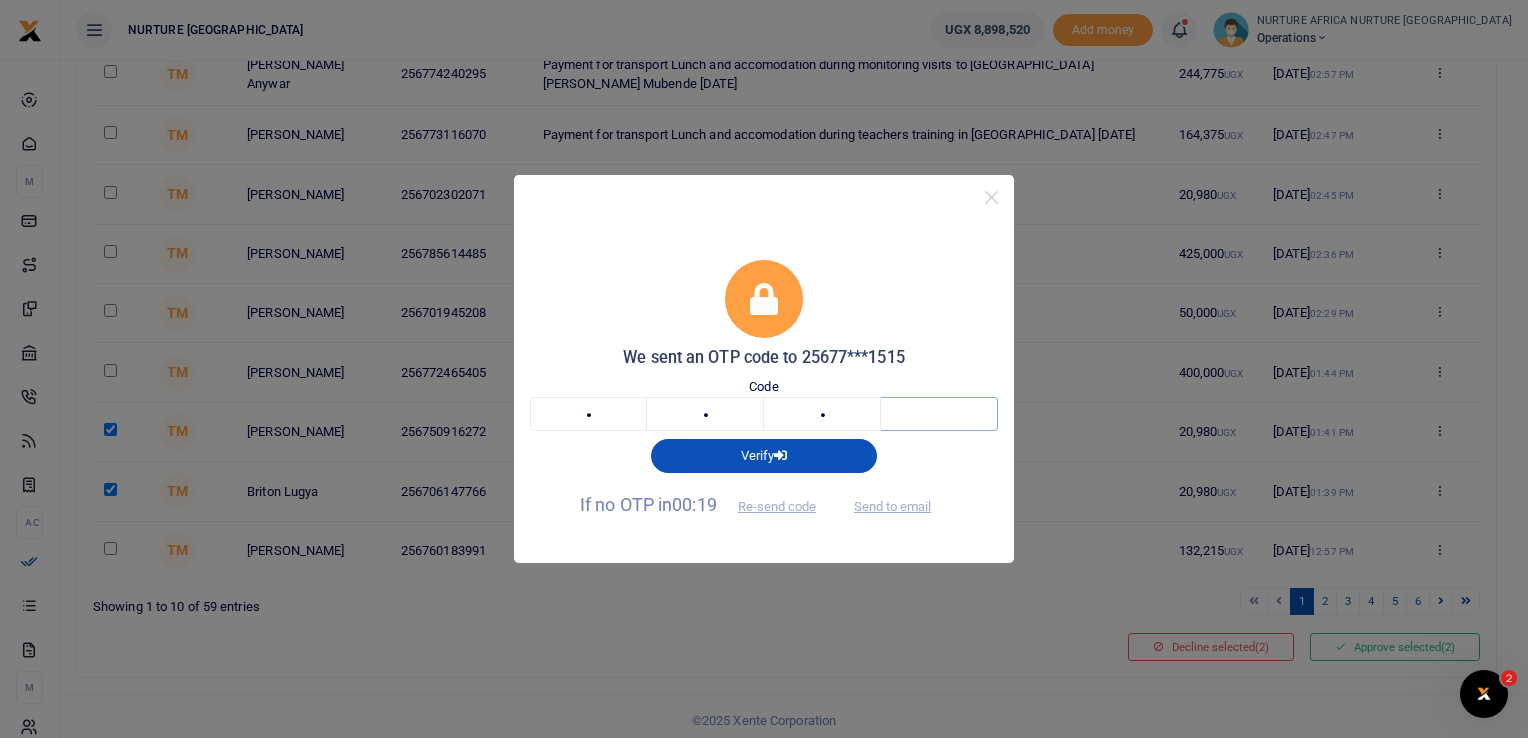 type on "0" 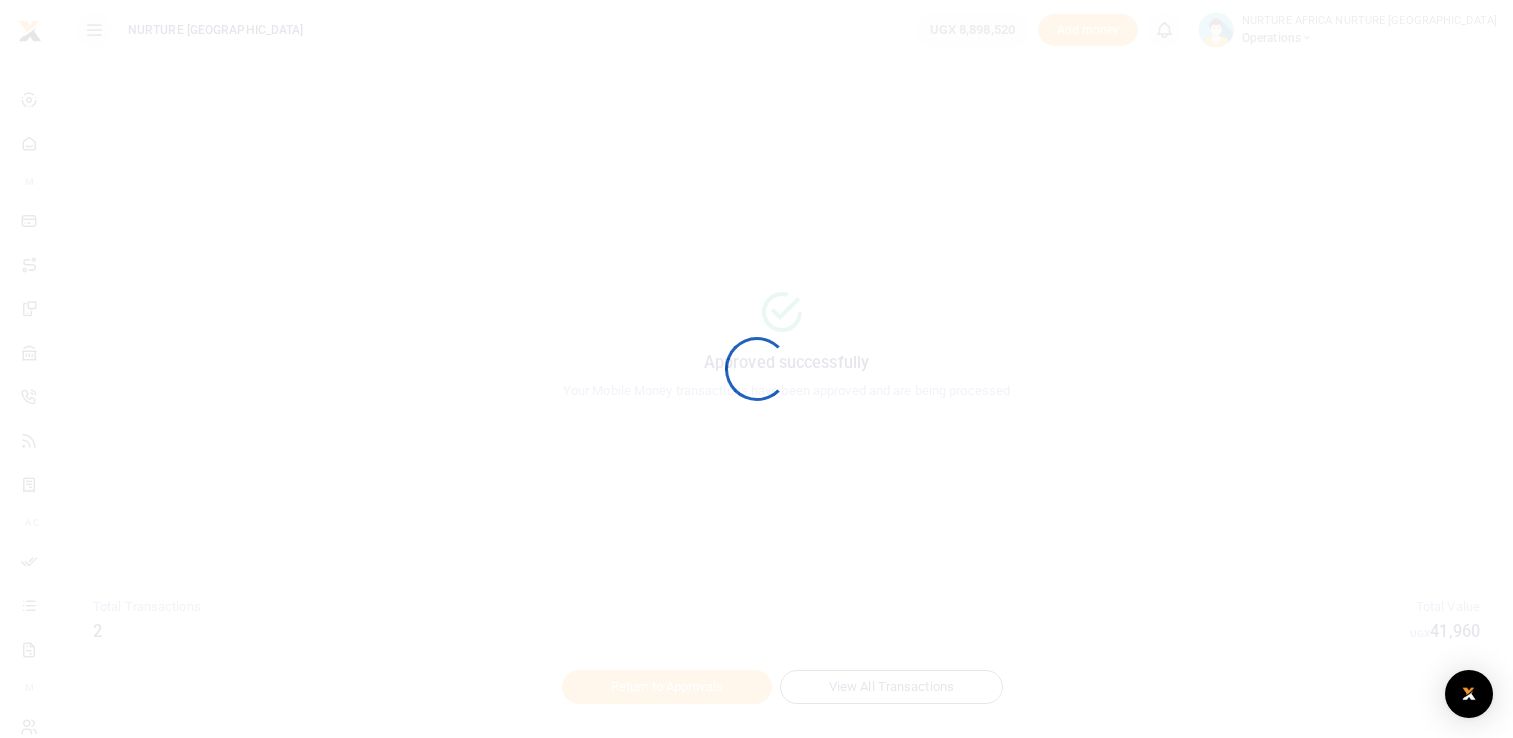scroll, scrollTop: 0, scrollLeft: 0, axis: both 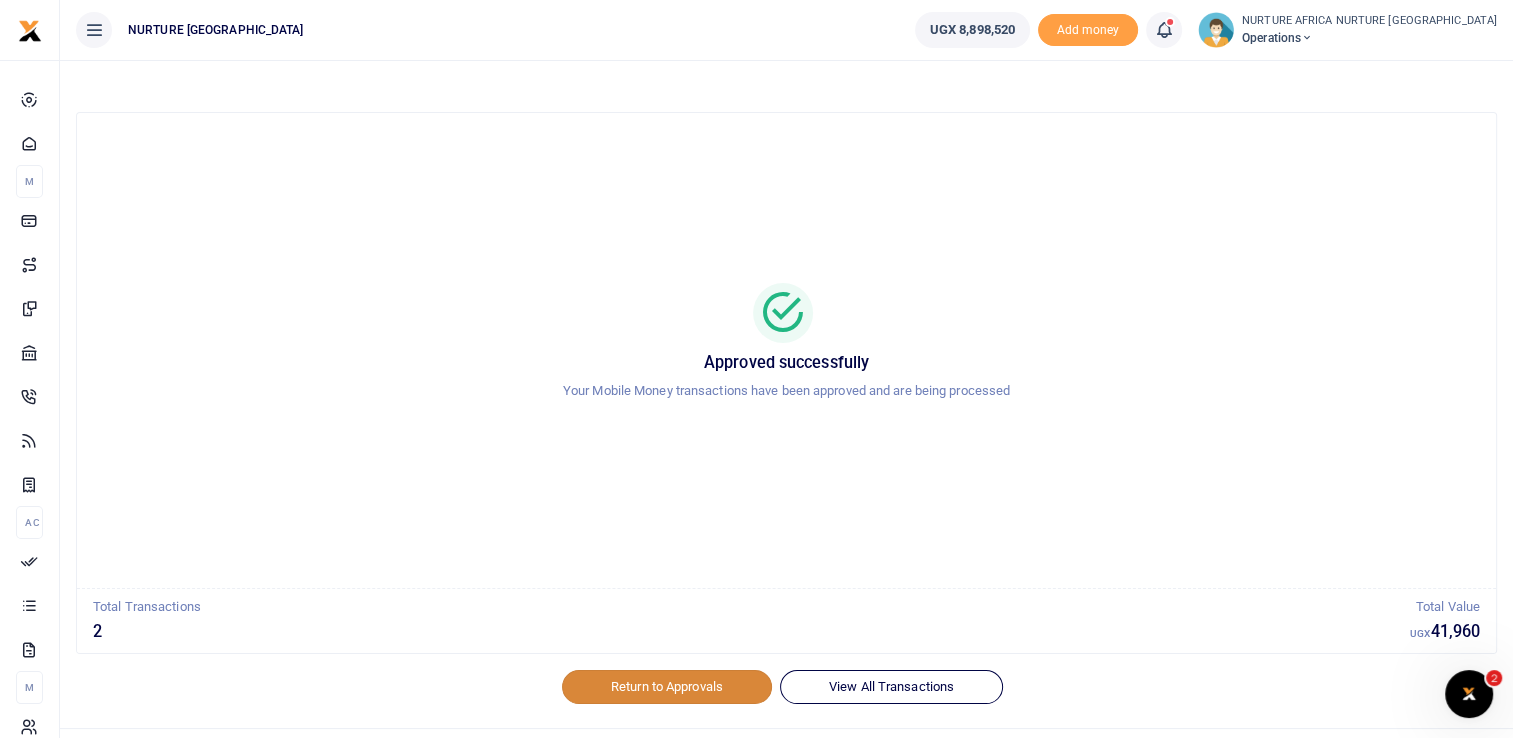click on "Return to Approvals" at bounding box center [667, 687] 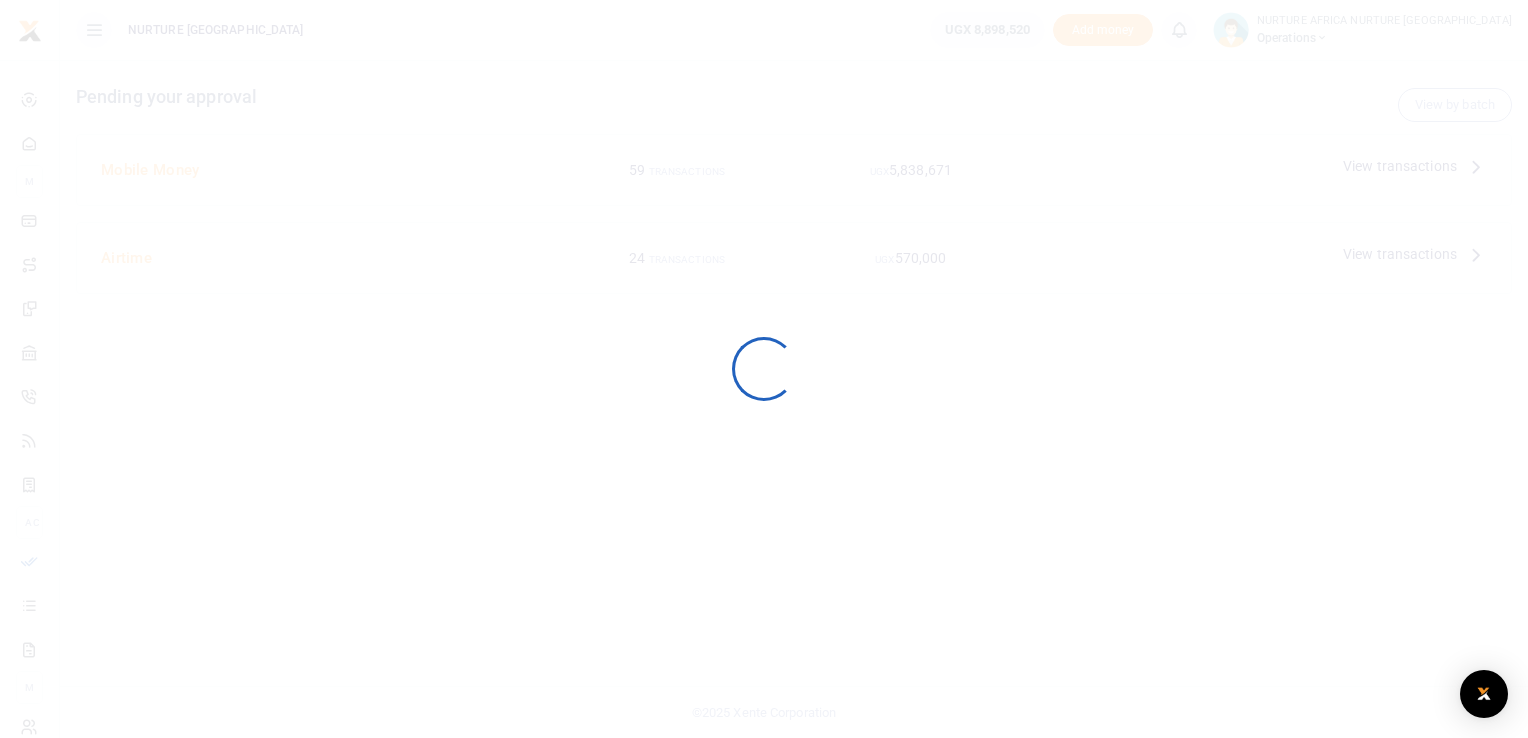 scroll, scrollTop: 0, scrollLeft: 0, axis: both 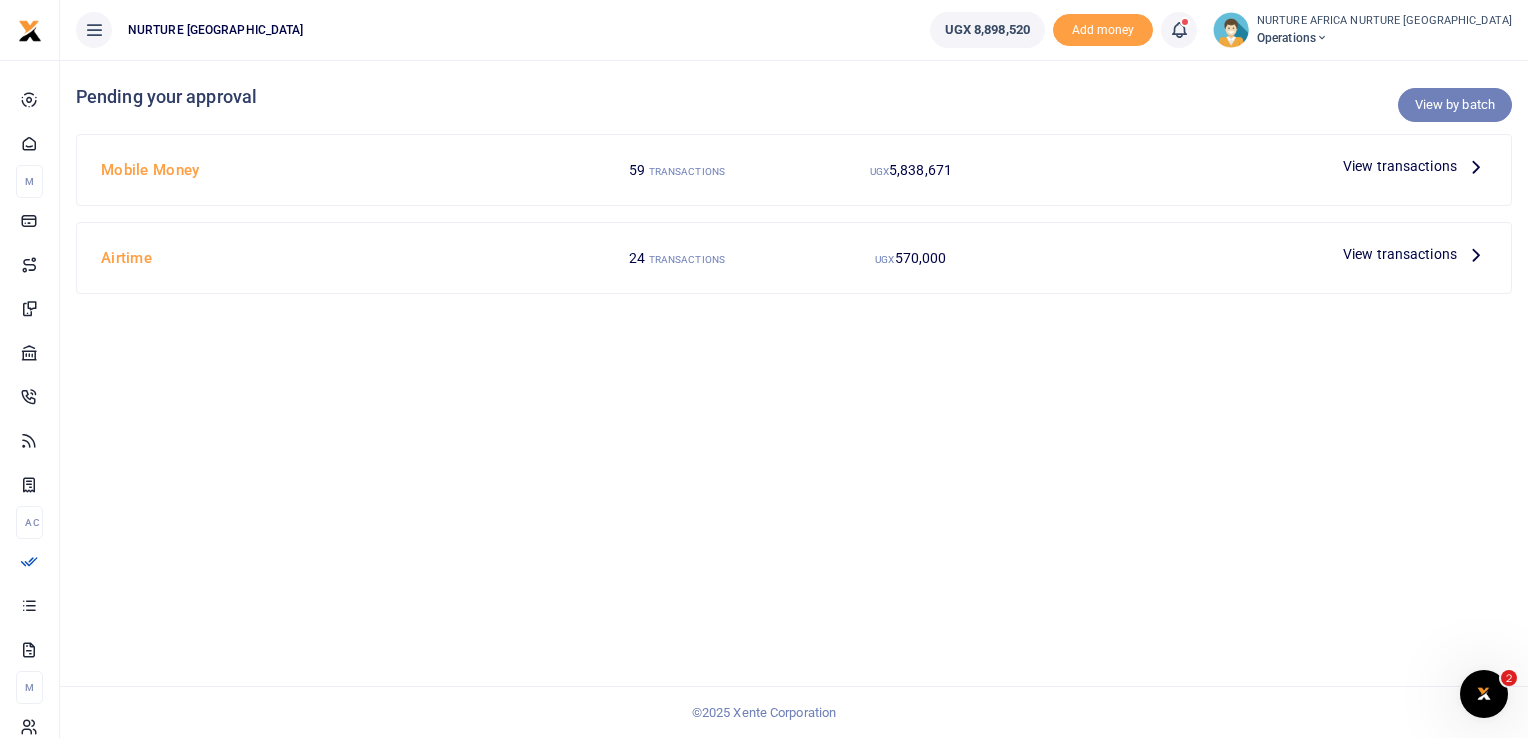 click on "View by batch" at bounding box center (1455, 105) 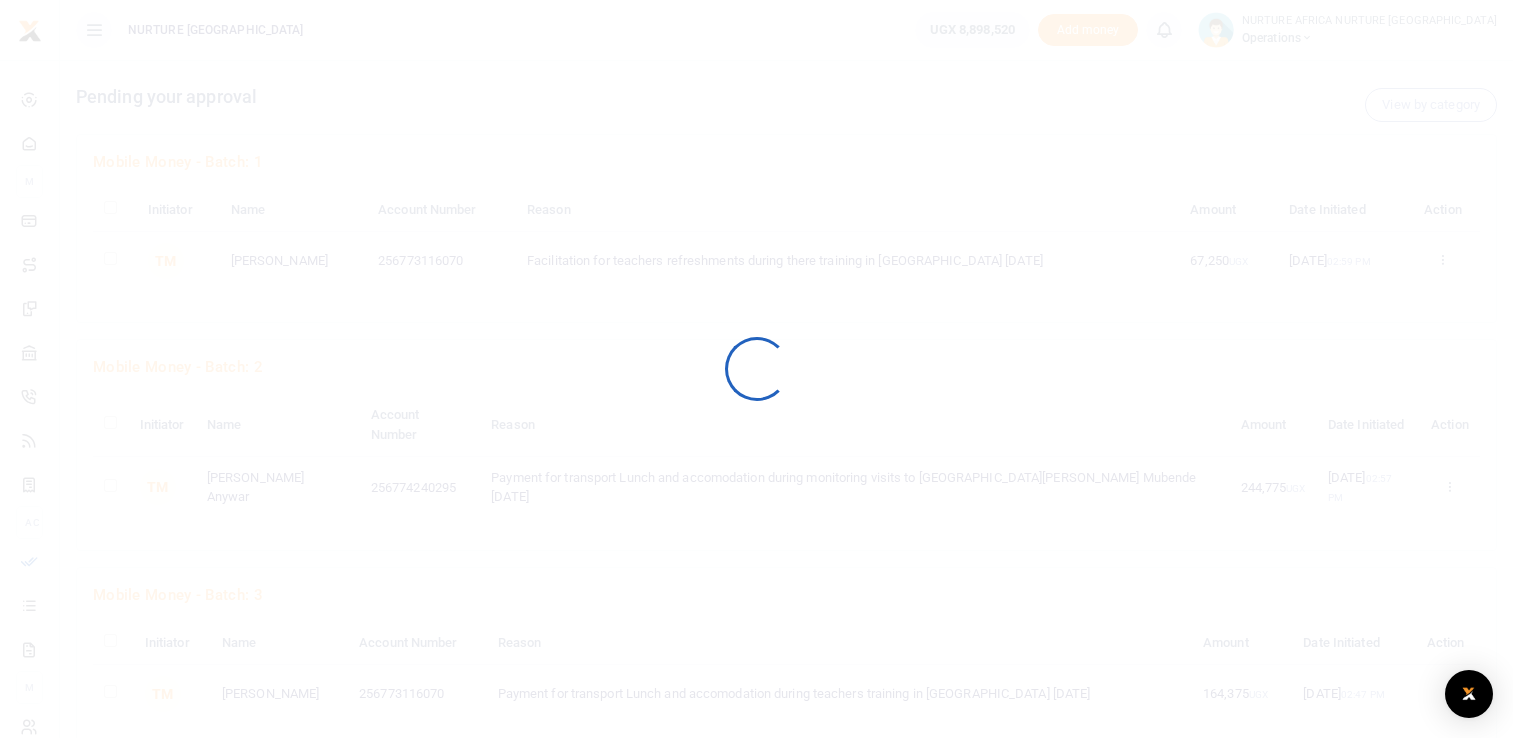 scroll, scrollTop: 0, scrollLeft: 0, axis: both 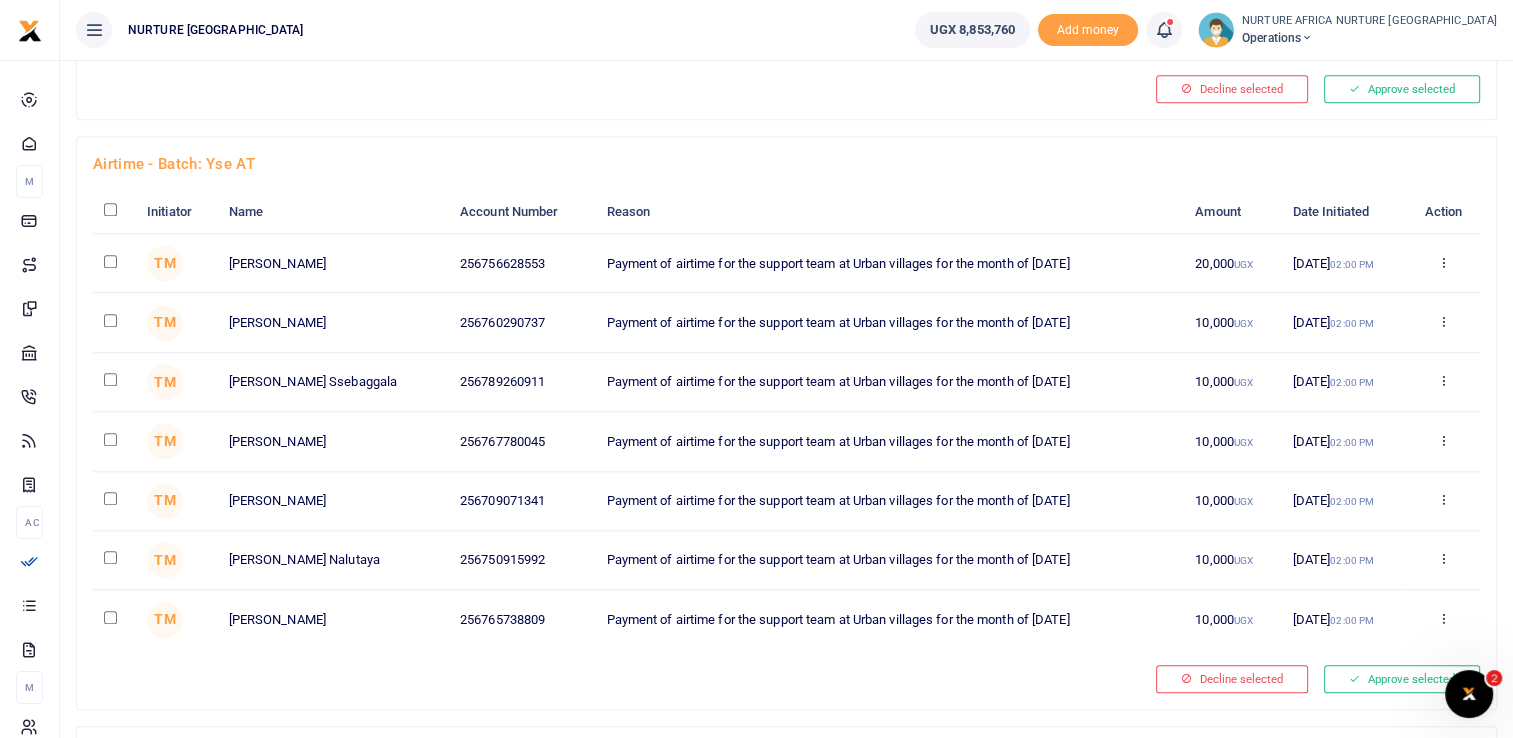 click at bounding box center (110, 209) 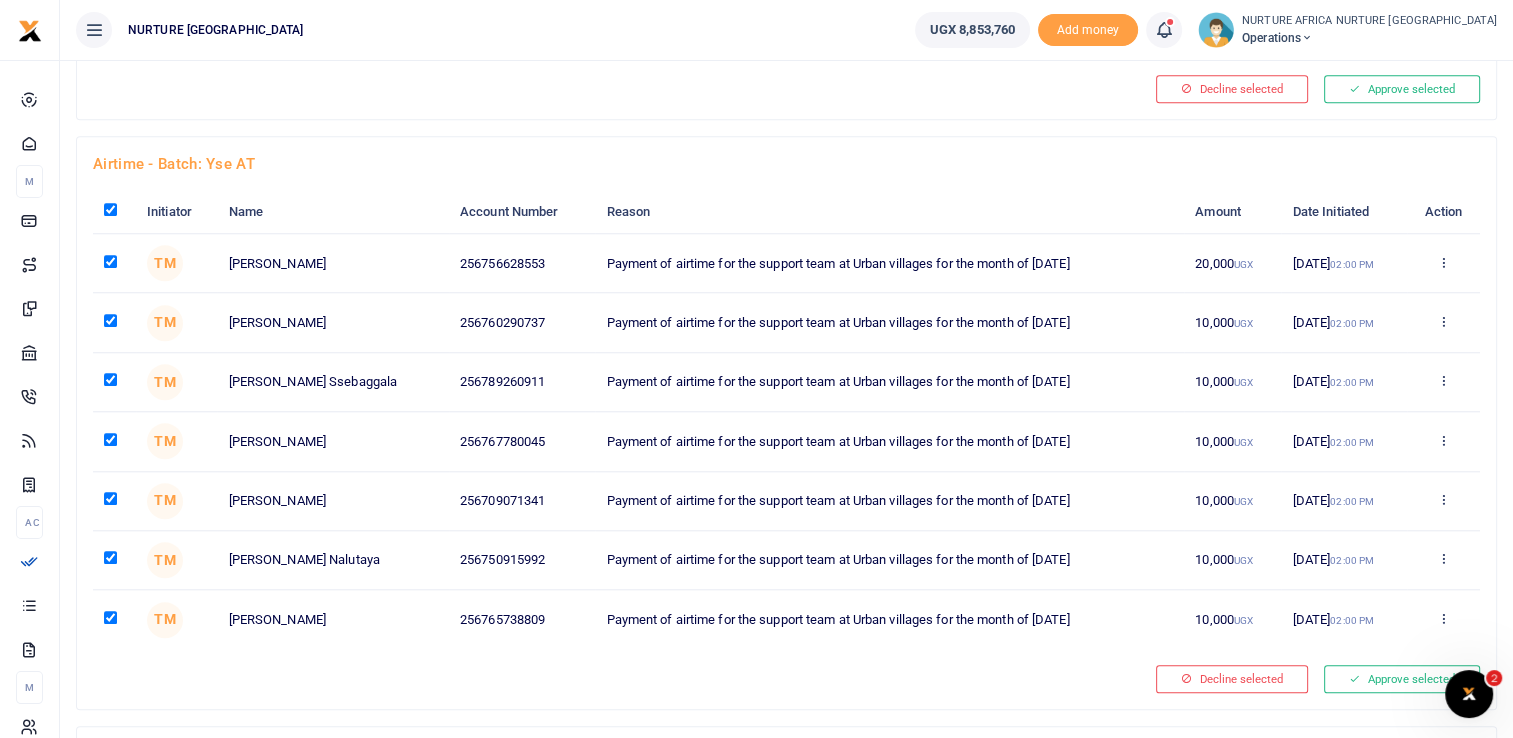 checkbox on "true" 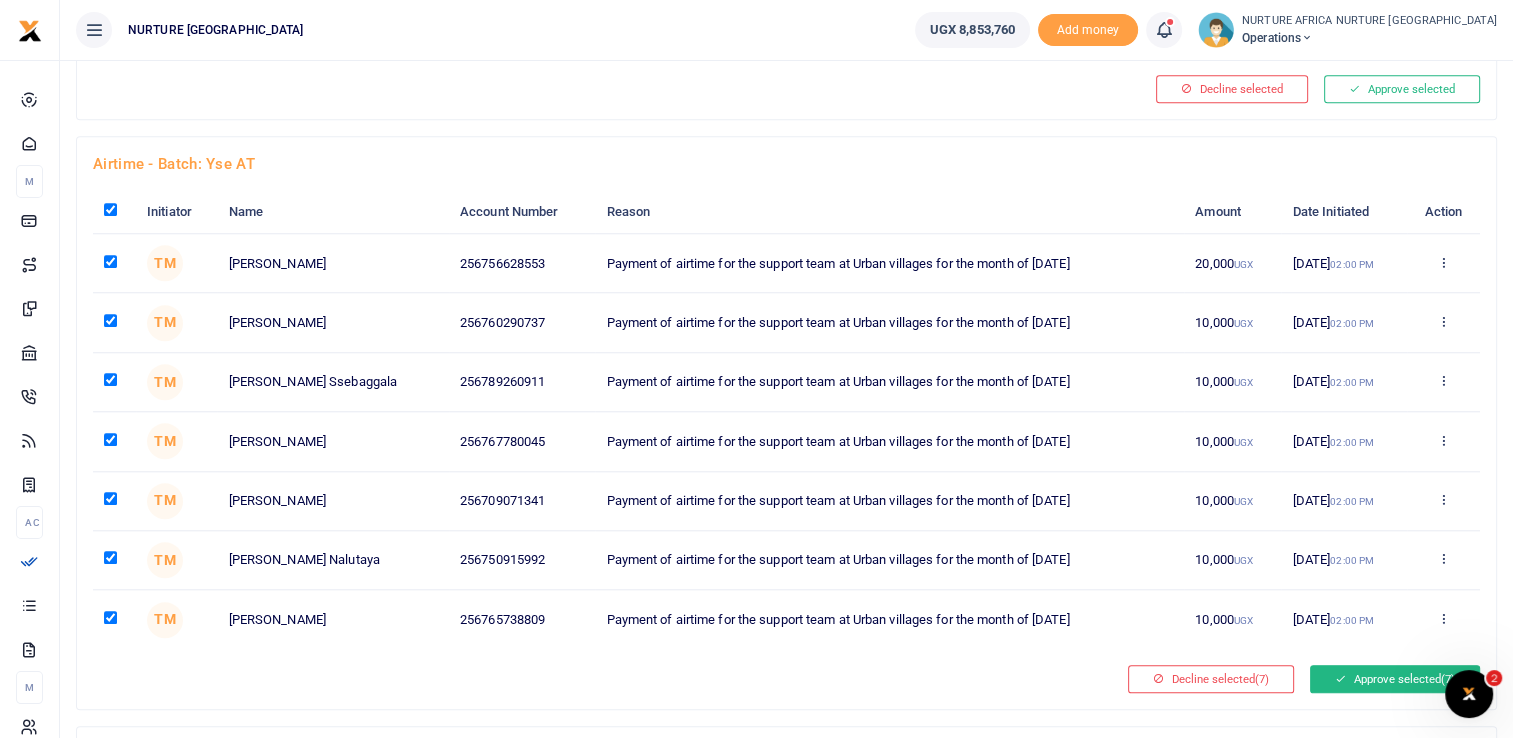click on "Approve selected  (7)" at bounding box center [1395, 679] 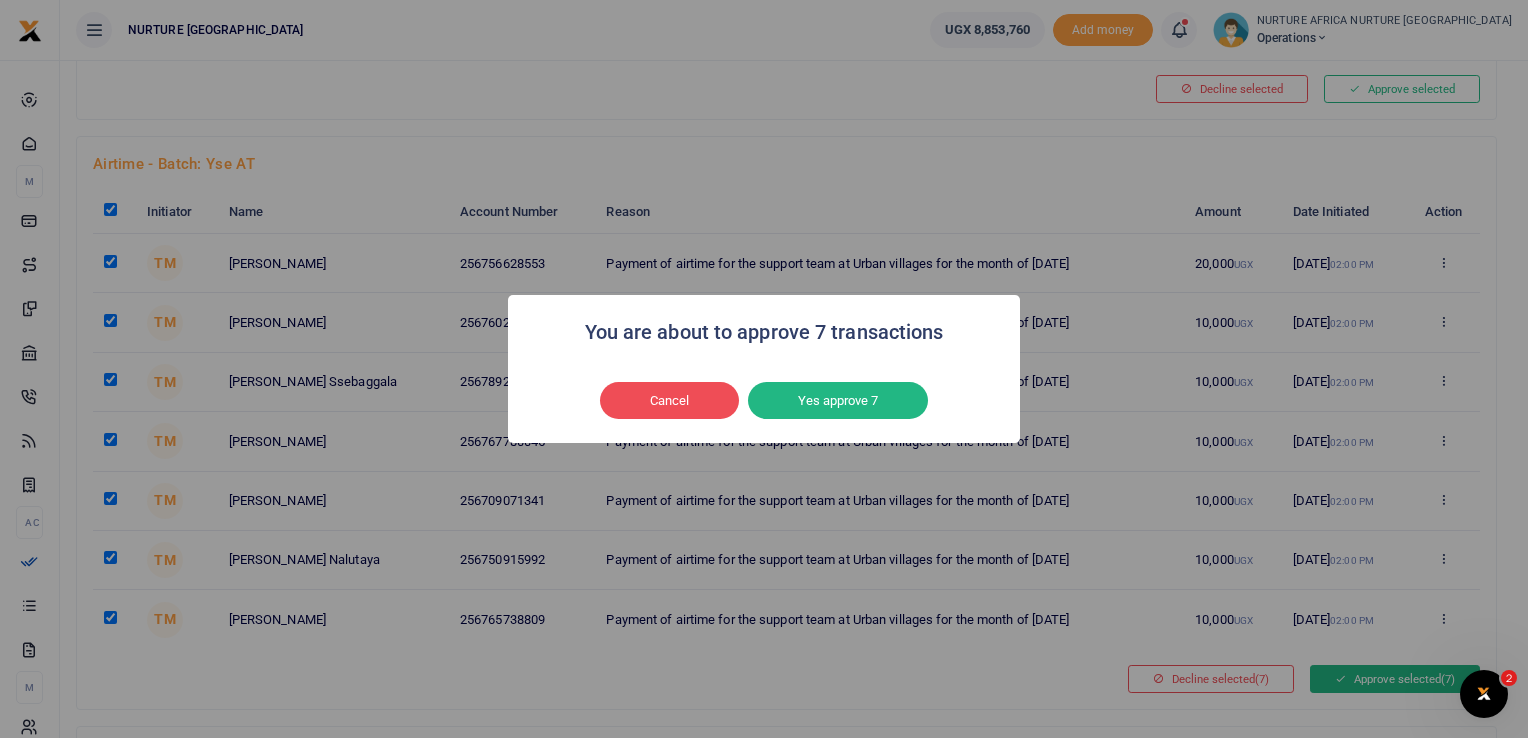 click on "Yes approve 7" at bounding box center [838, 401] 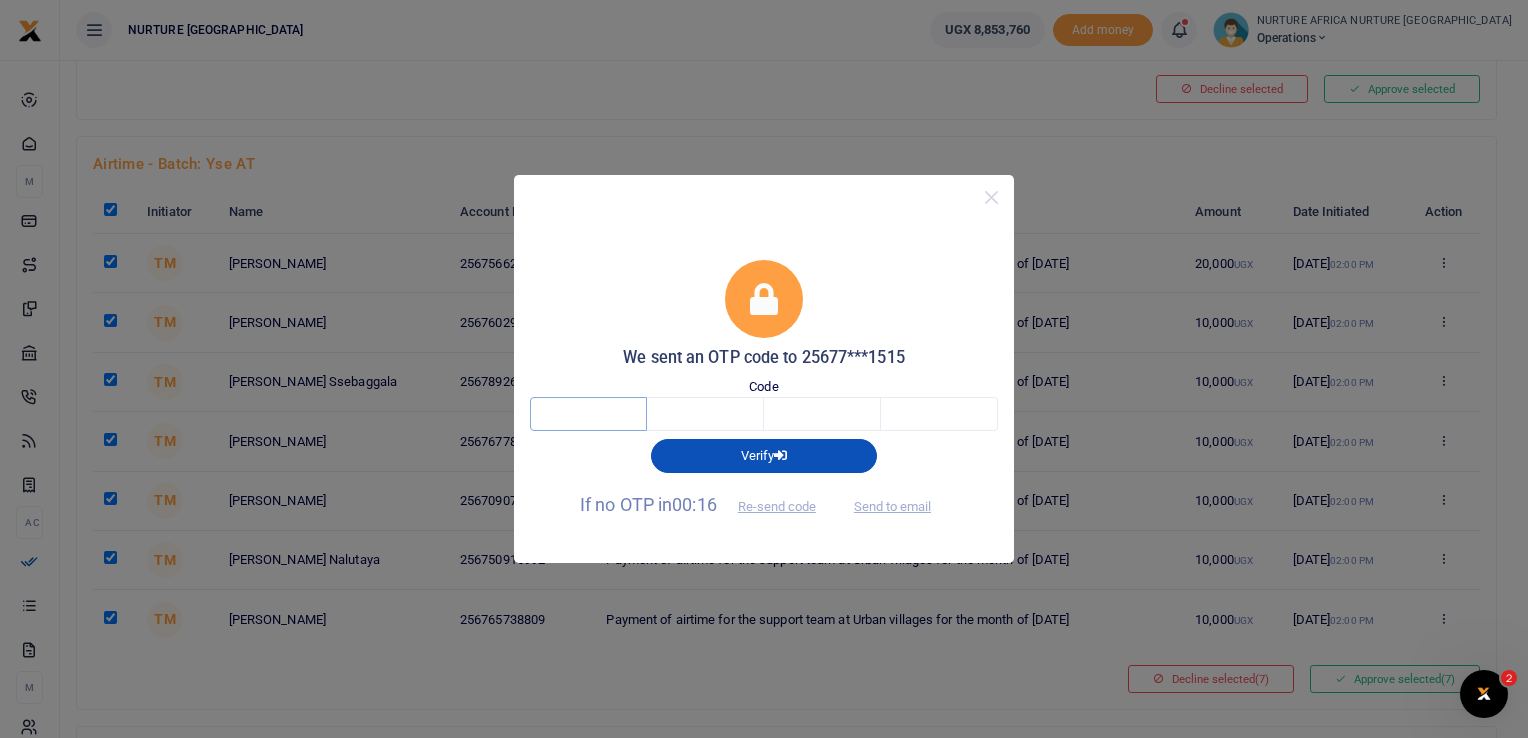 click at bounding box center (588, 414) 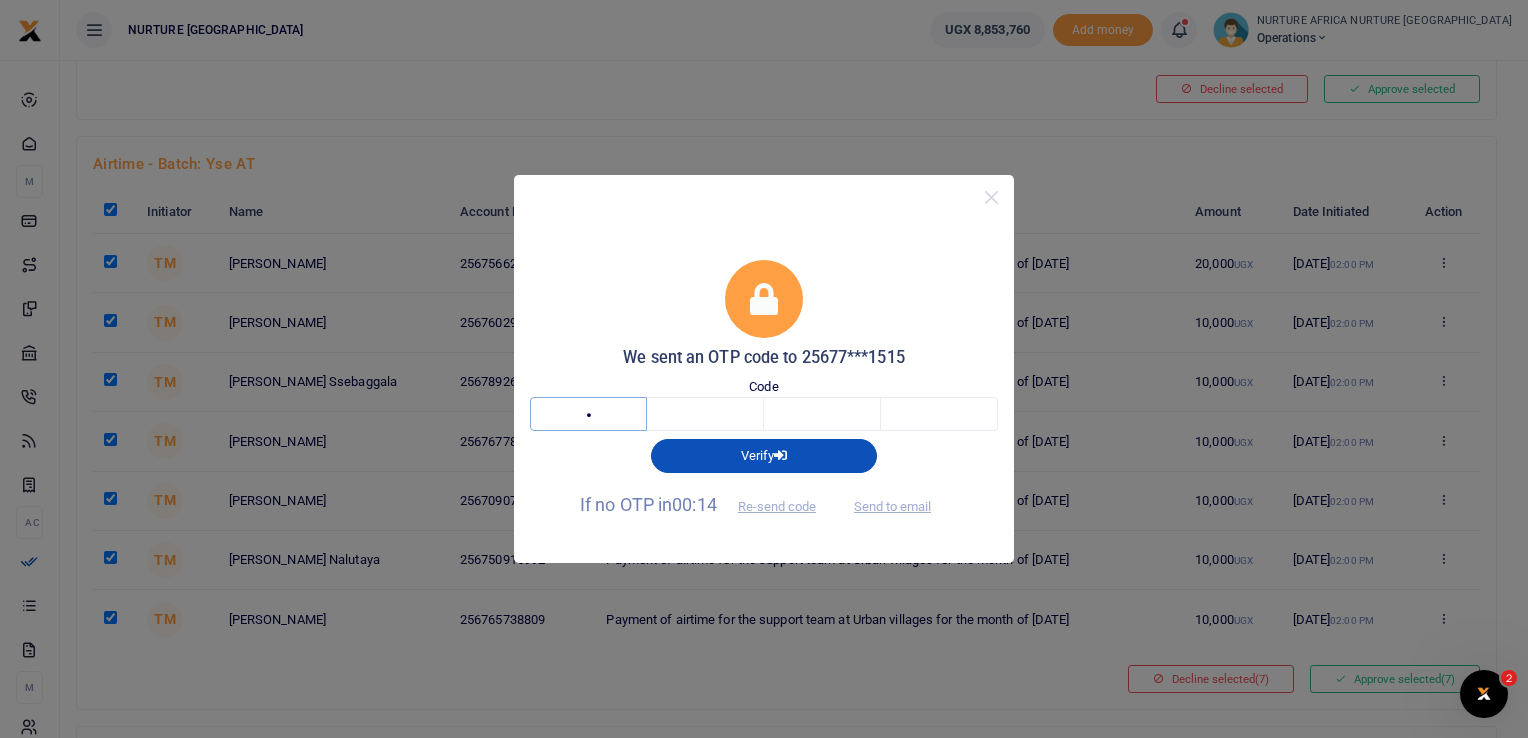 type on "8" 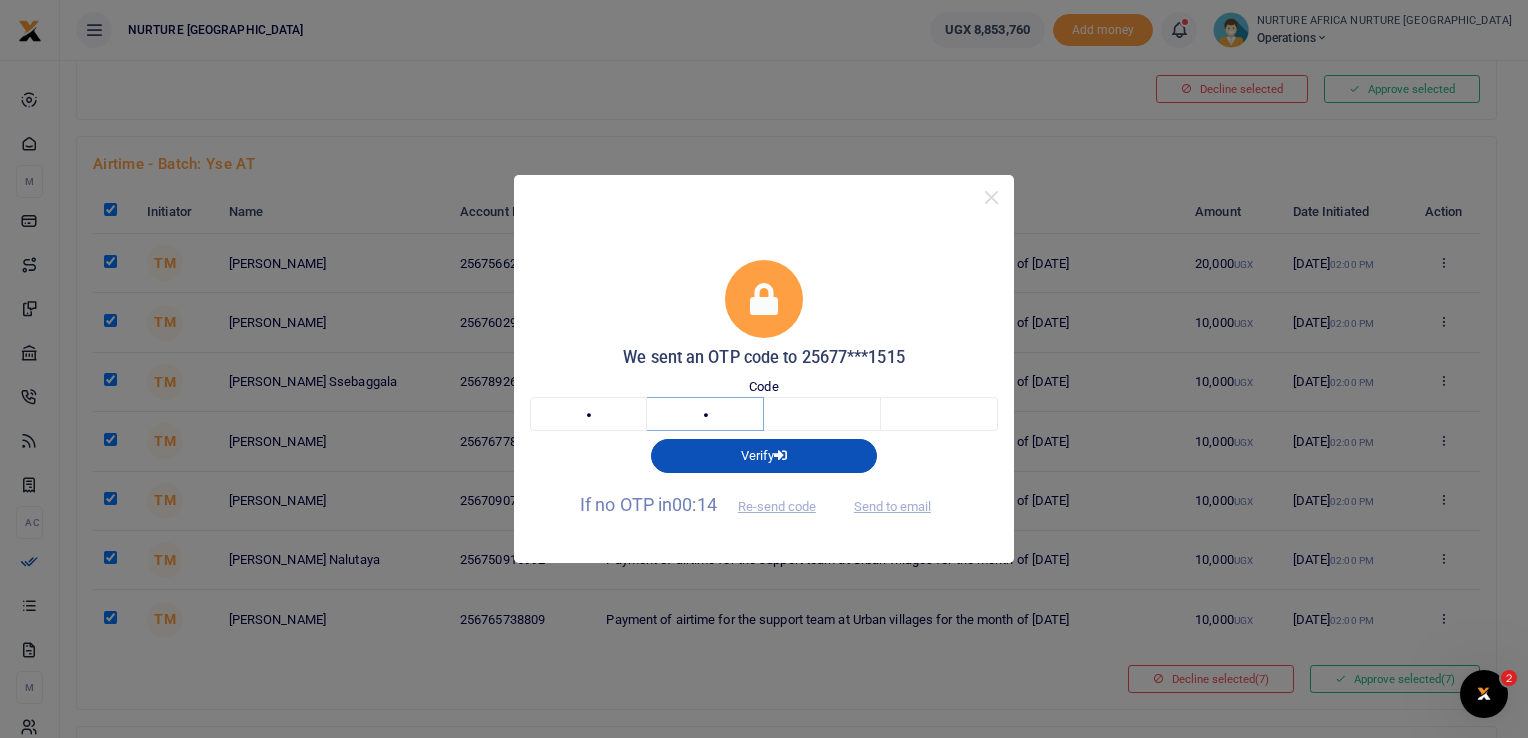 type on "7" 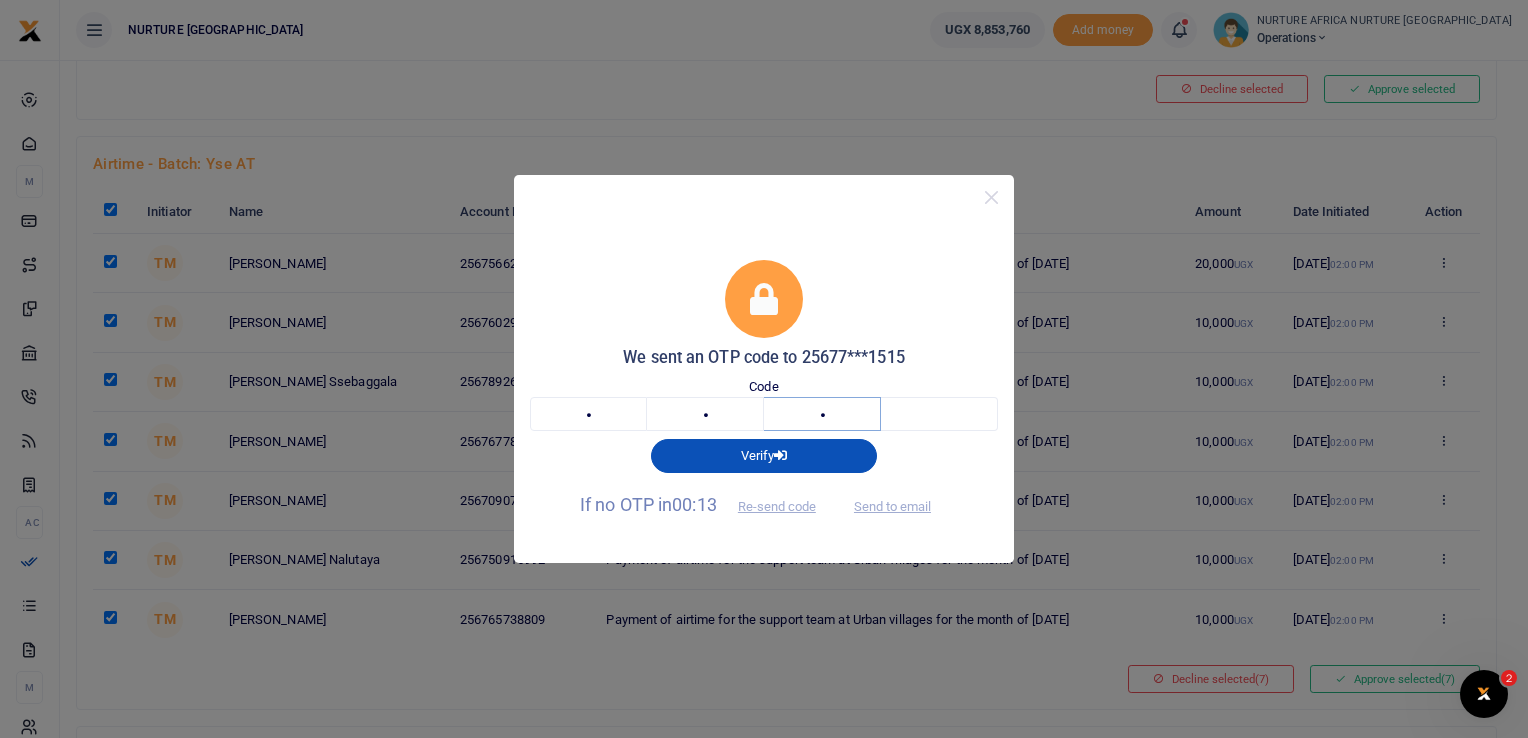 type on "3" 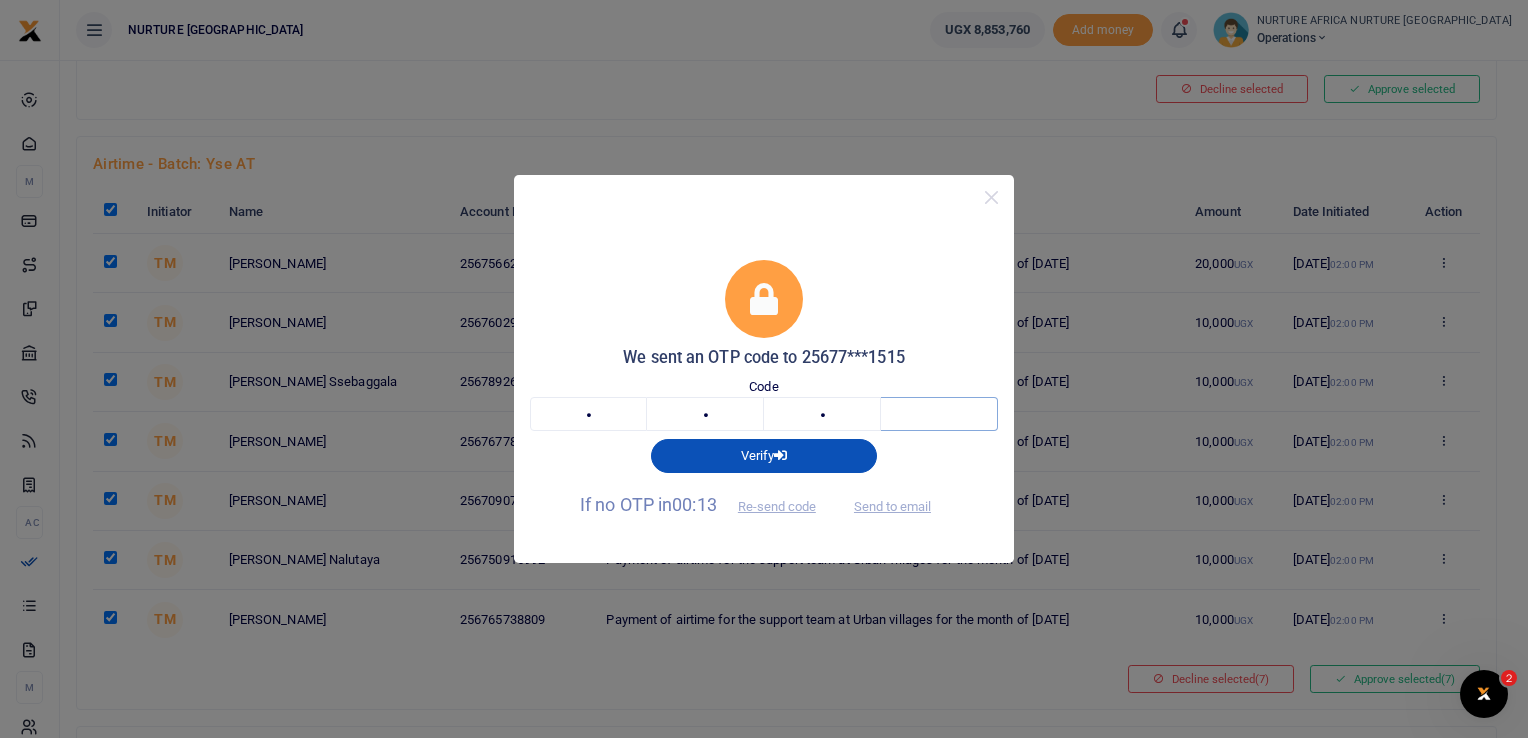 type on "7" 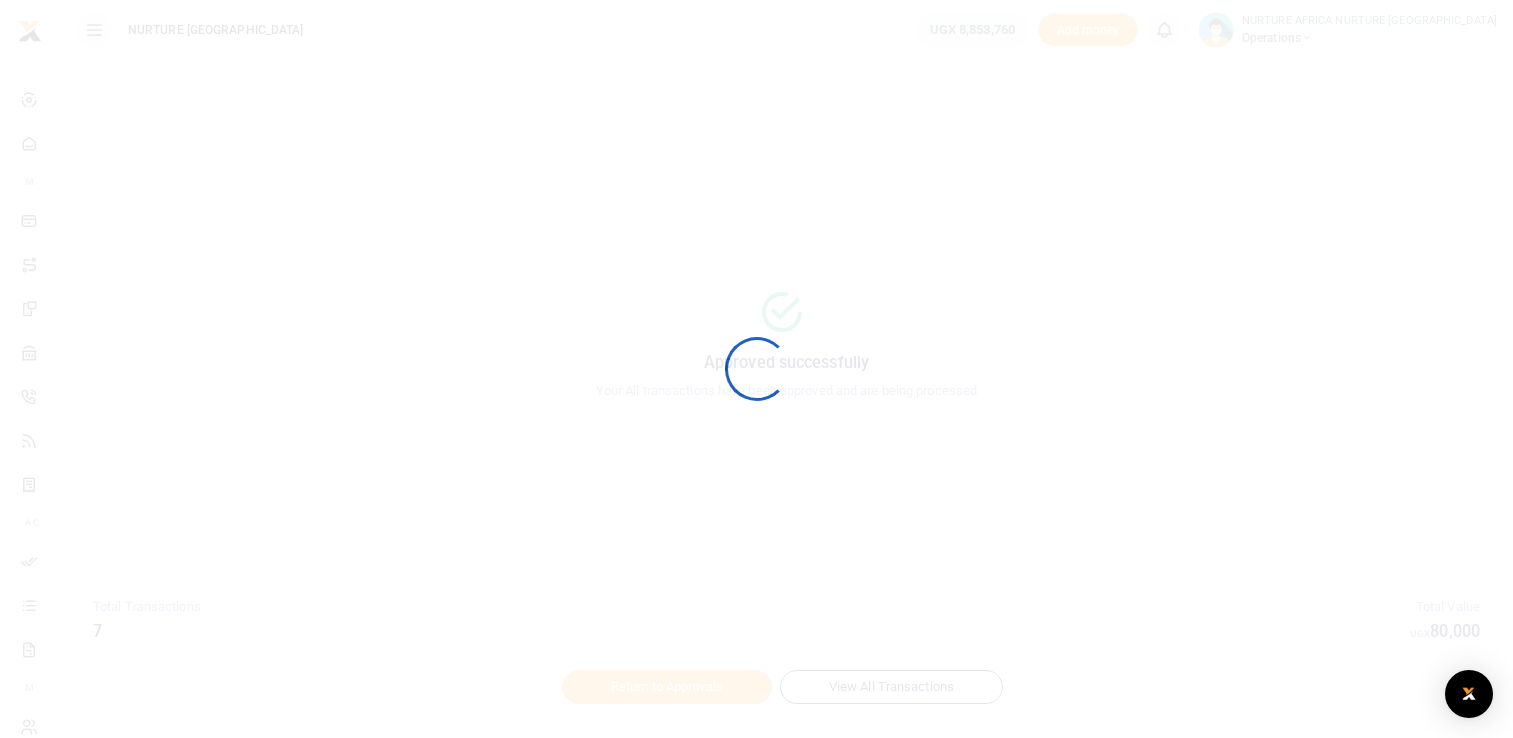 scroll, scrollTop: 0, scrollLeft: 0, axis: both 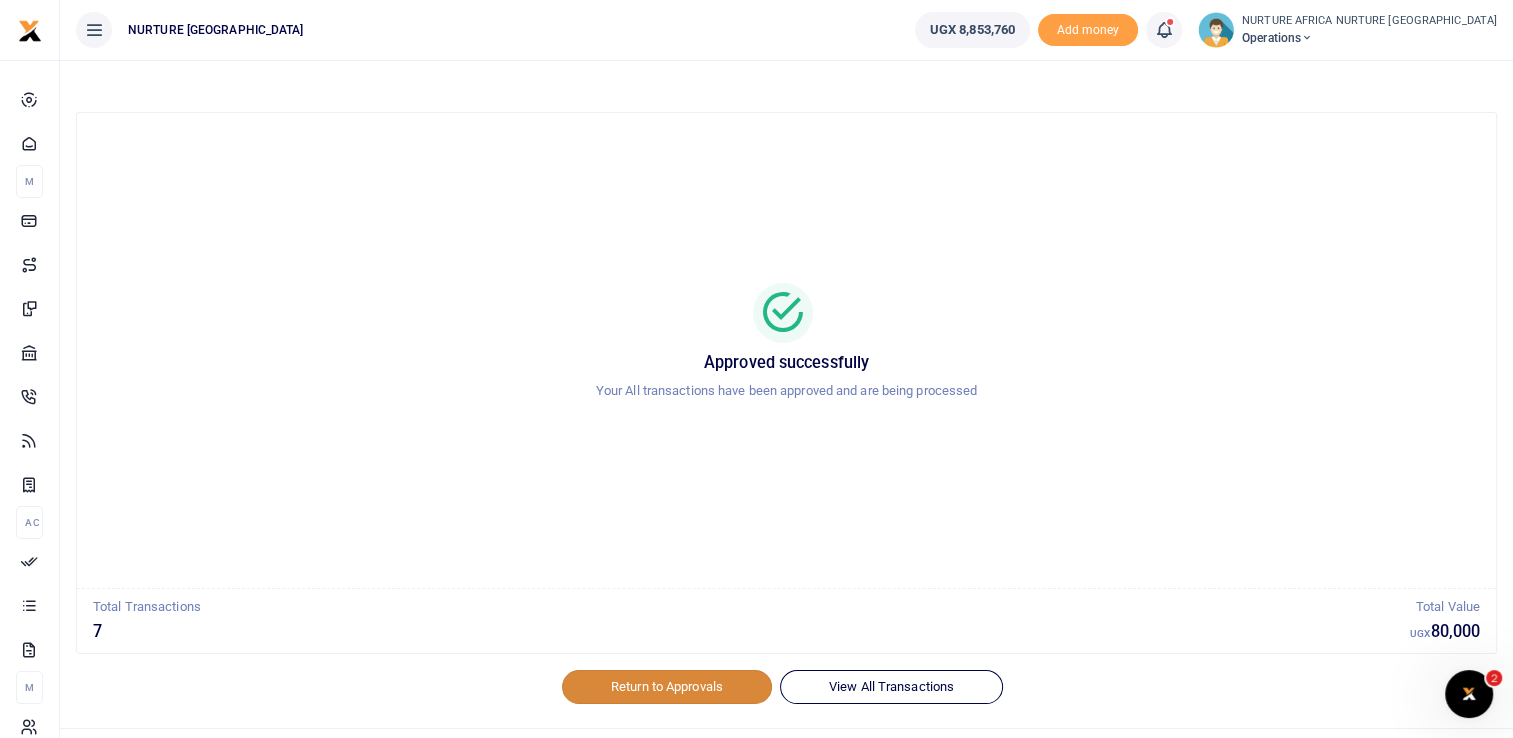 click on "Return to Approvals" at bounding box center (667, 687) 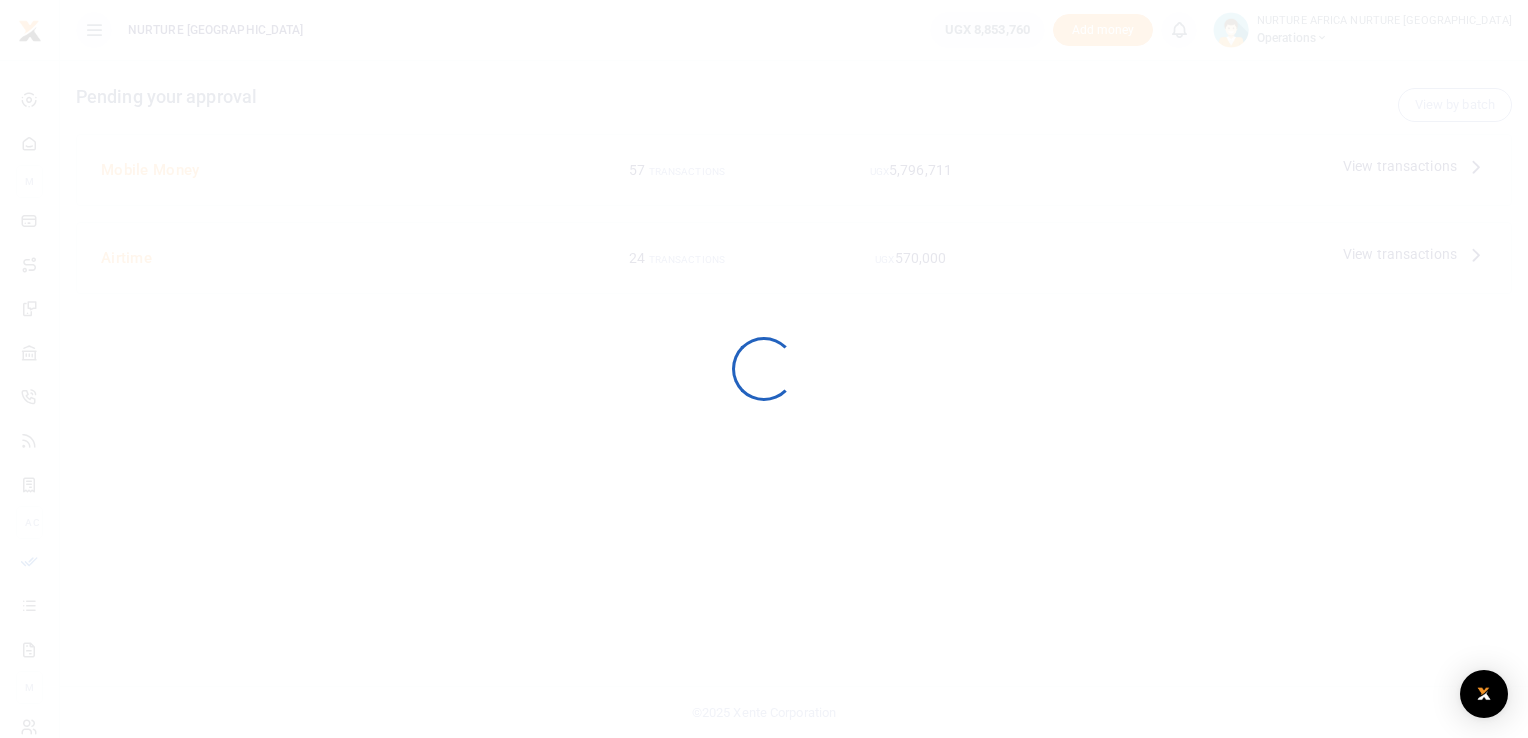 scroll, scrollTop: 0, scrollLeft: 0, axis: both 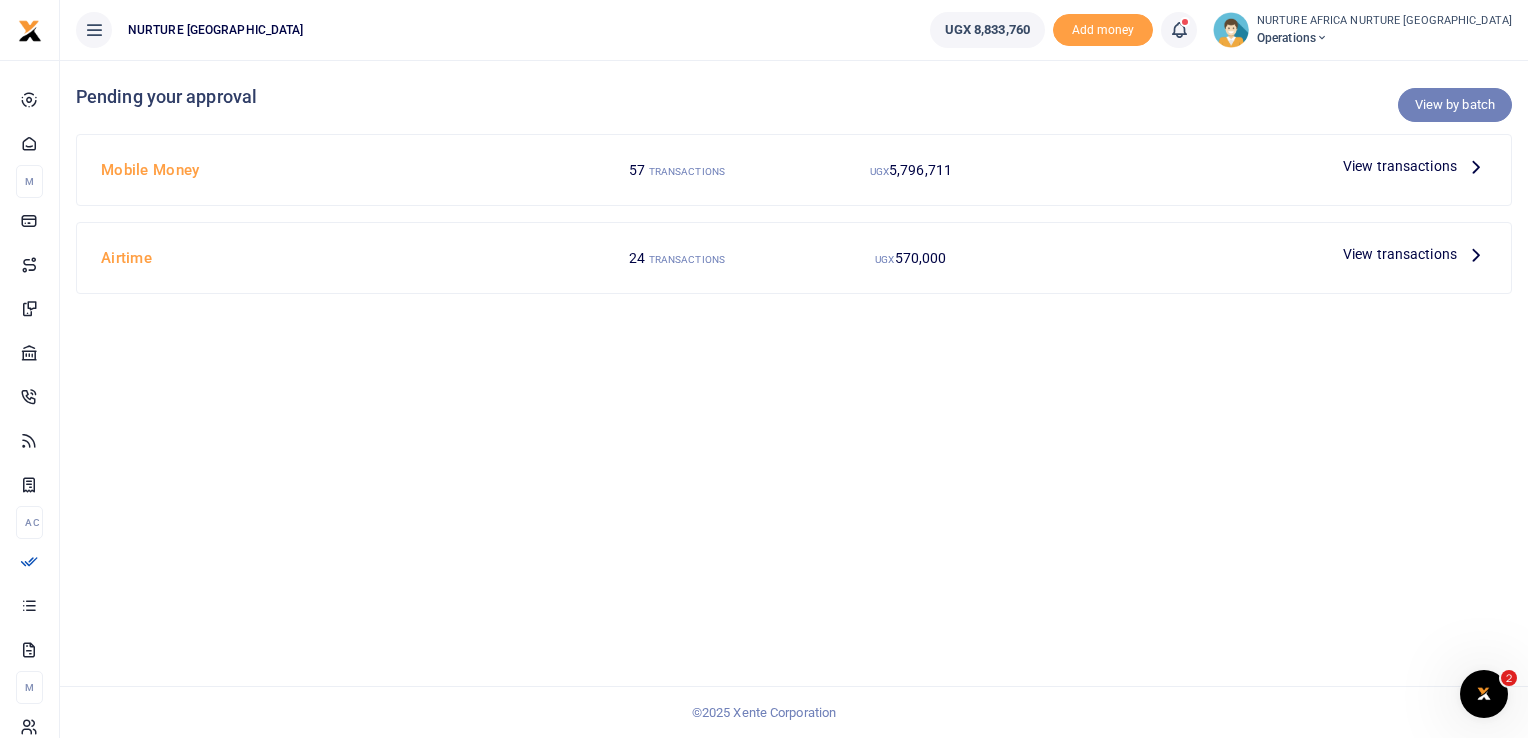 click on "View by batch" at bounding box center [1455, 105] 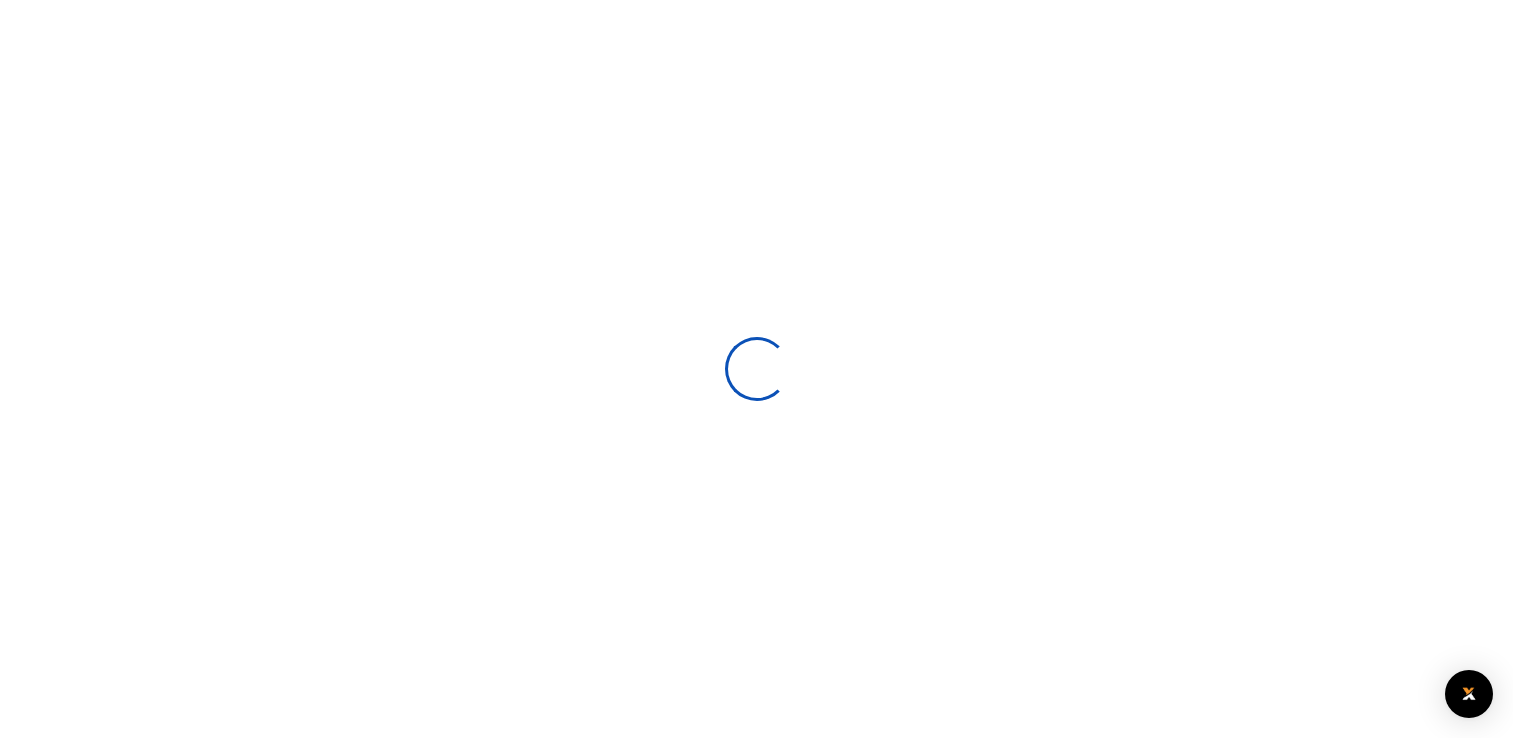 scroll, scrollTop: 0, scrollLeft: 0, axis: both 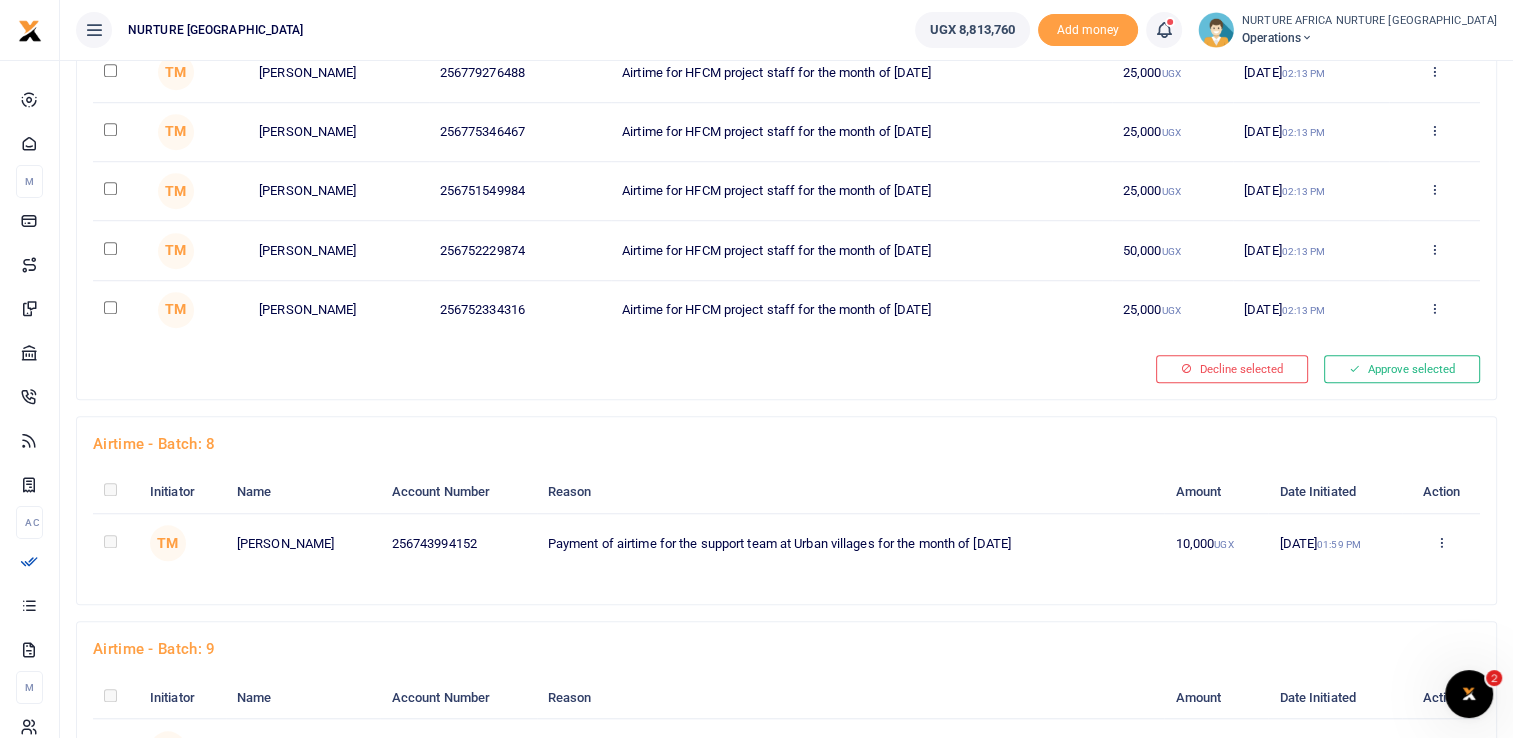 click at bounding box center (1442, -1243) 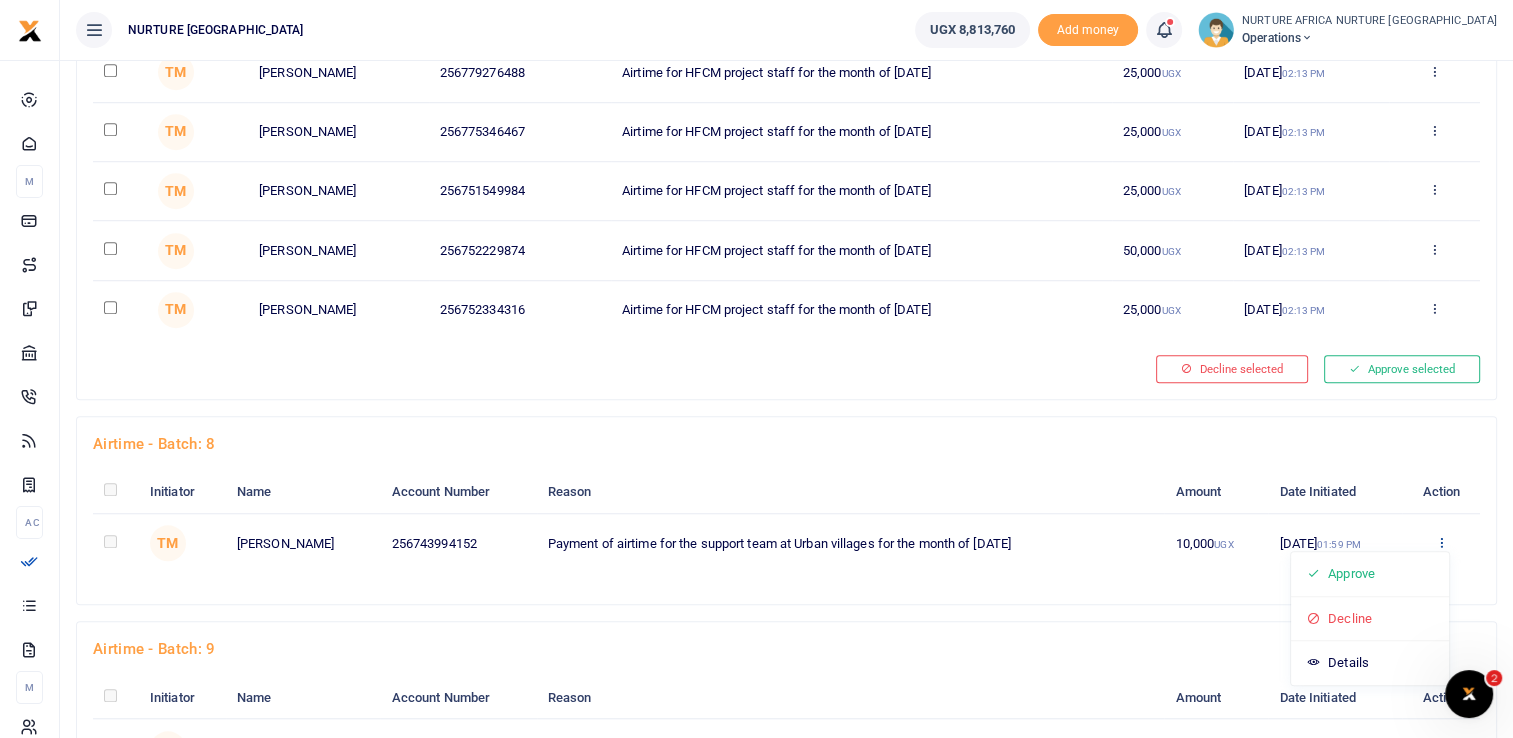 click on "Approve" at bounding box center (1370, 574) 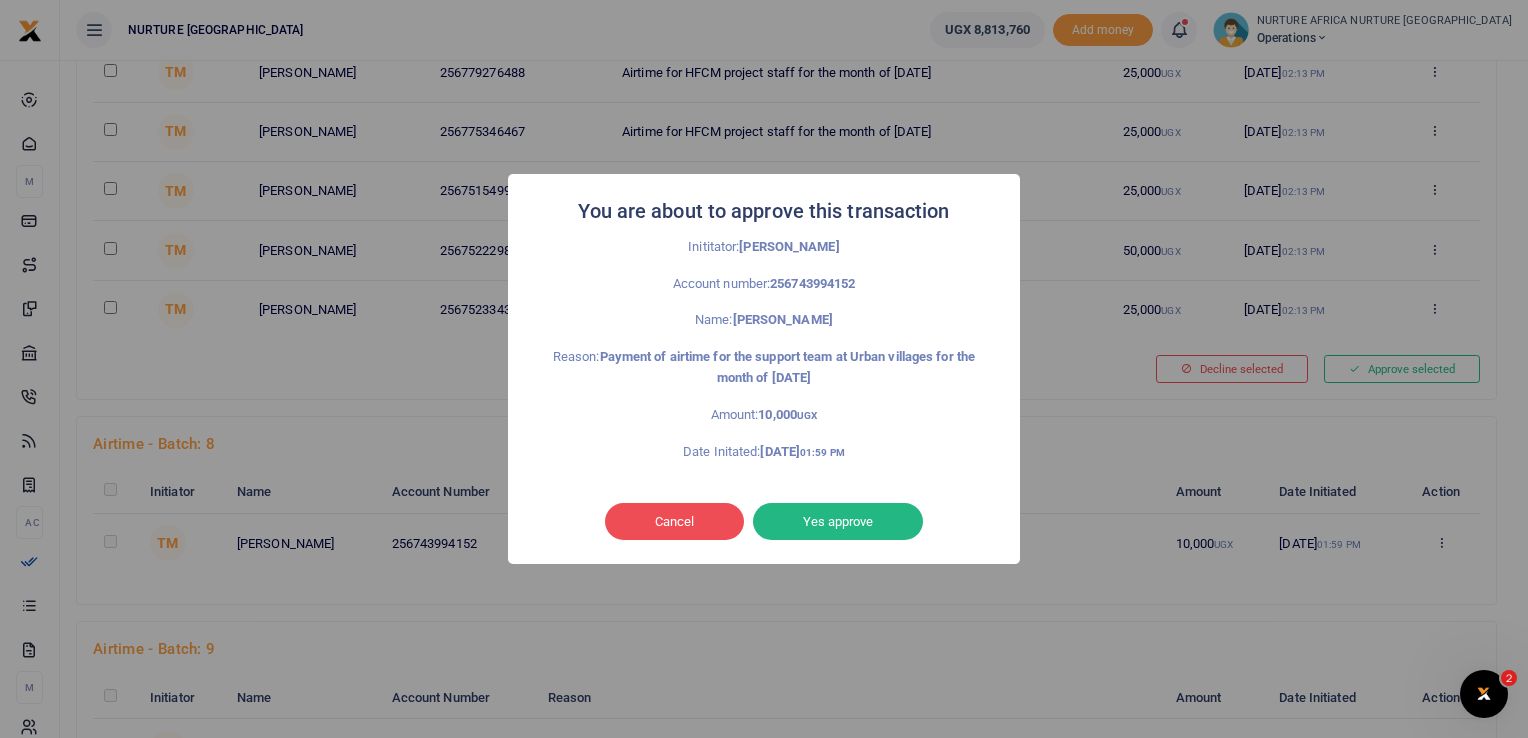 click on "Yes approve" at bounding box center [838, 522] 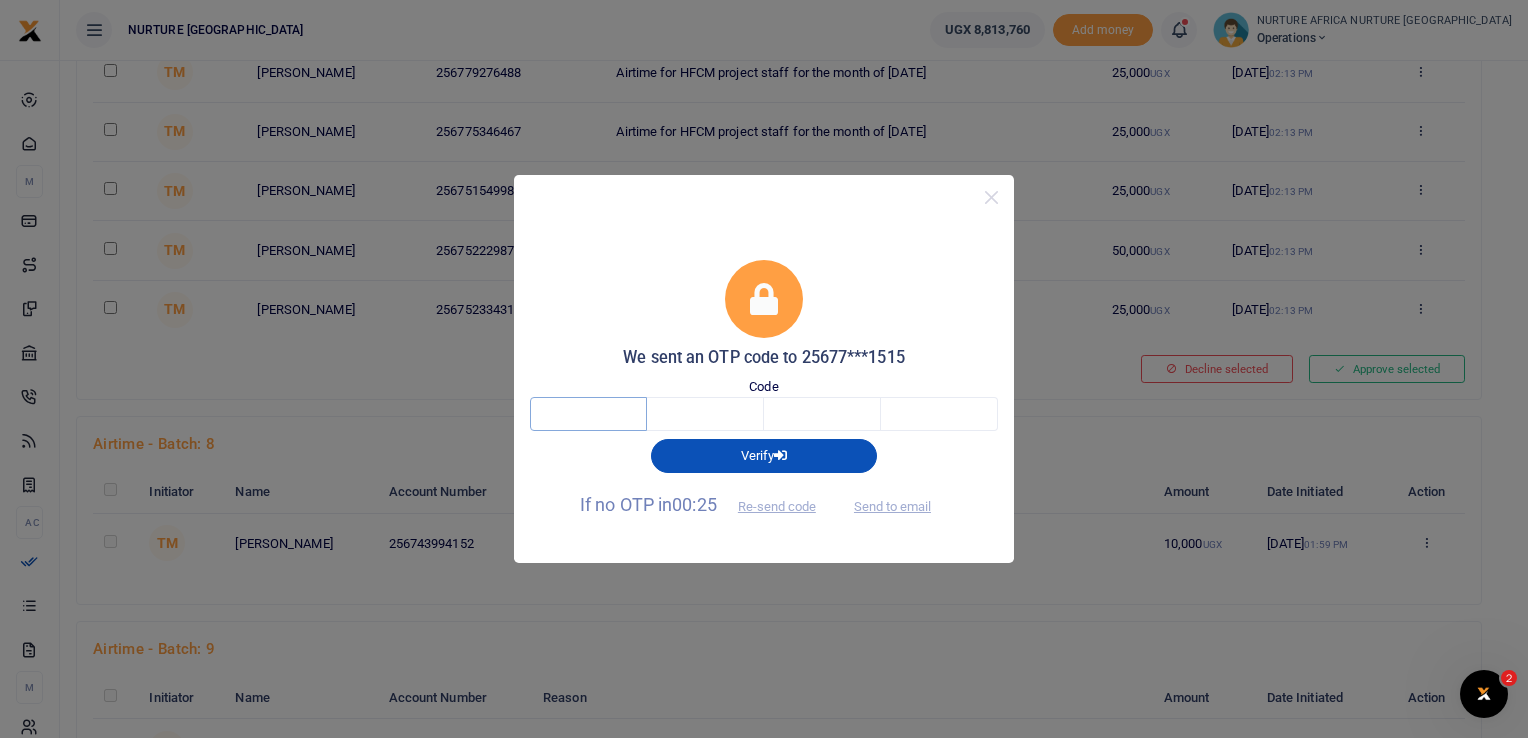 click at bounding box center (588, 414) 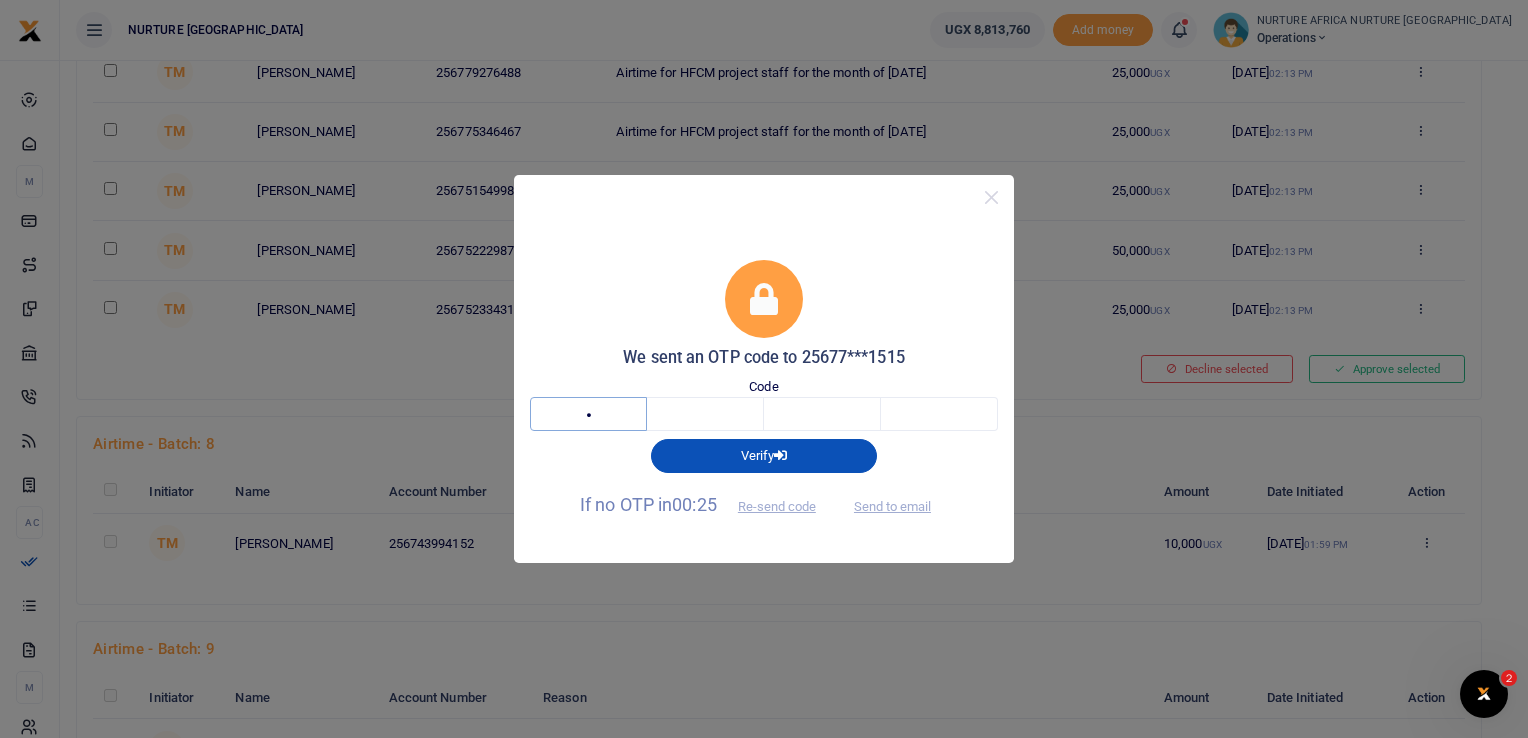 type on "7" 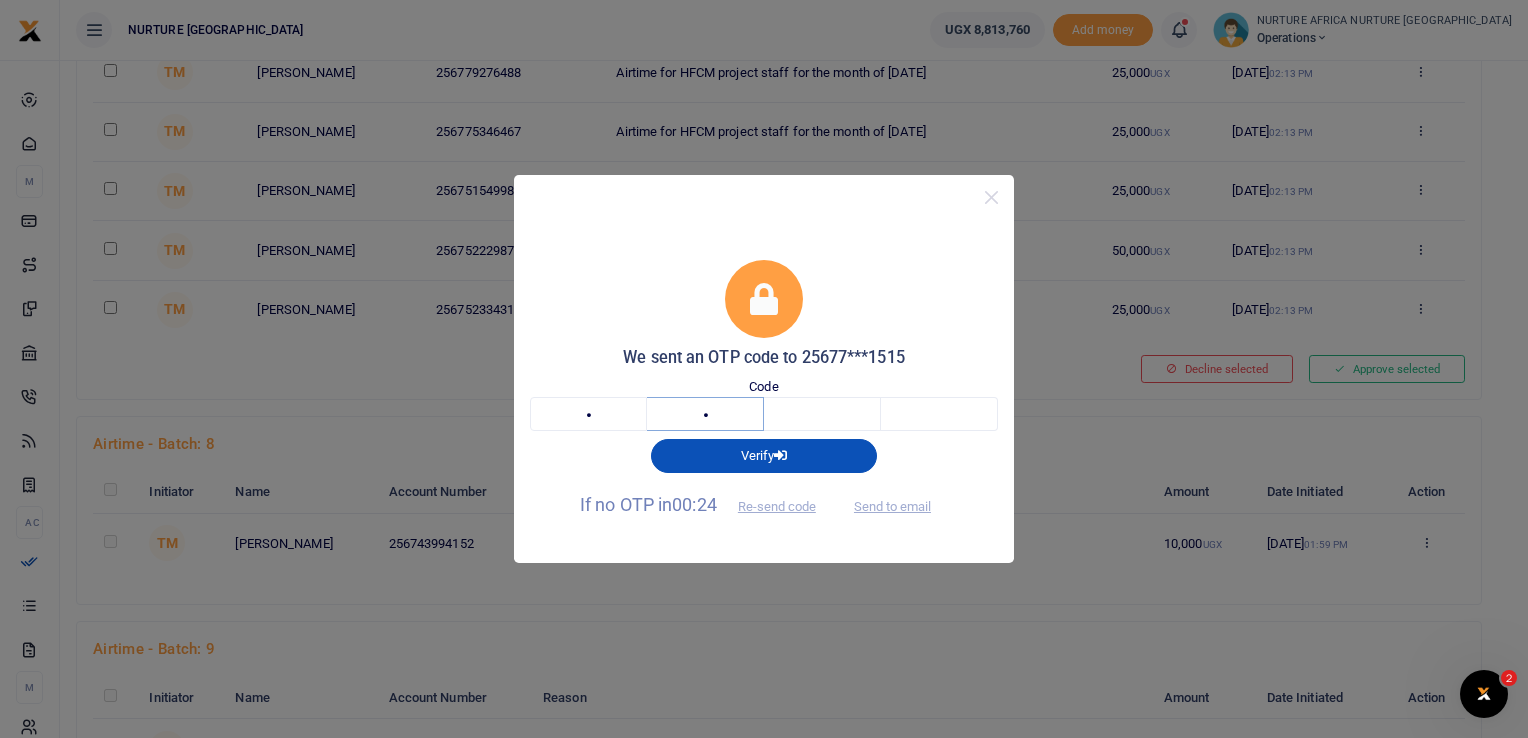 type on "6" 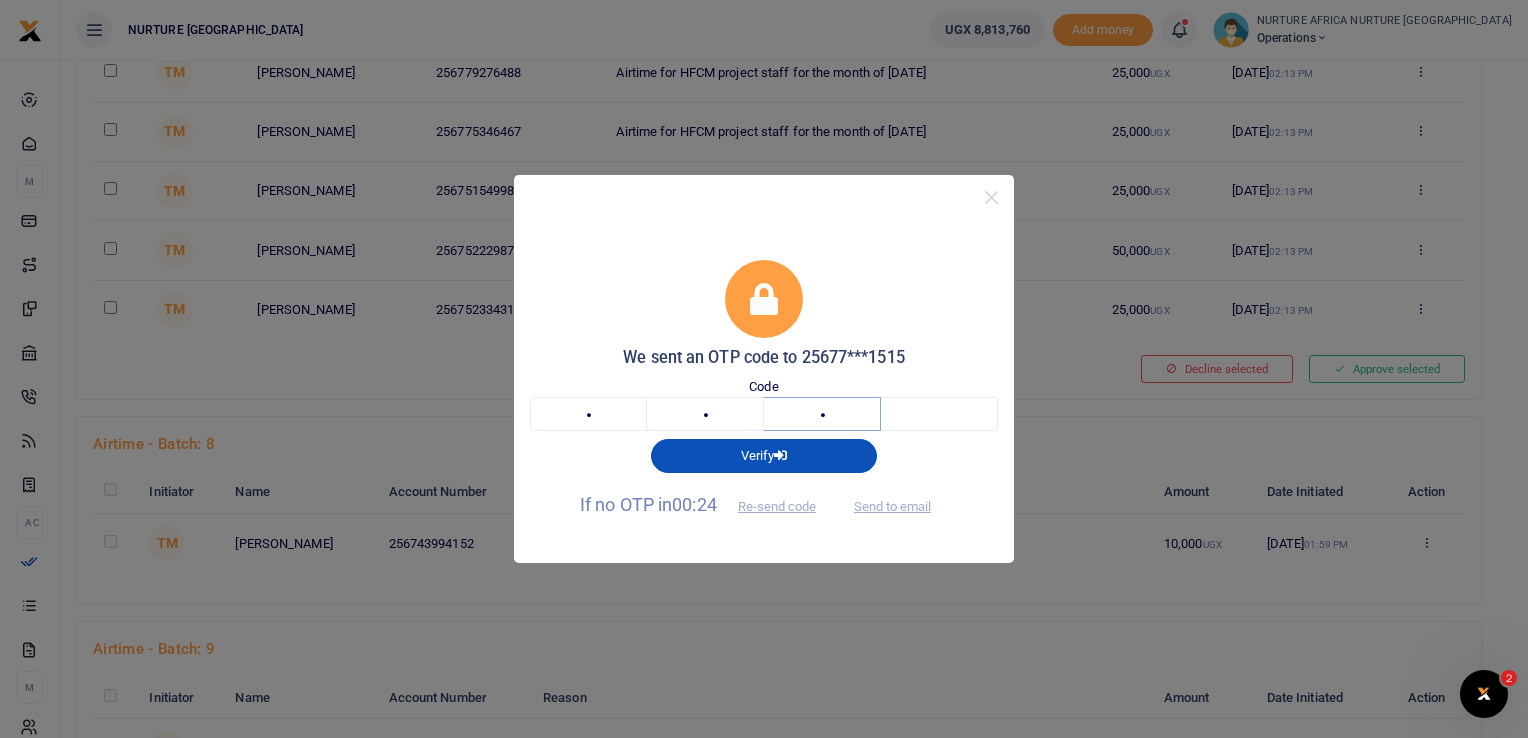 type on "7" 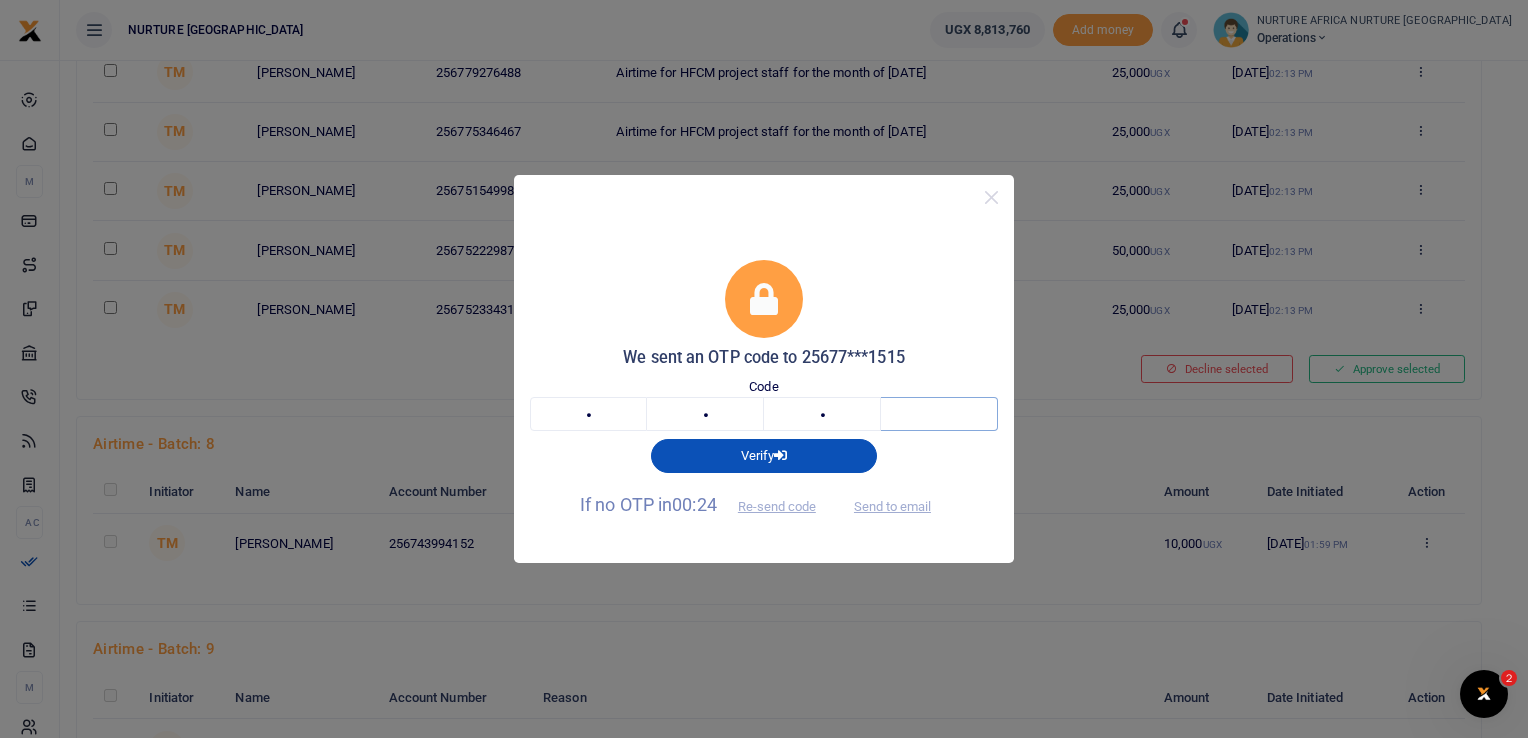 type on "0" 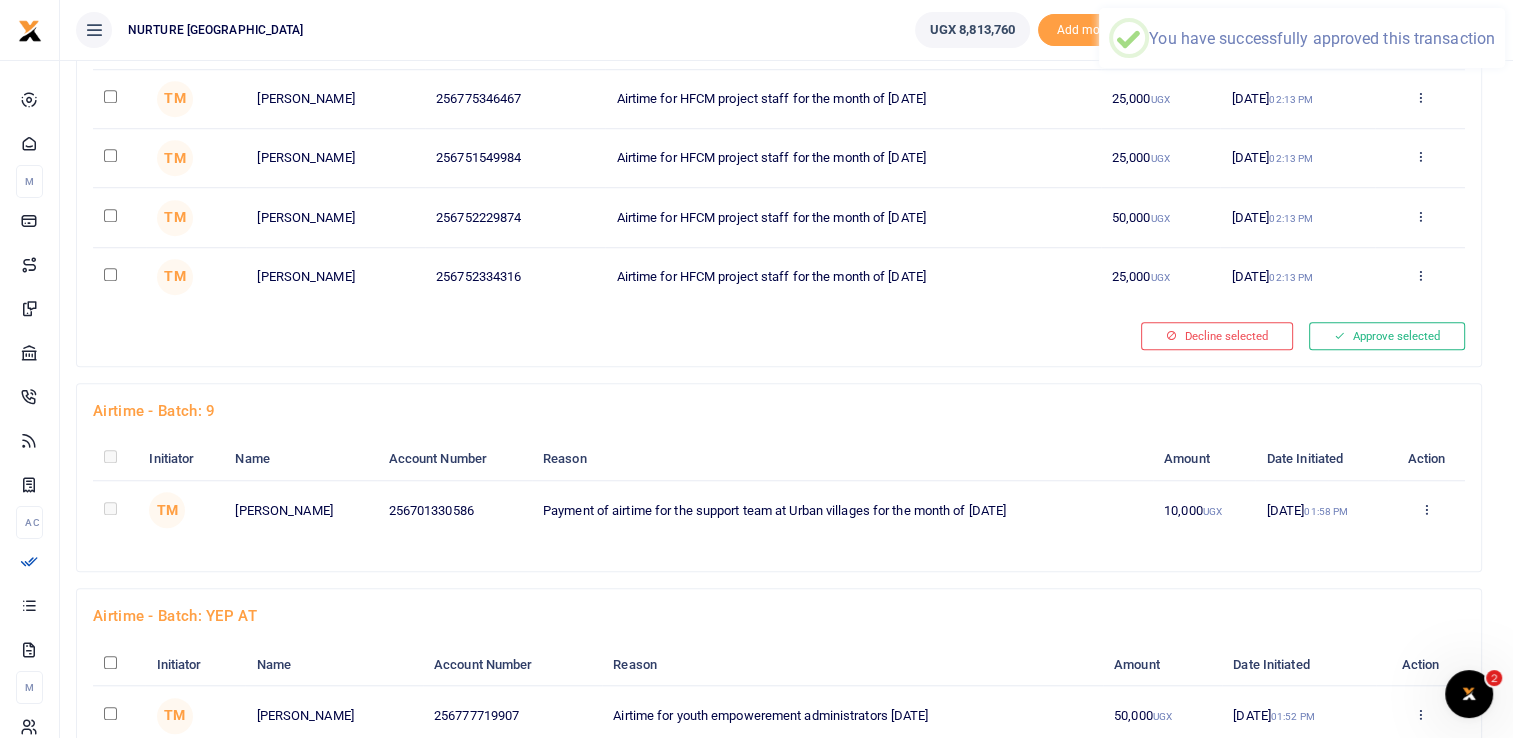 scroll, scrollTop: 1554, scrollLeft: 0, axis: vertical 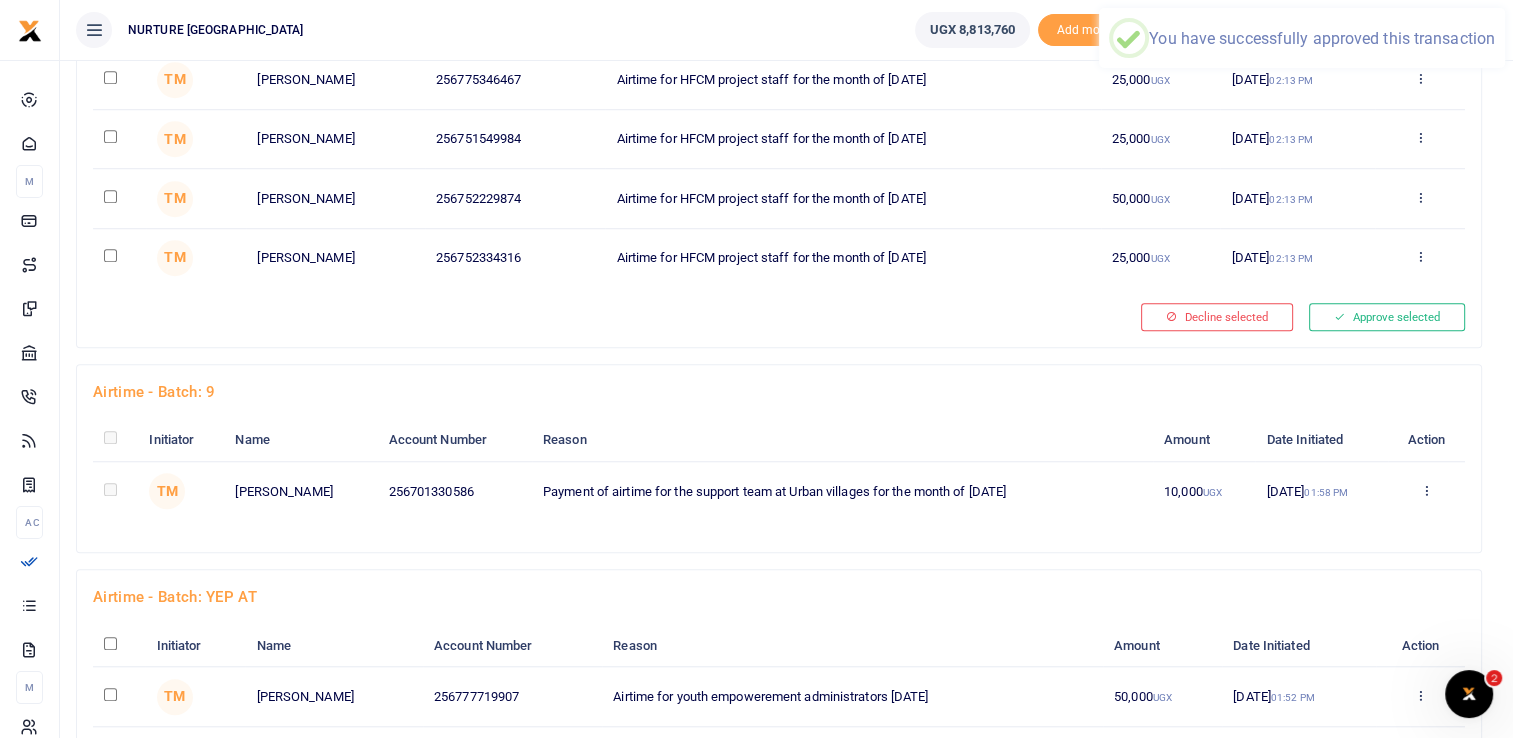 click at bounding box center [1428, -1294] 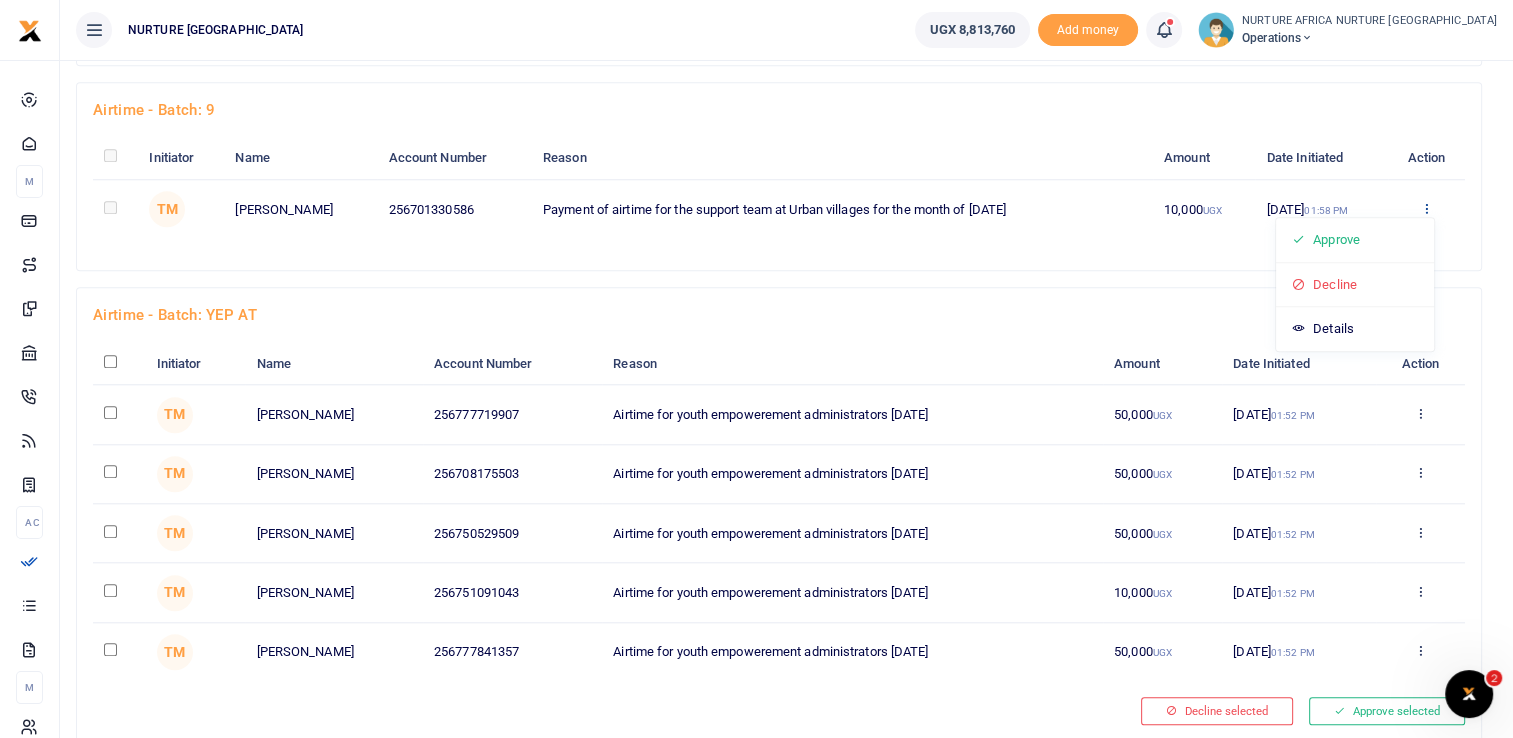 scroll, scrollTop: 1834, scrollLeft: 0, axis: vertical 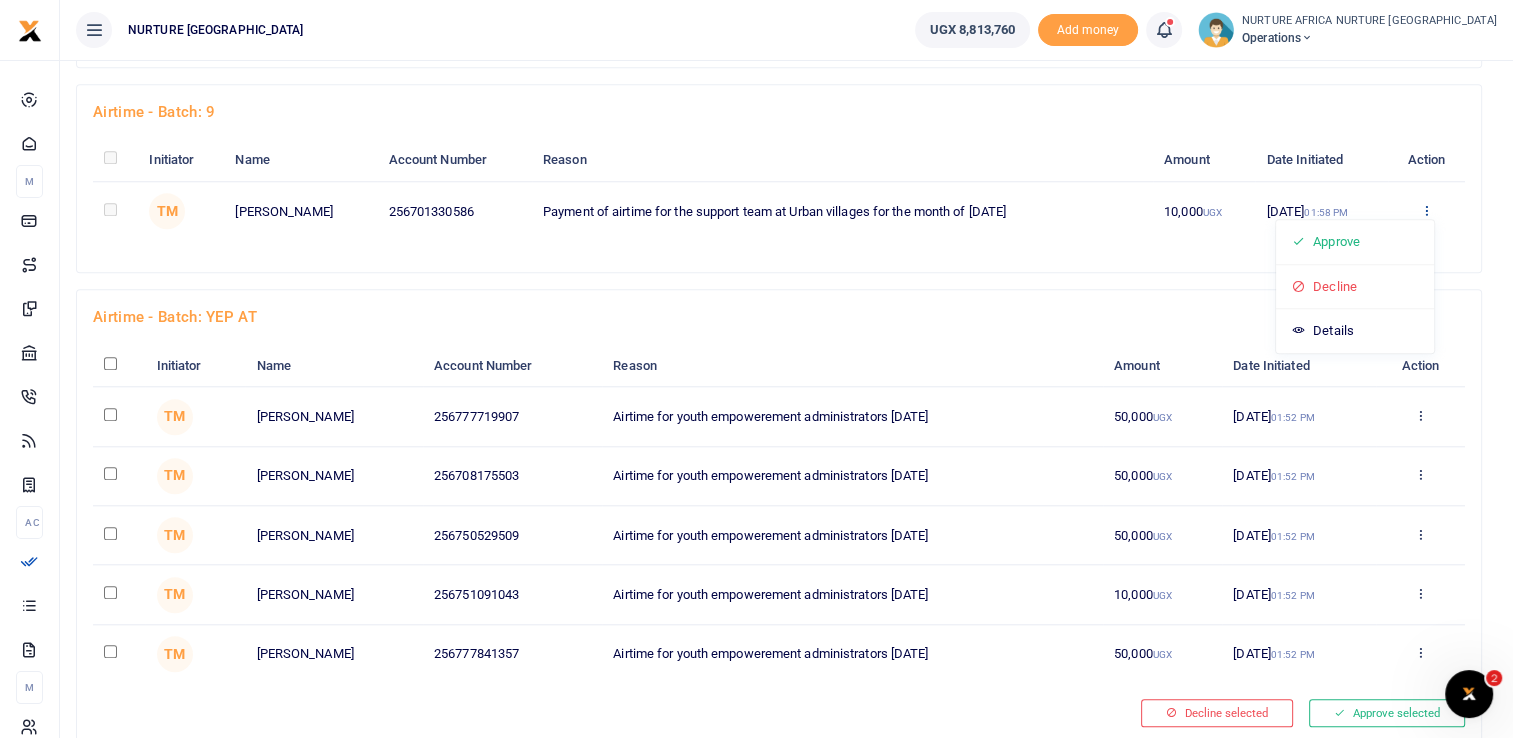 click on "Approve" at bounding box center (1355, 242) 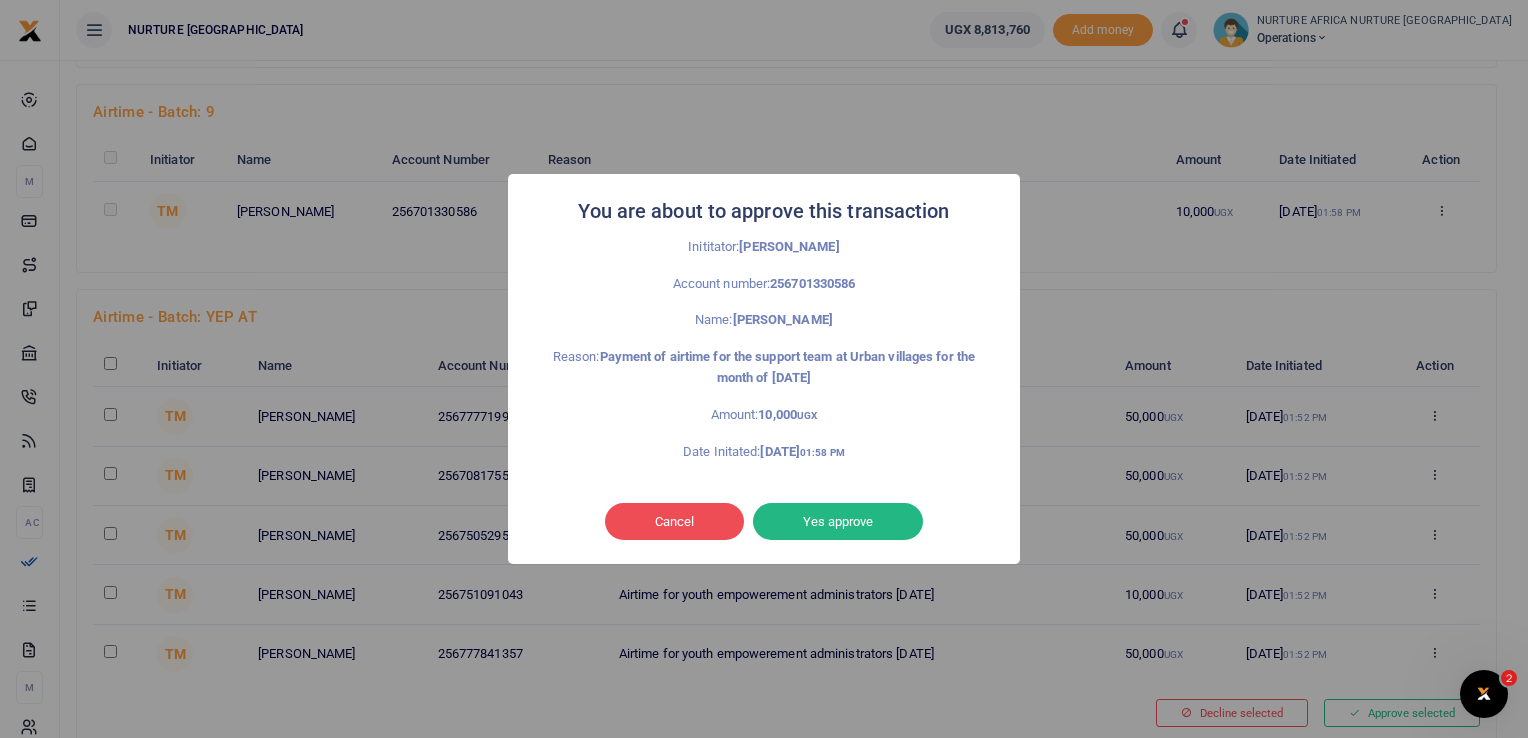 click on "Yes approve" at bounding box center (838, 522) 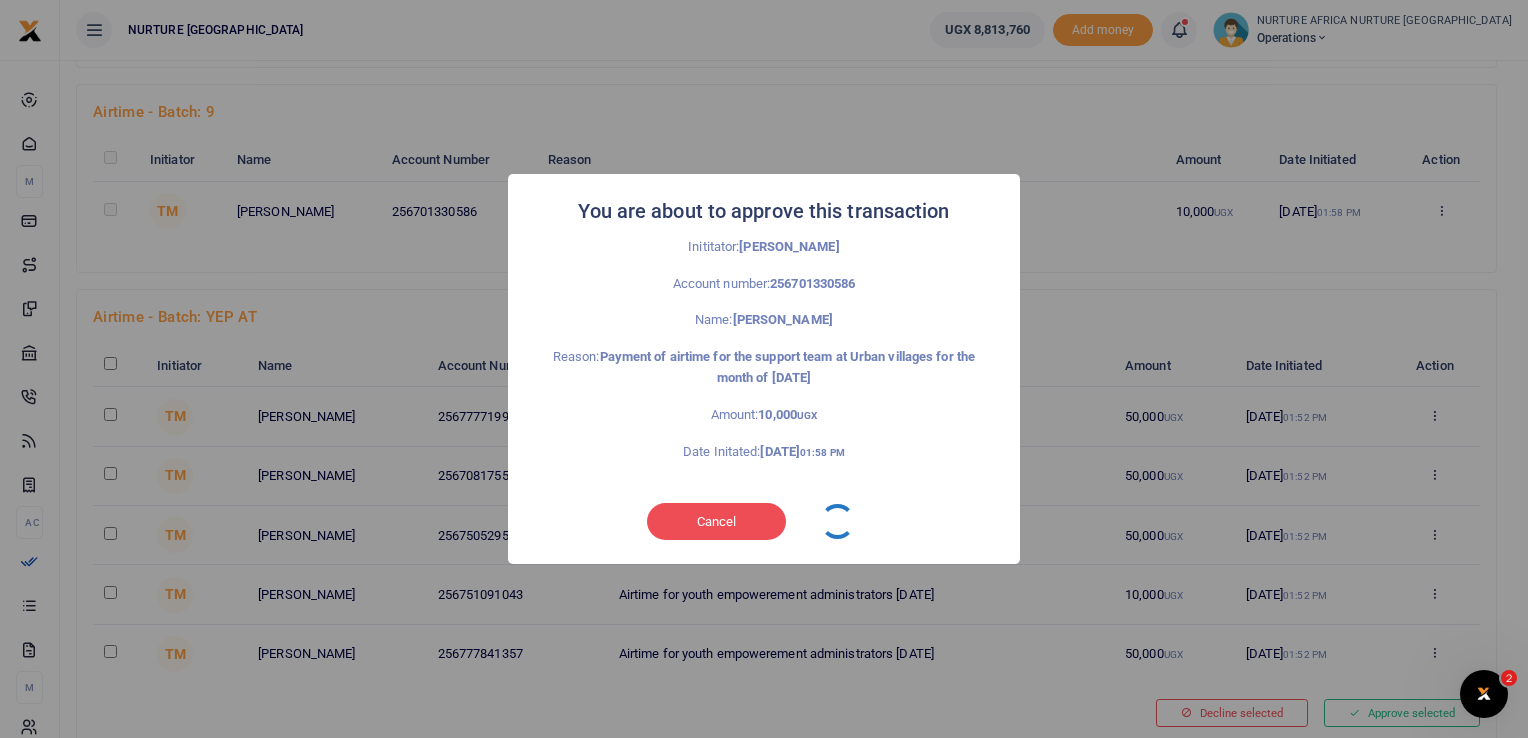type 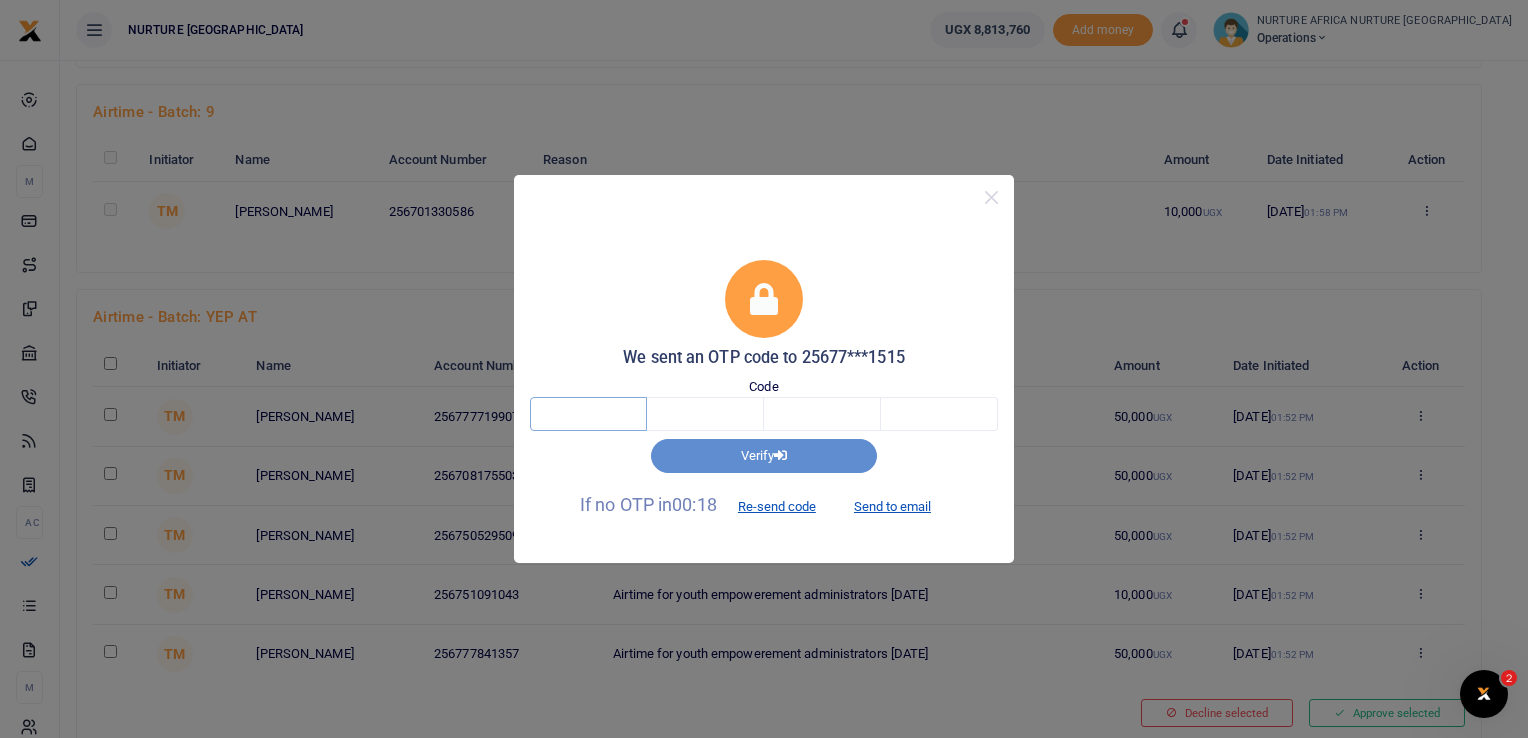 click at bounding box center [588, 414] 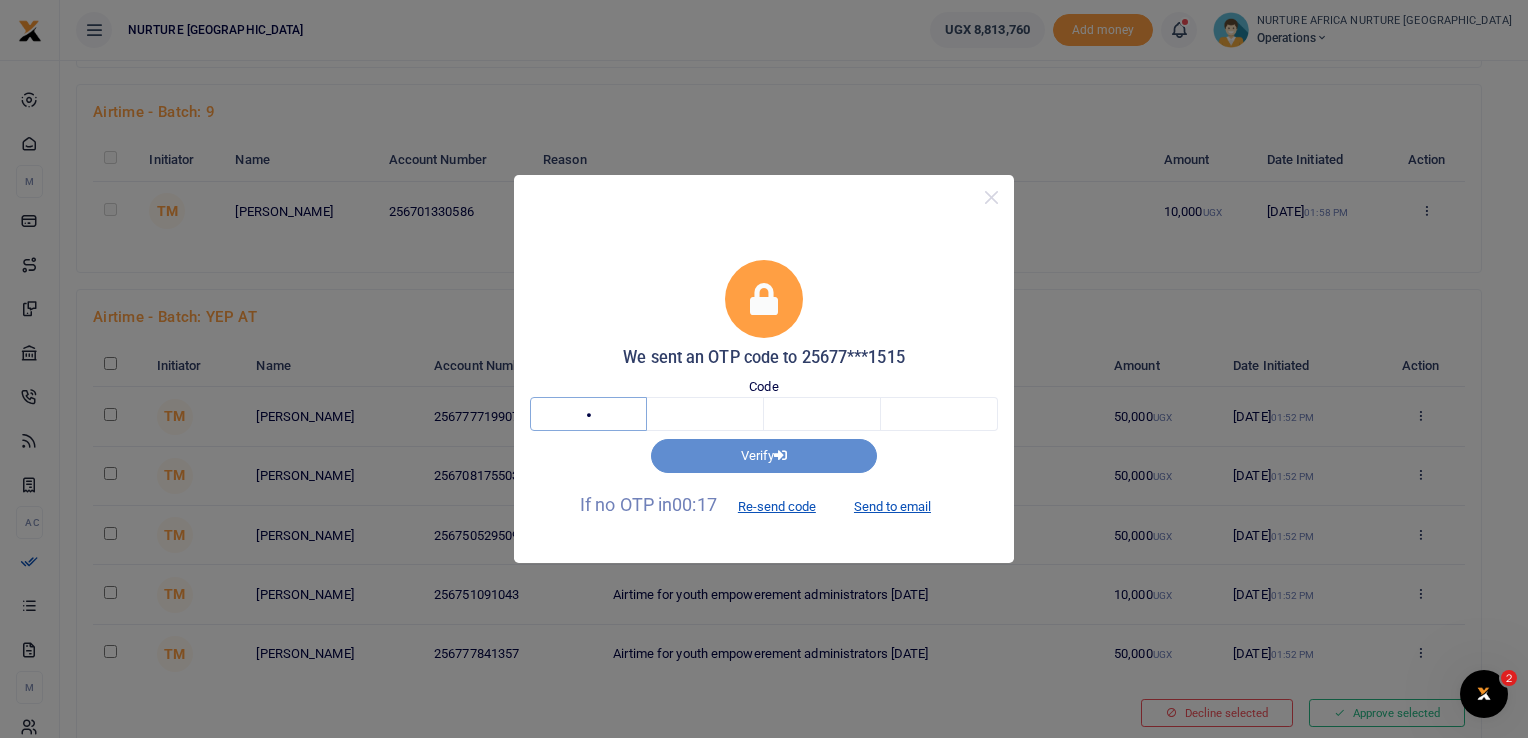 type on "4" 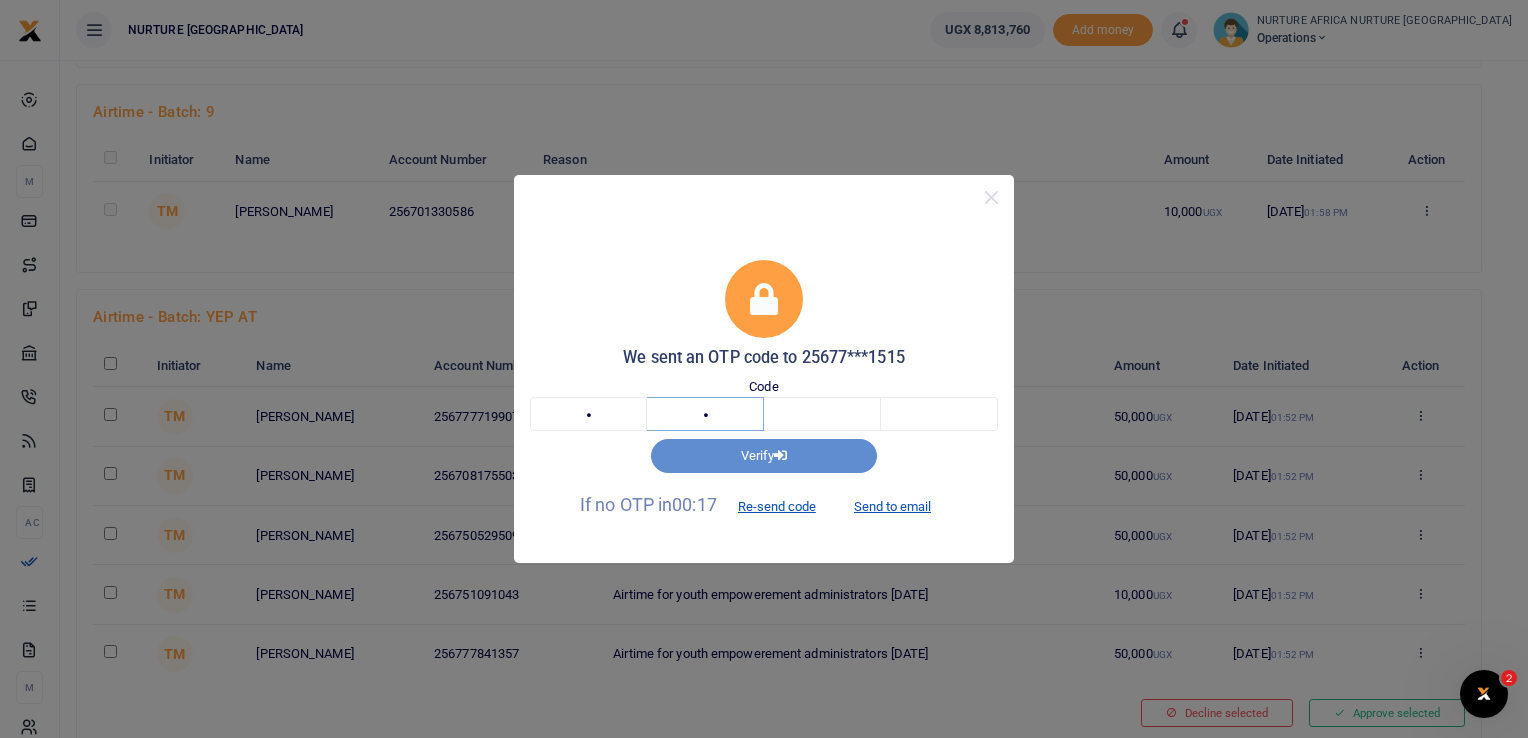 type on "5" 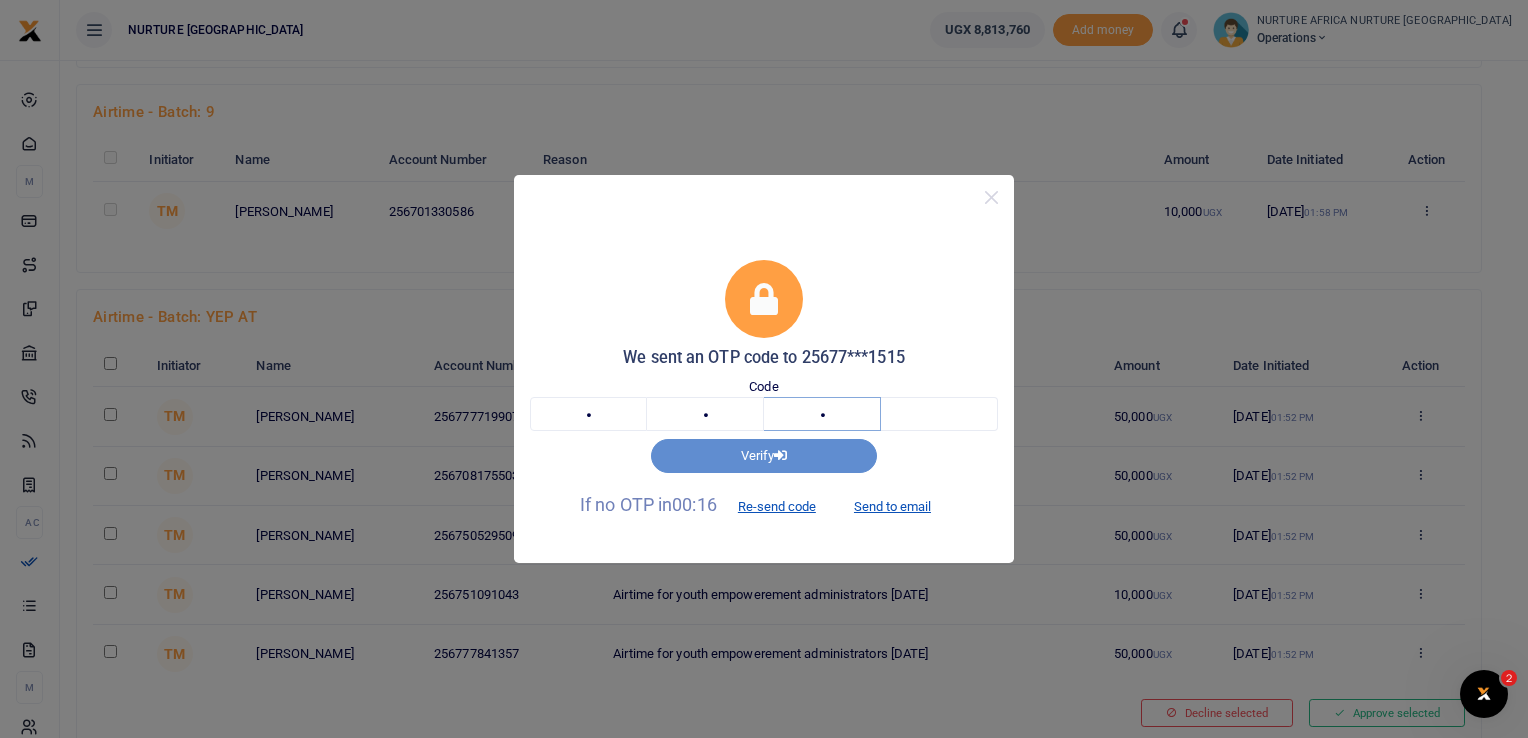 type on "1" 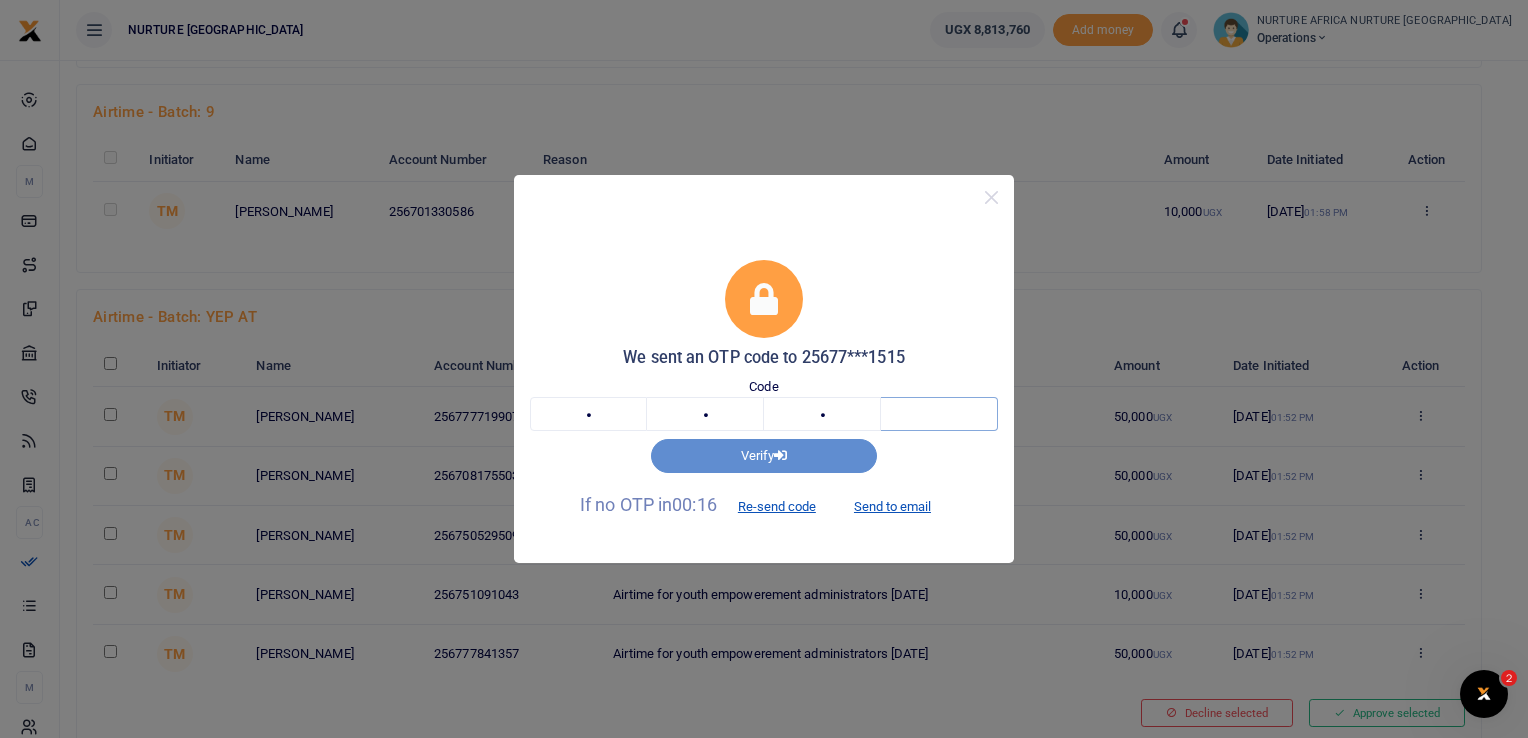 type on "1" 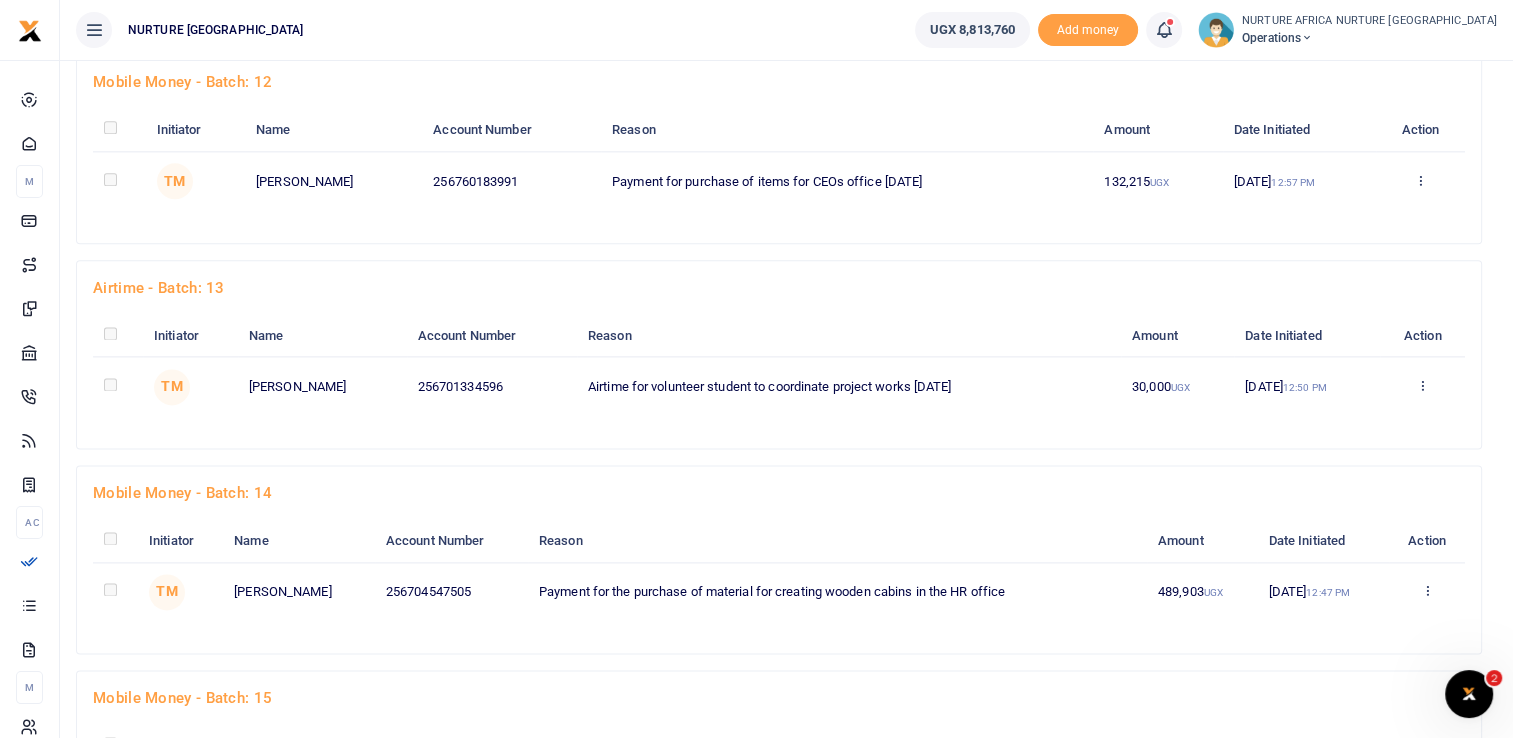scroll, scrollTop: 2547, scrollLeft: 0, axis: vertical 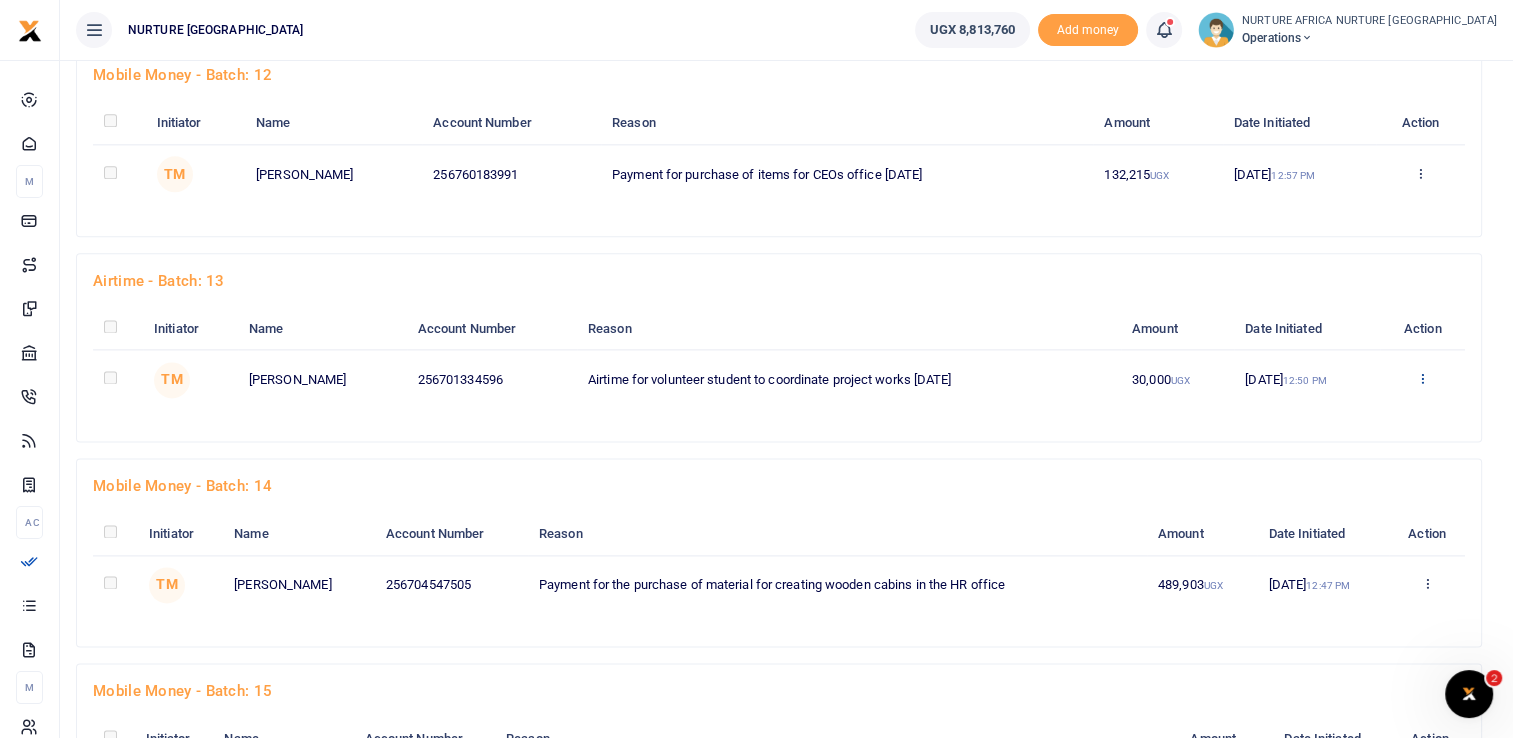 click at bounding box center [1428, -2288] 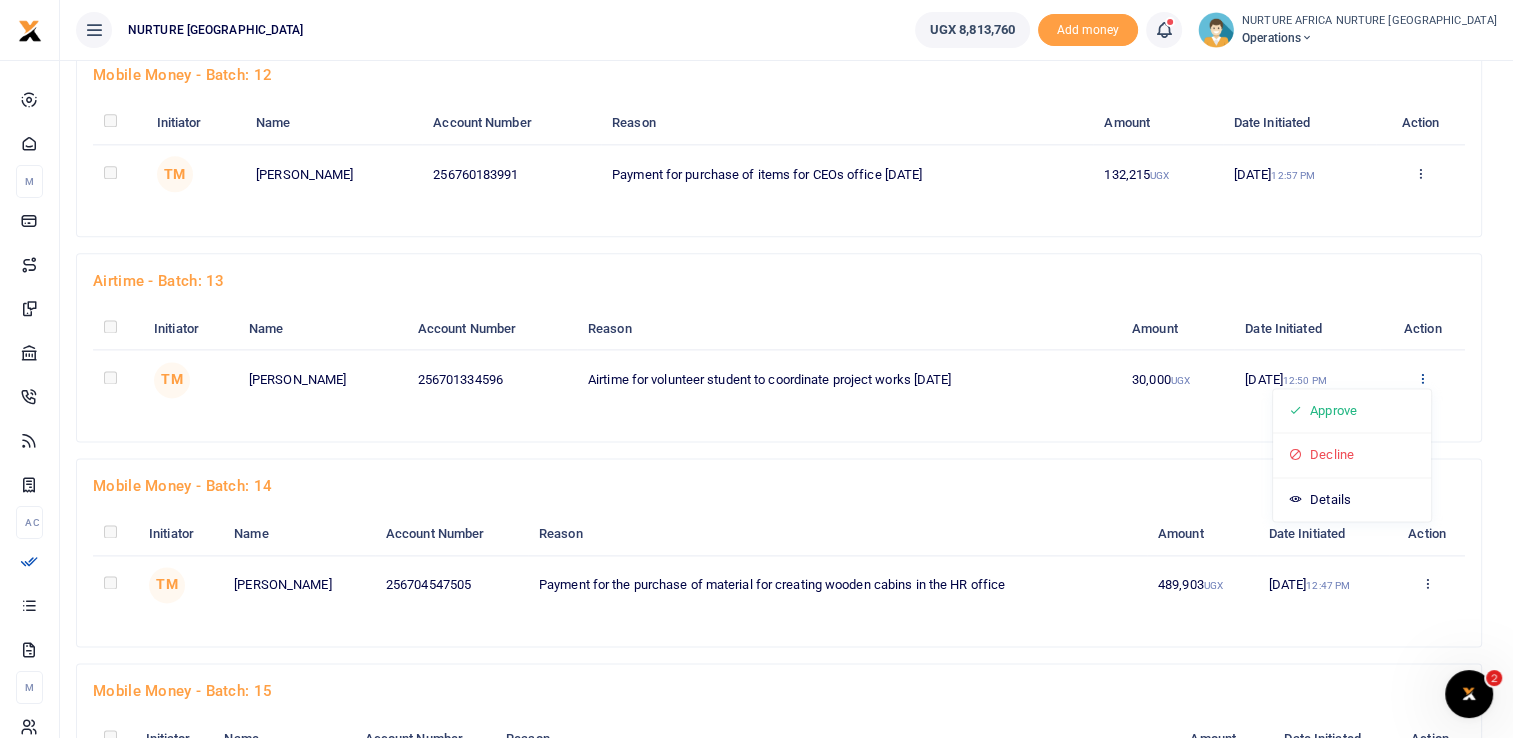 click on "Approve" at bounding box center (1352, 411) 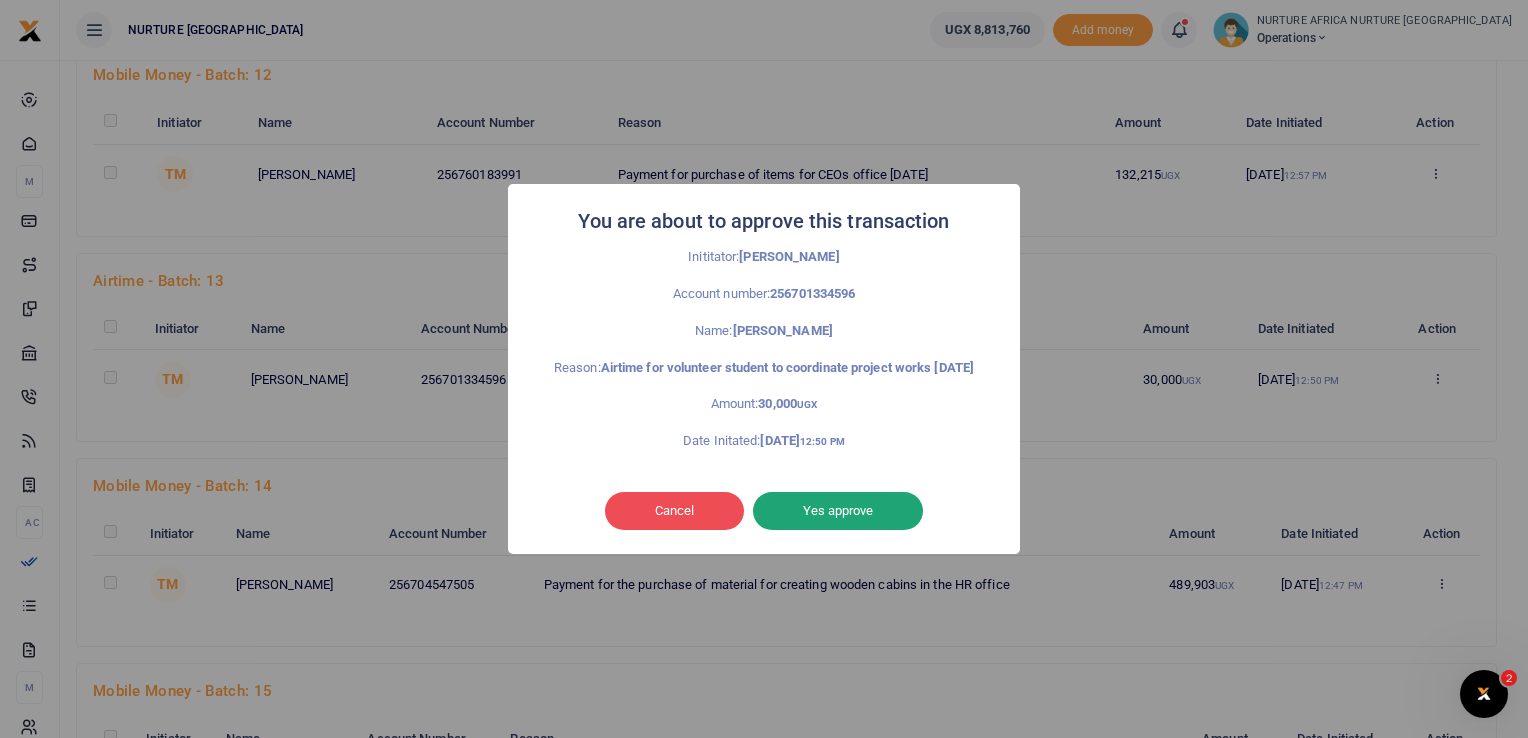 click on "Yes approve" at bounding box center [838, 511] 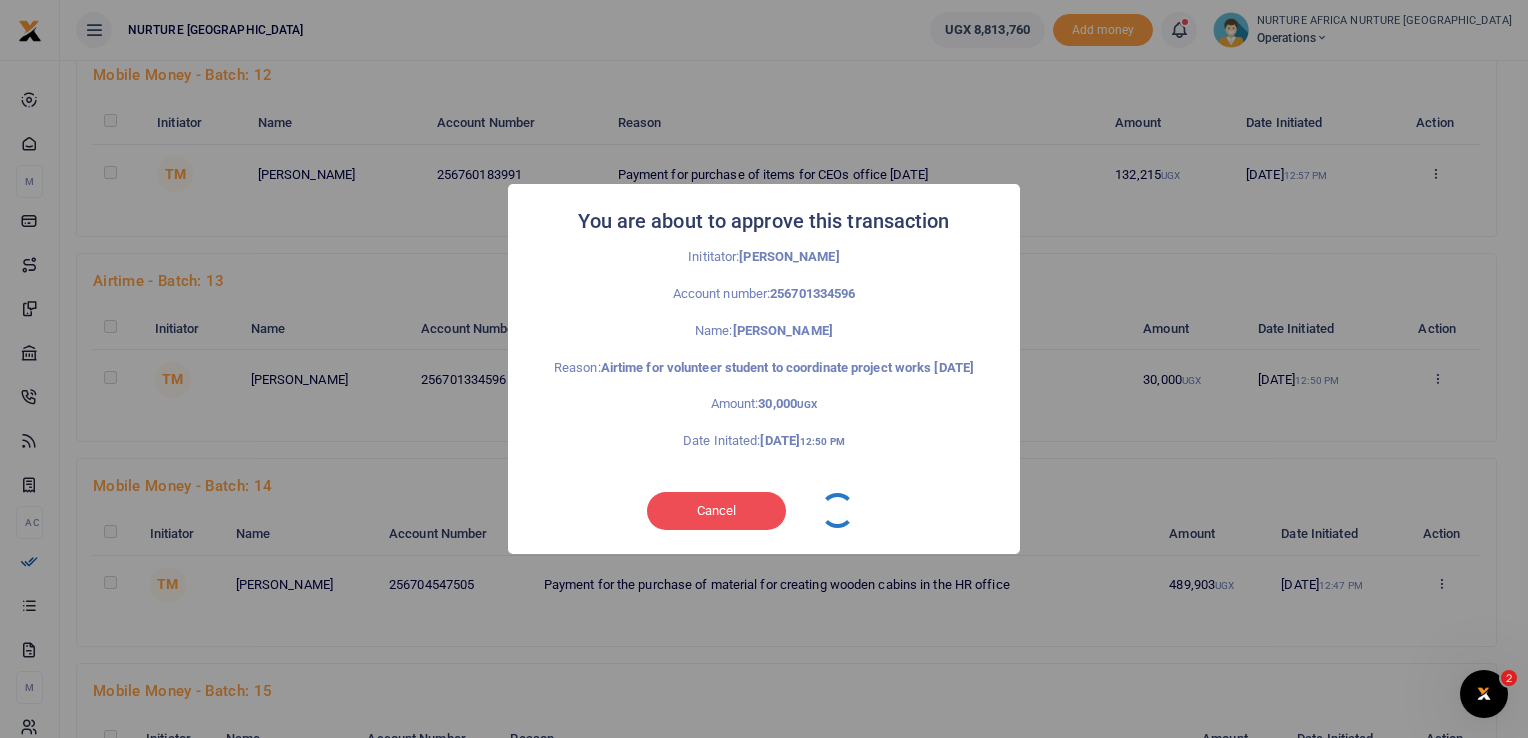 type 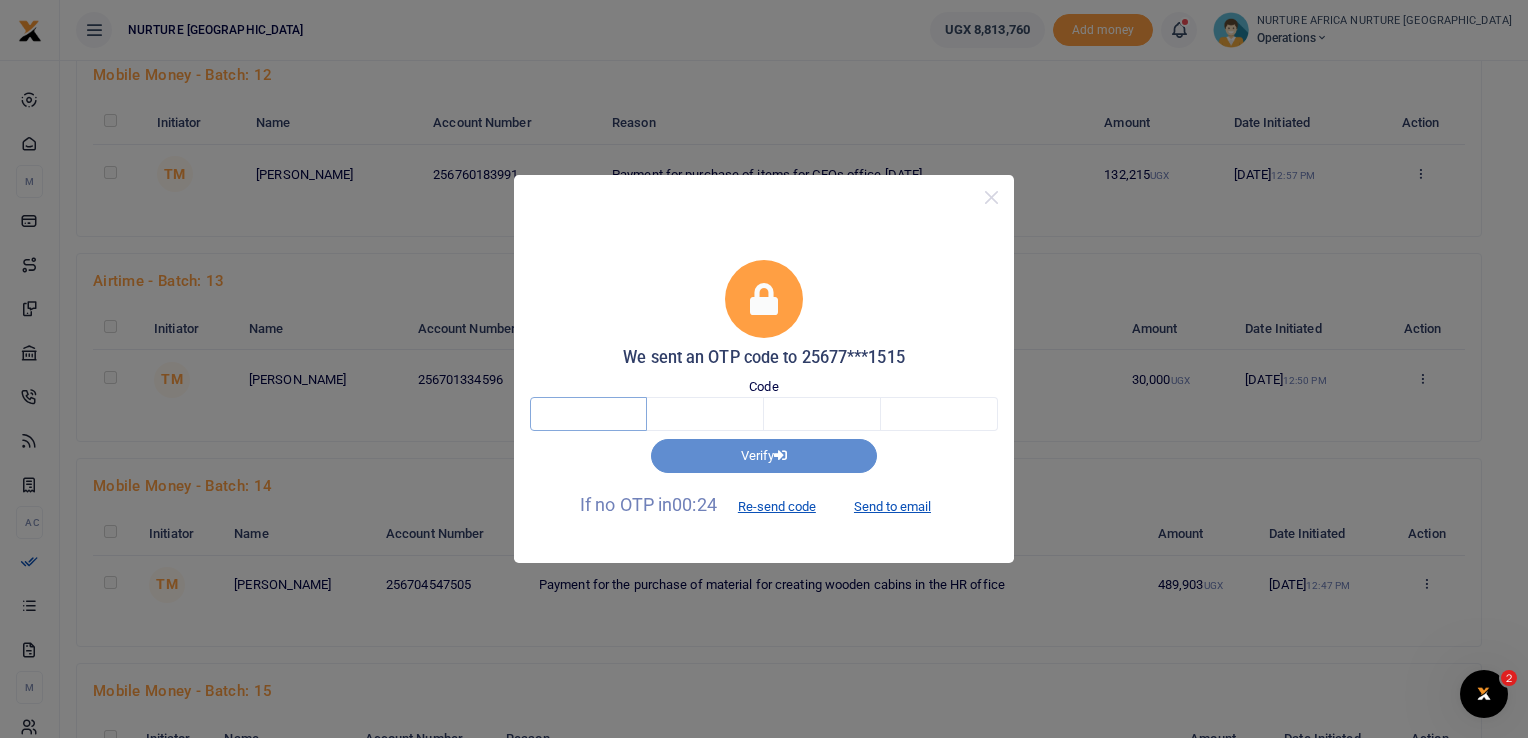 click at bounding box center (588, 414) 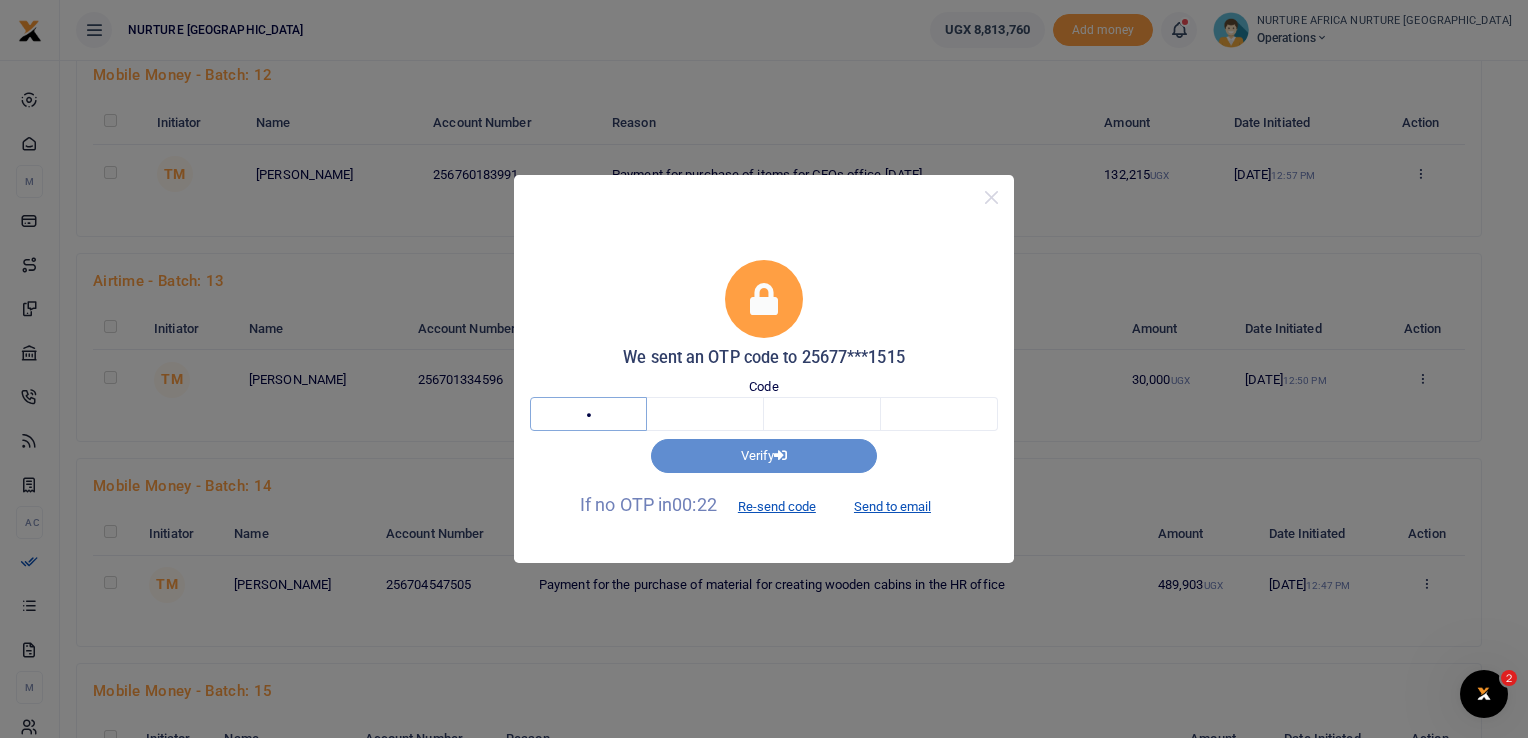 type on "9" 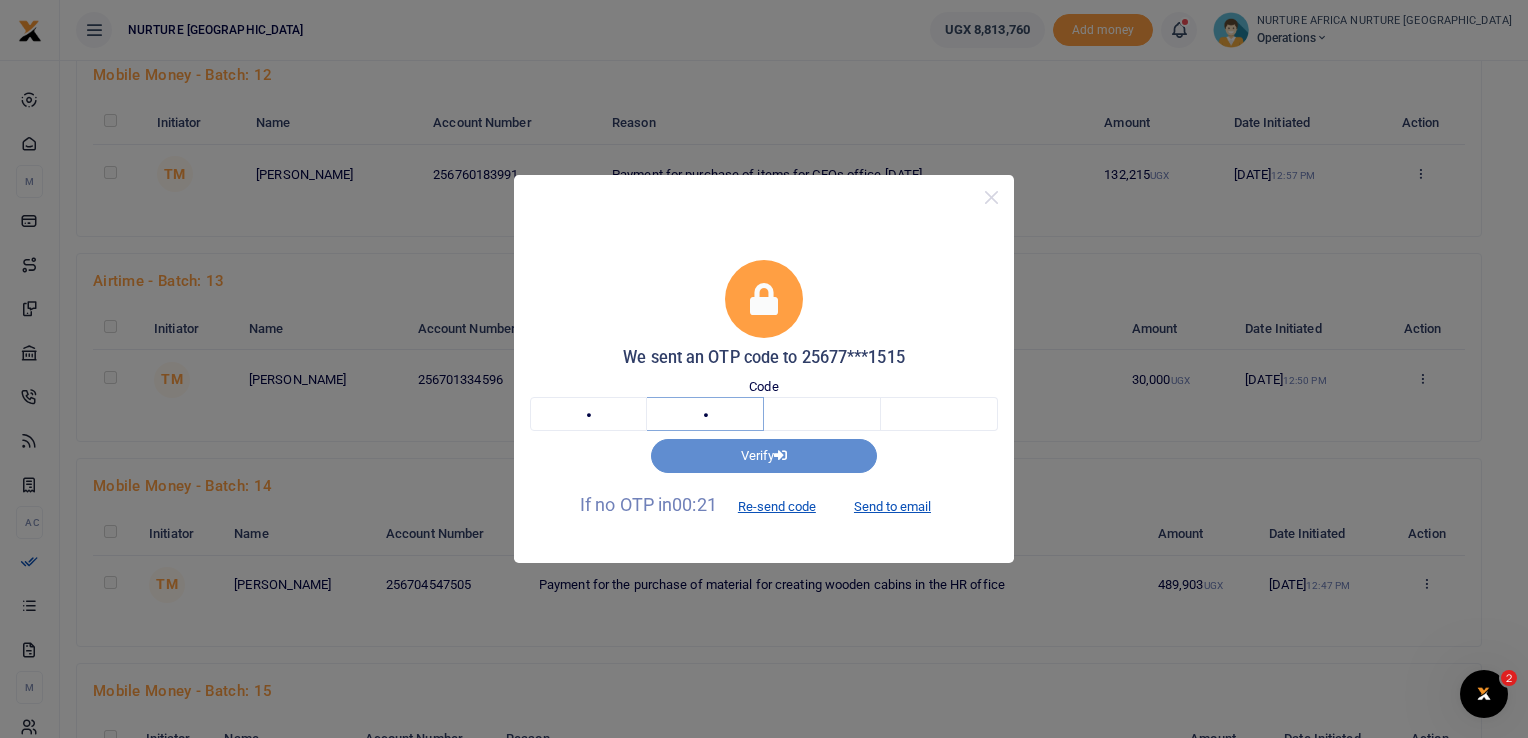 type on "4" 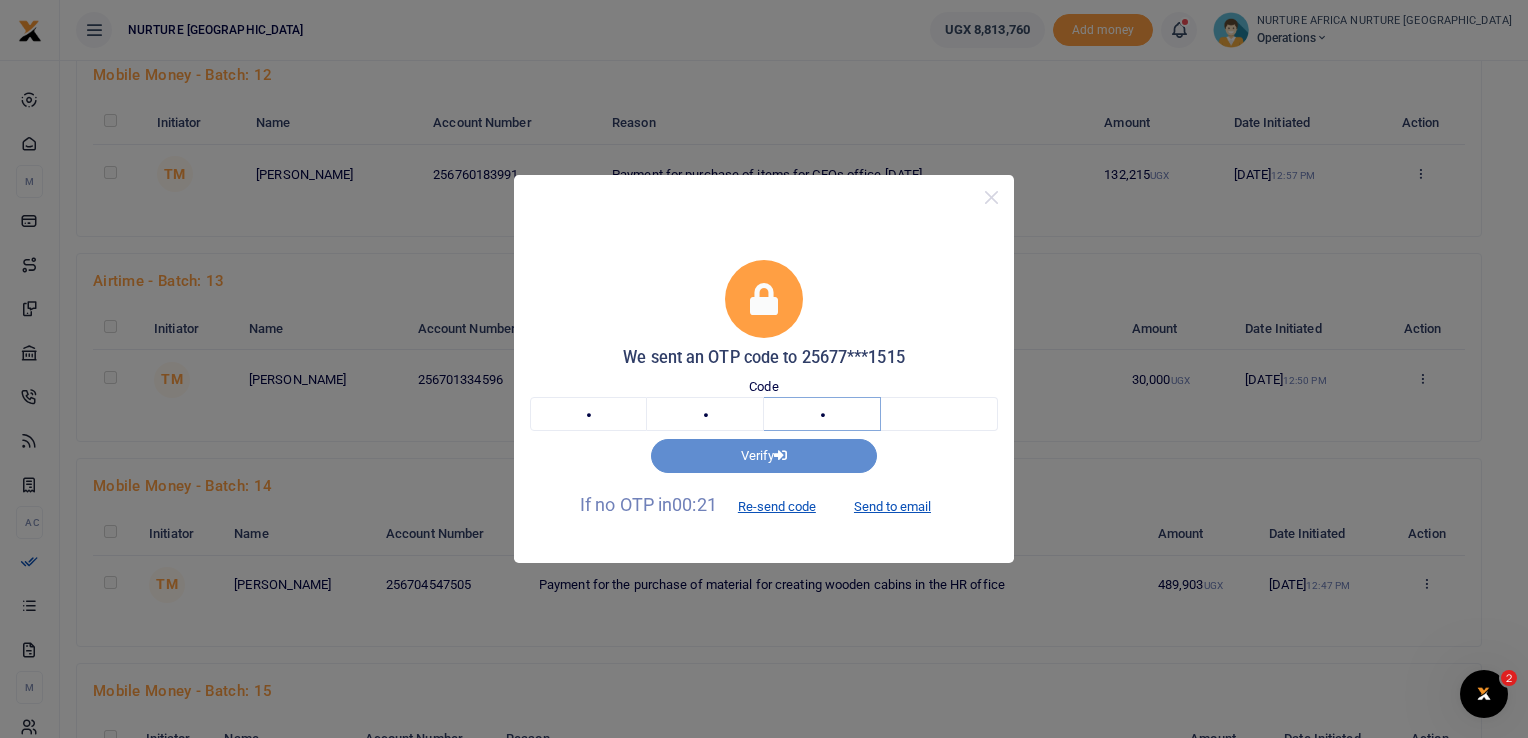 type on "7" 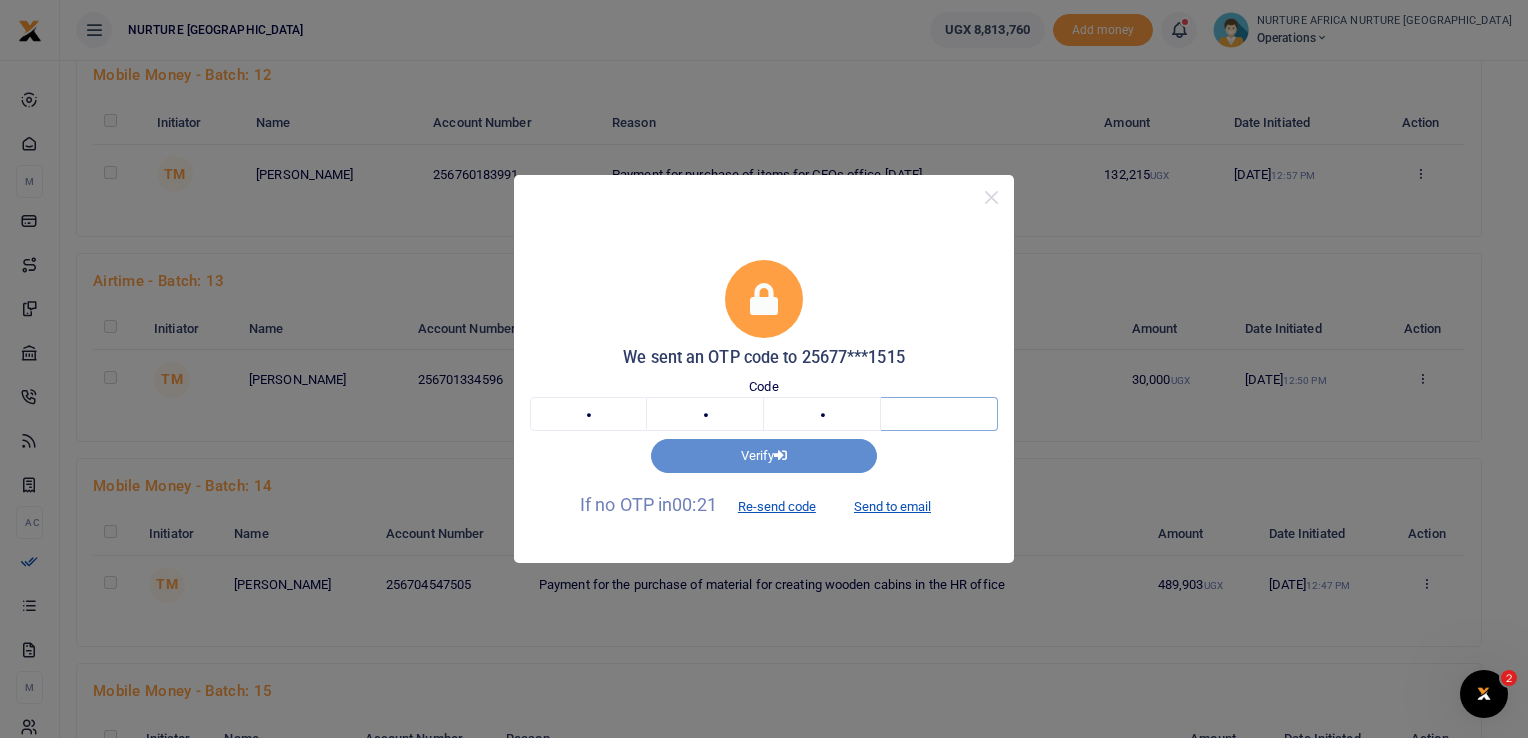 type on "7" 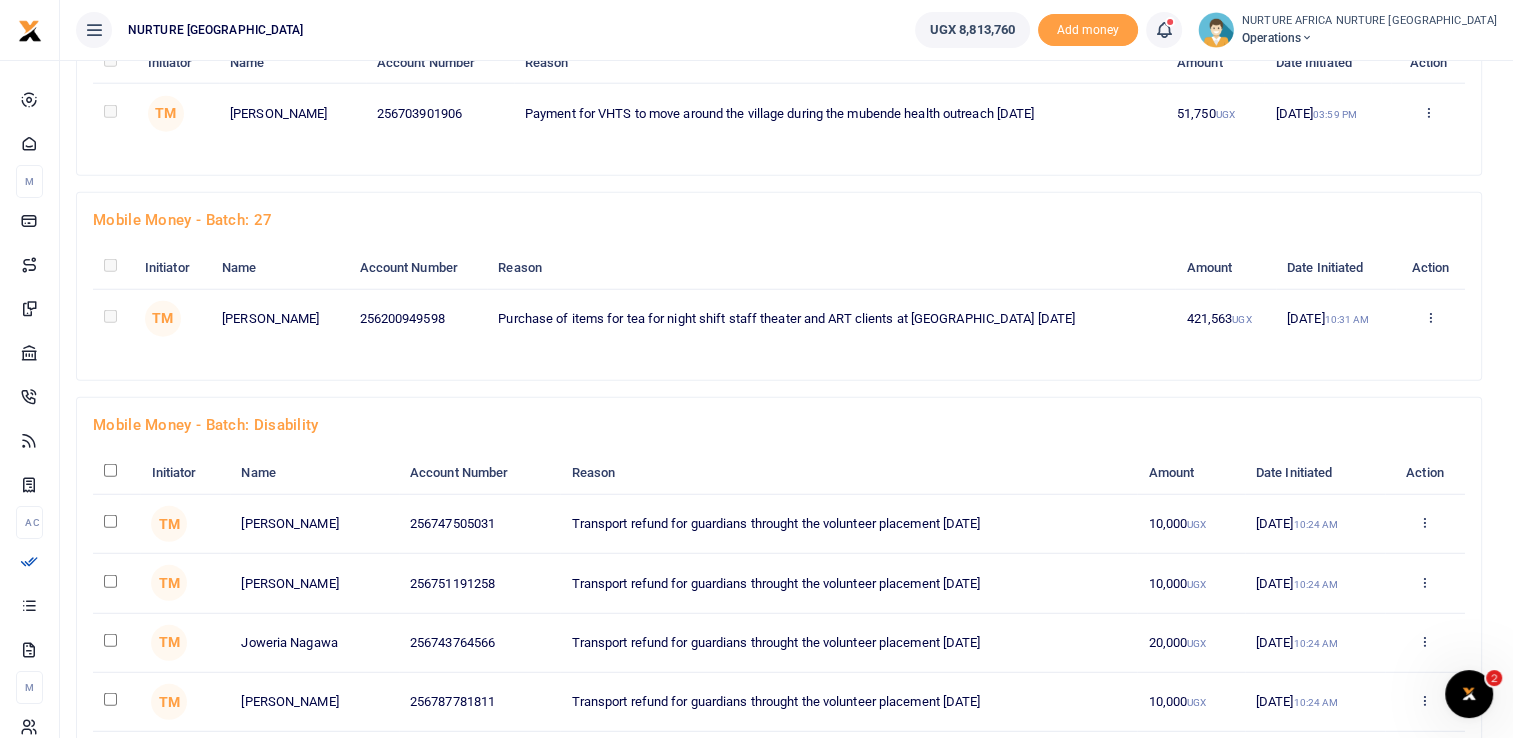 scroll, scrollTop: 5284, scrollLeft: 0, axis: vertical 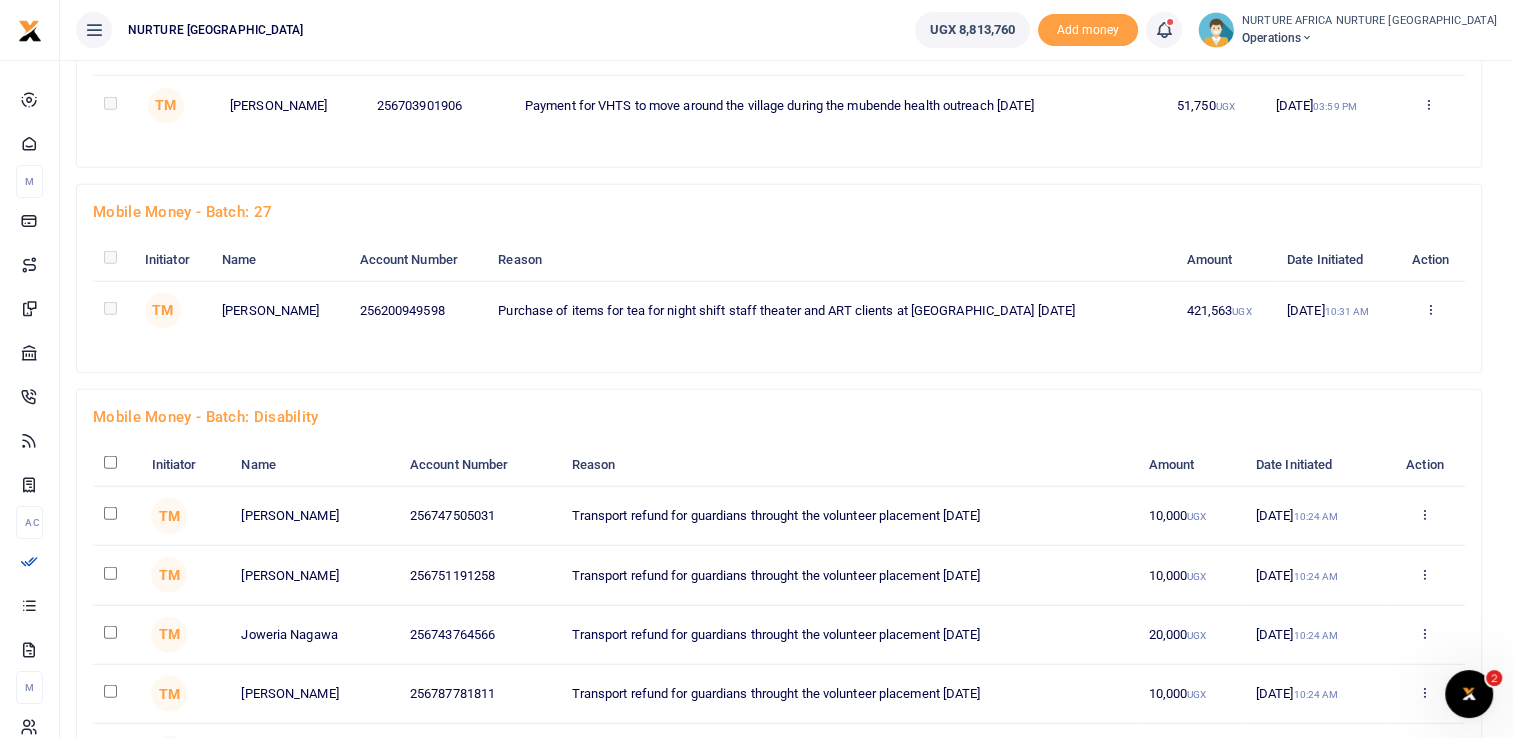 click at bounding box center [1428, -5025] 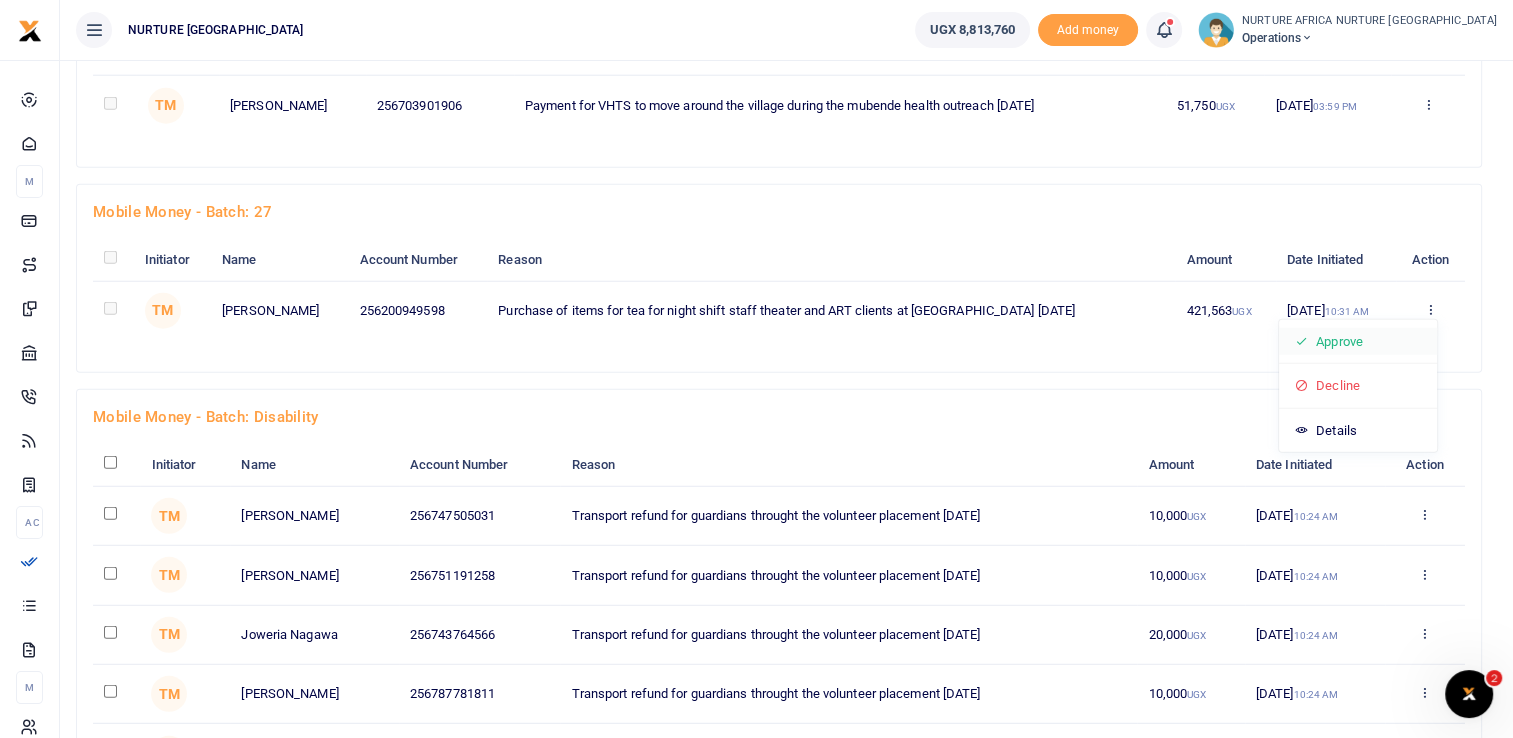 click on "Approve" at bounding box center [1358, 342] 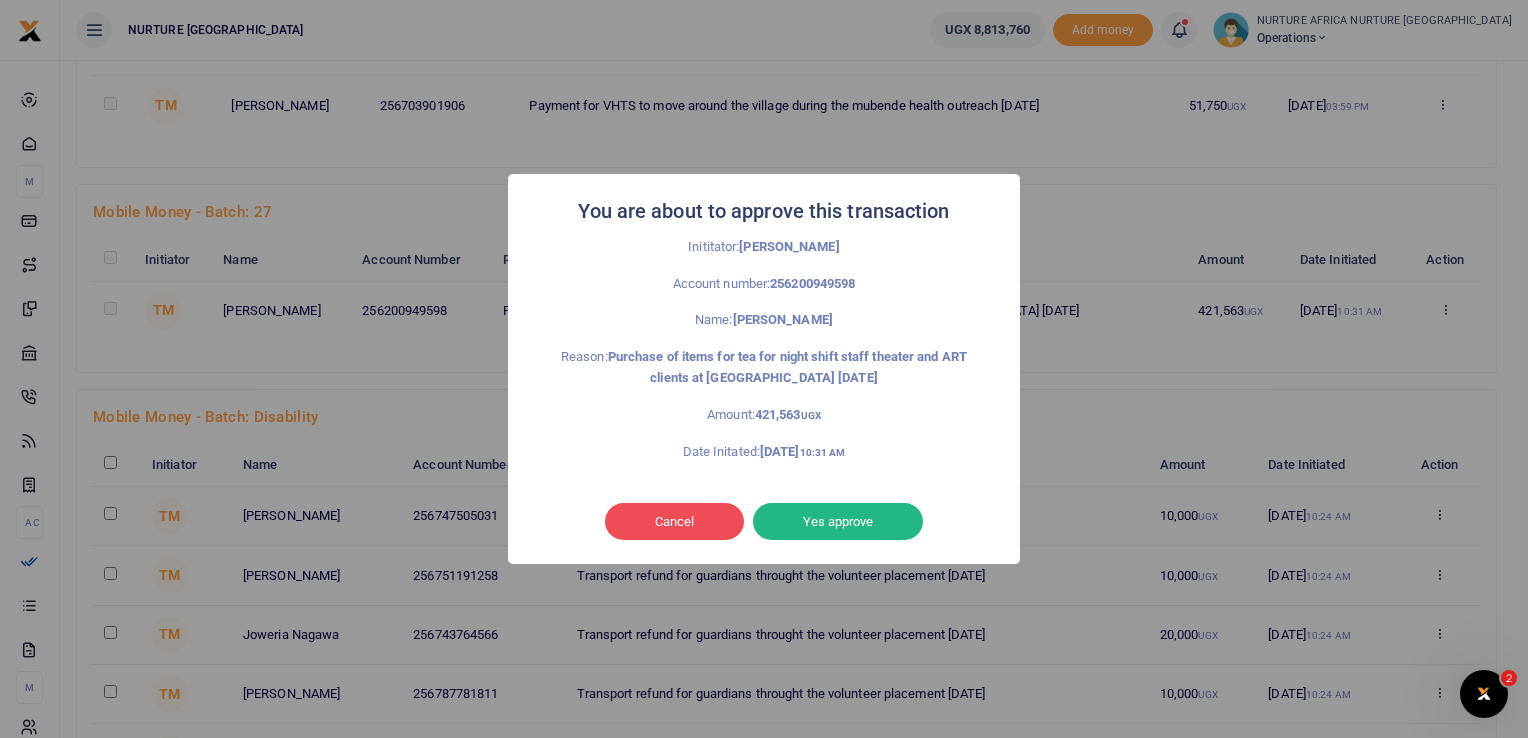 click on "Yes approve" at bounding box center (838, 522) 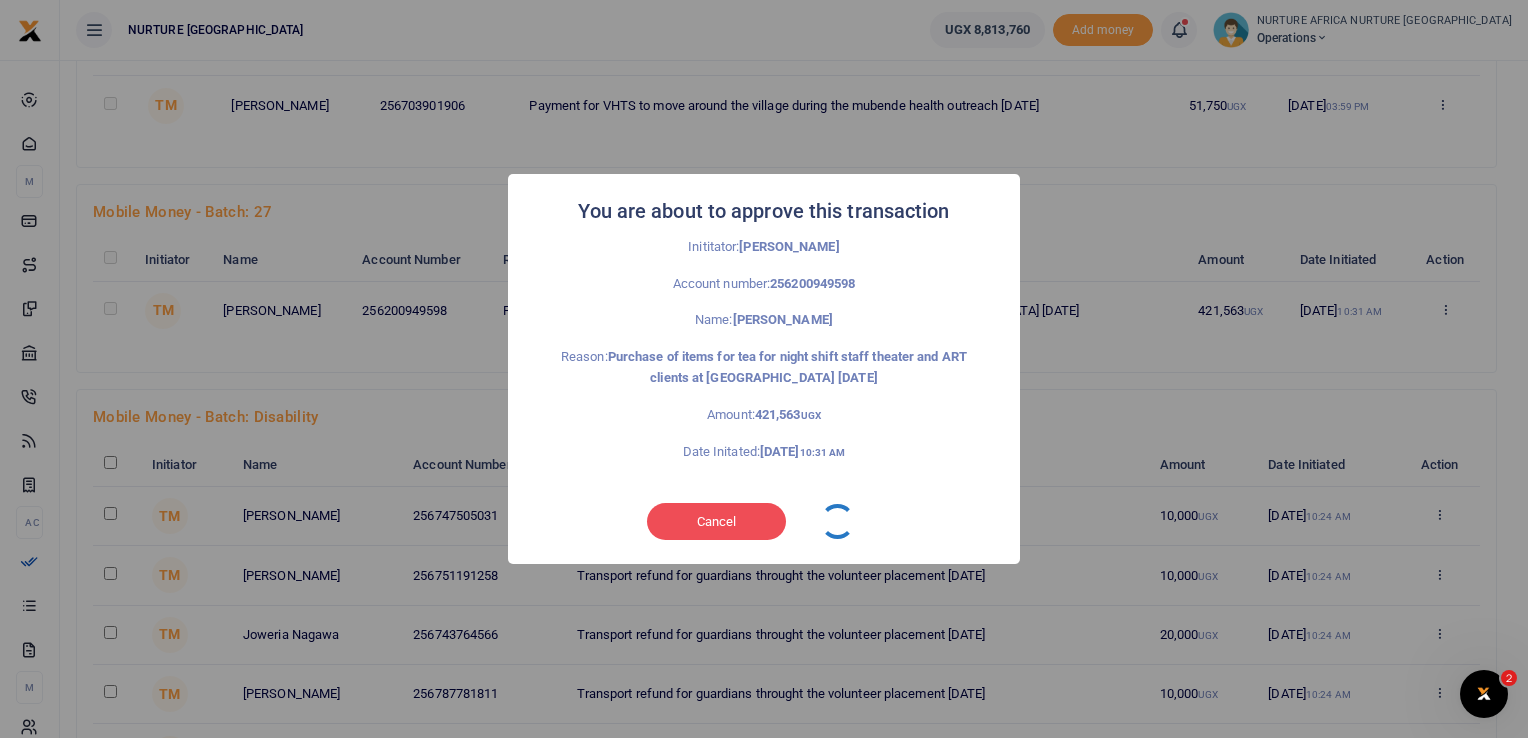 type 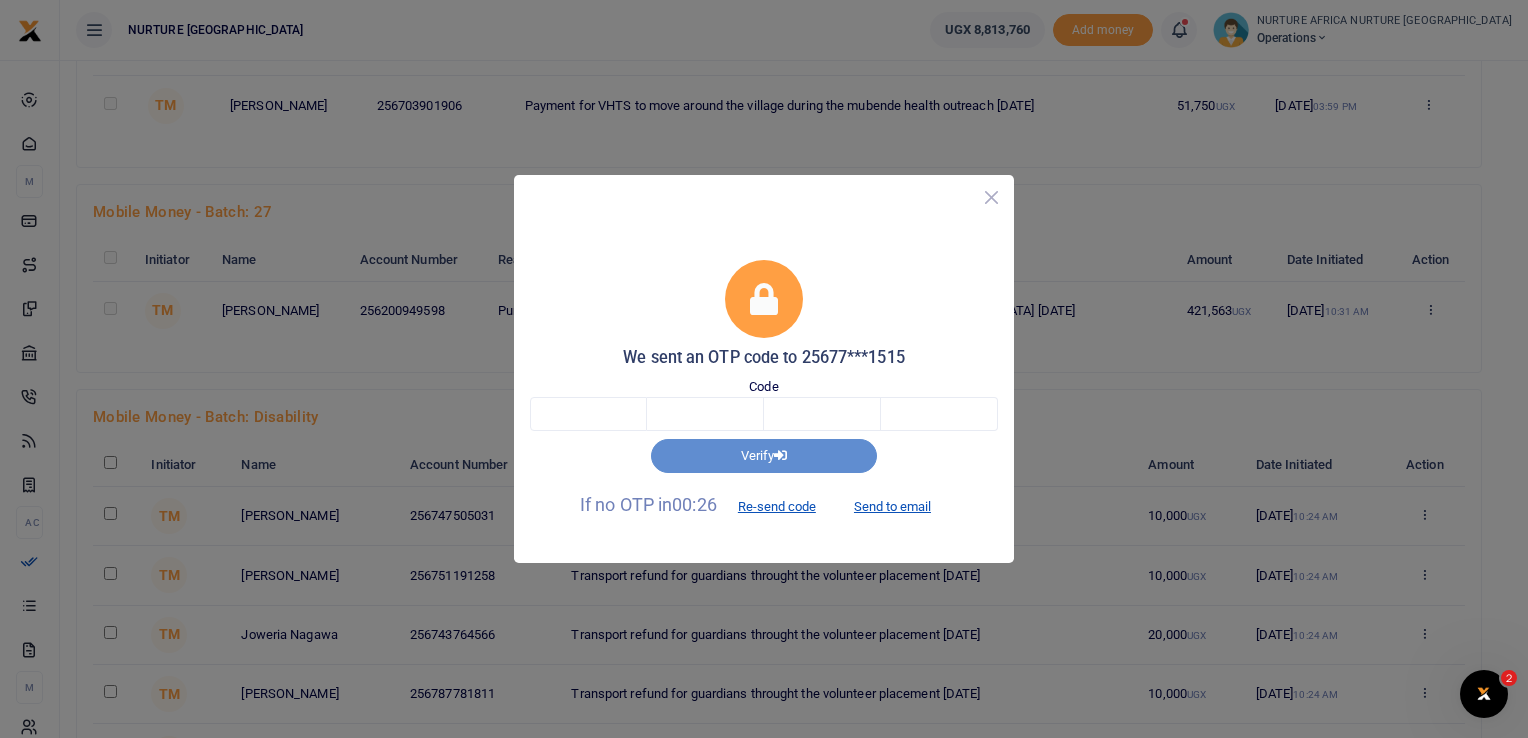 click at bounding box center (991, 197) 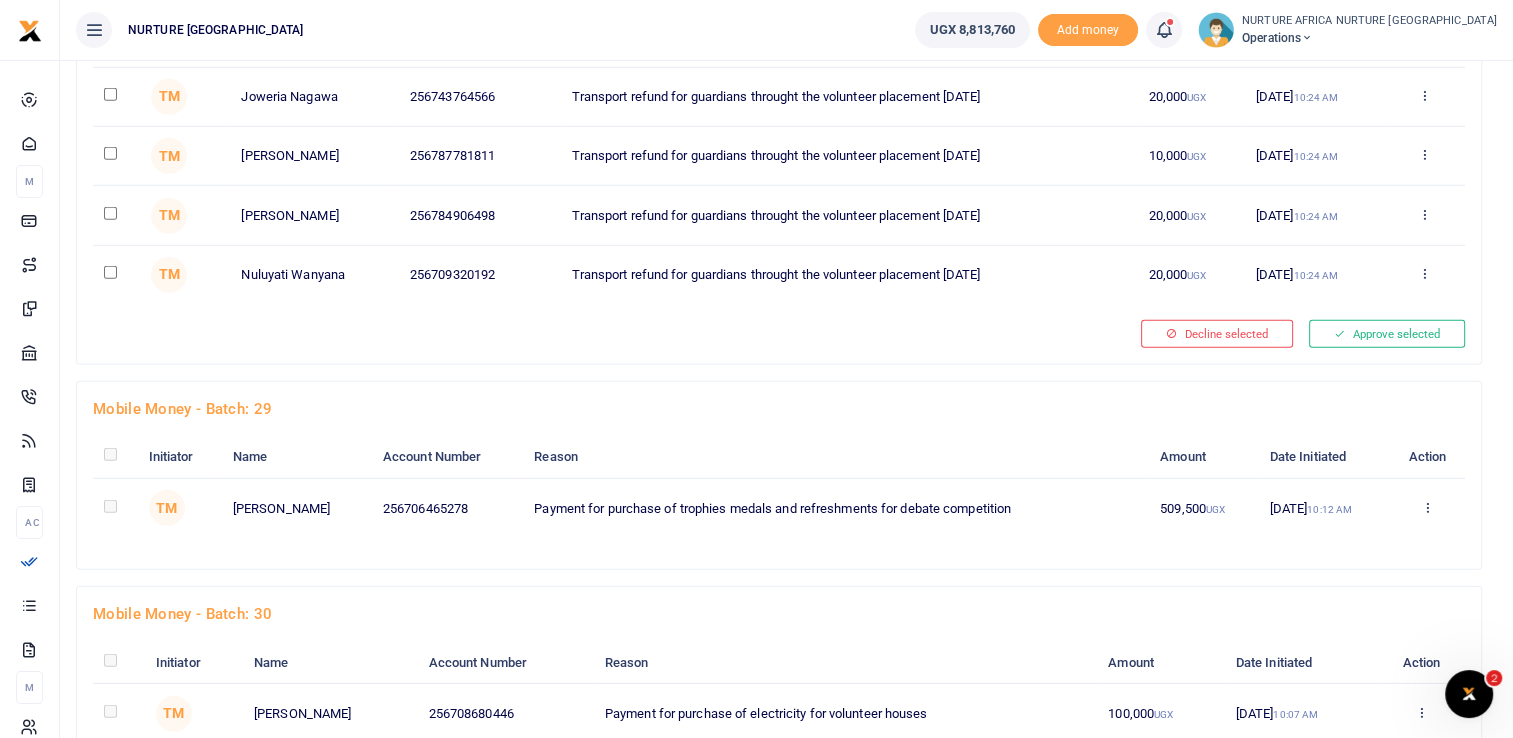 scroll, scrollTop: 5836, scrollLeft: 0, axis: vertical 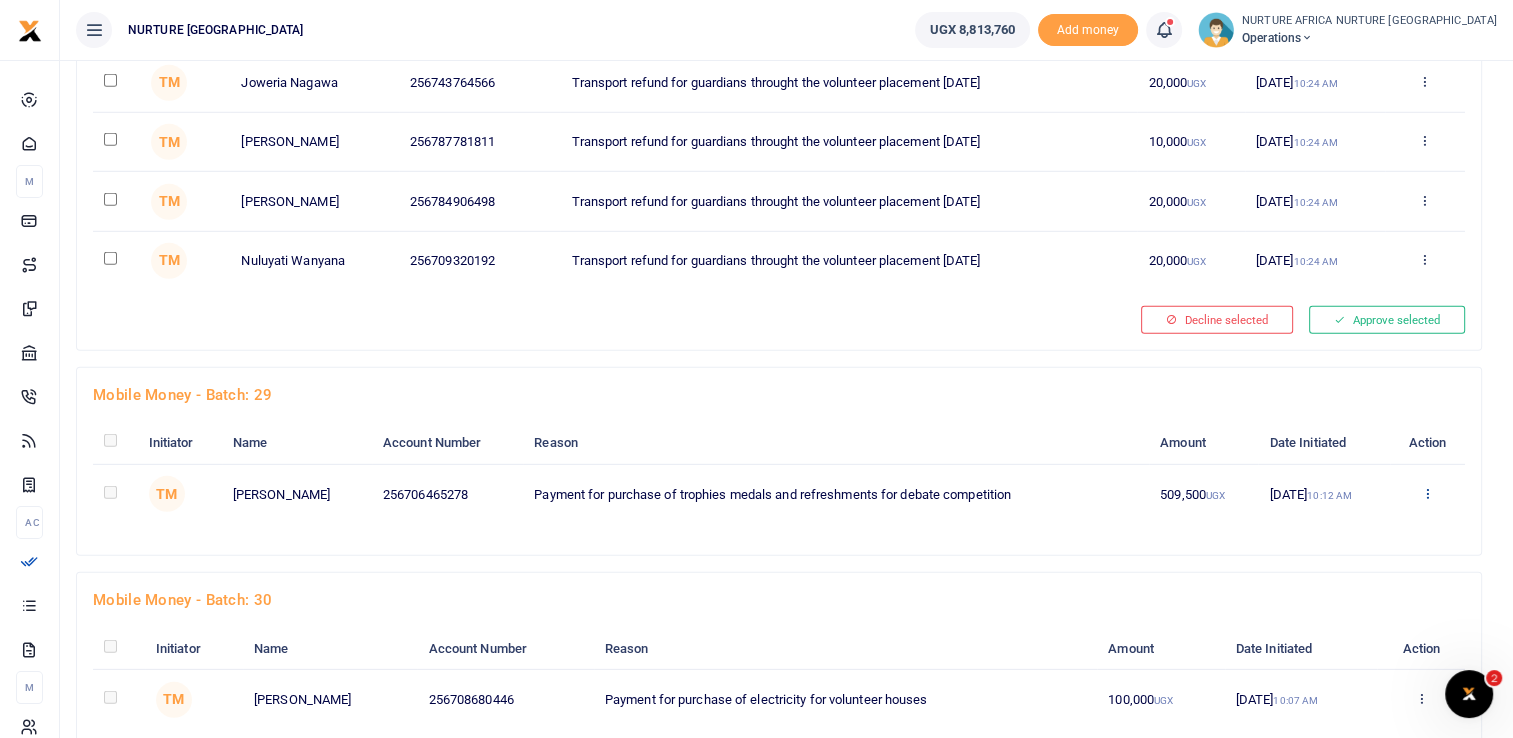 click at bounding box center (1428, -5576) 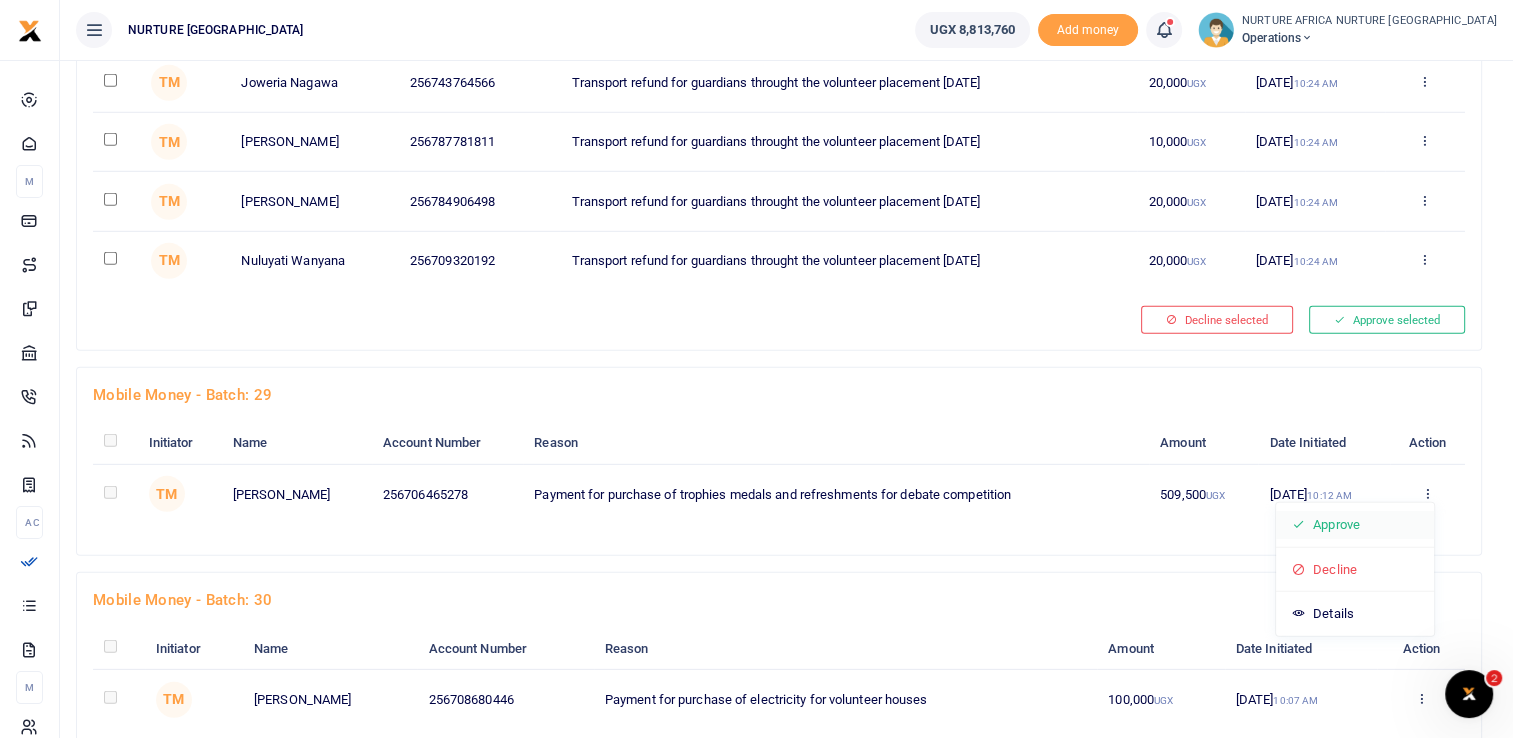 click on "Approve" at bounding box center [1355, 525] 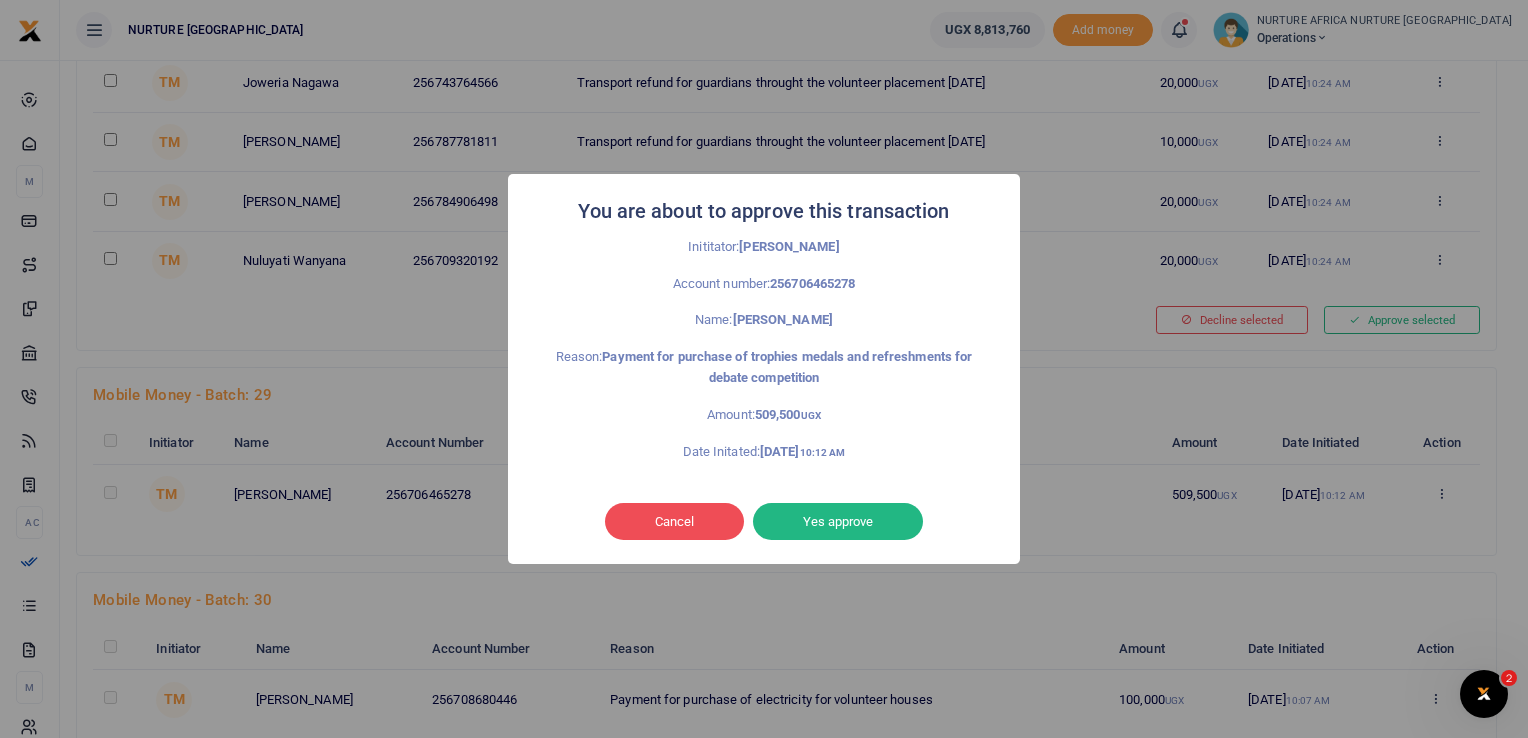 click on "Yes approve" at bounding box center (838, 522) 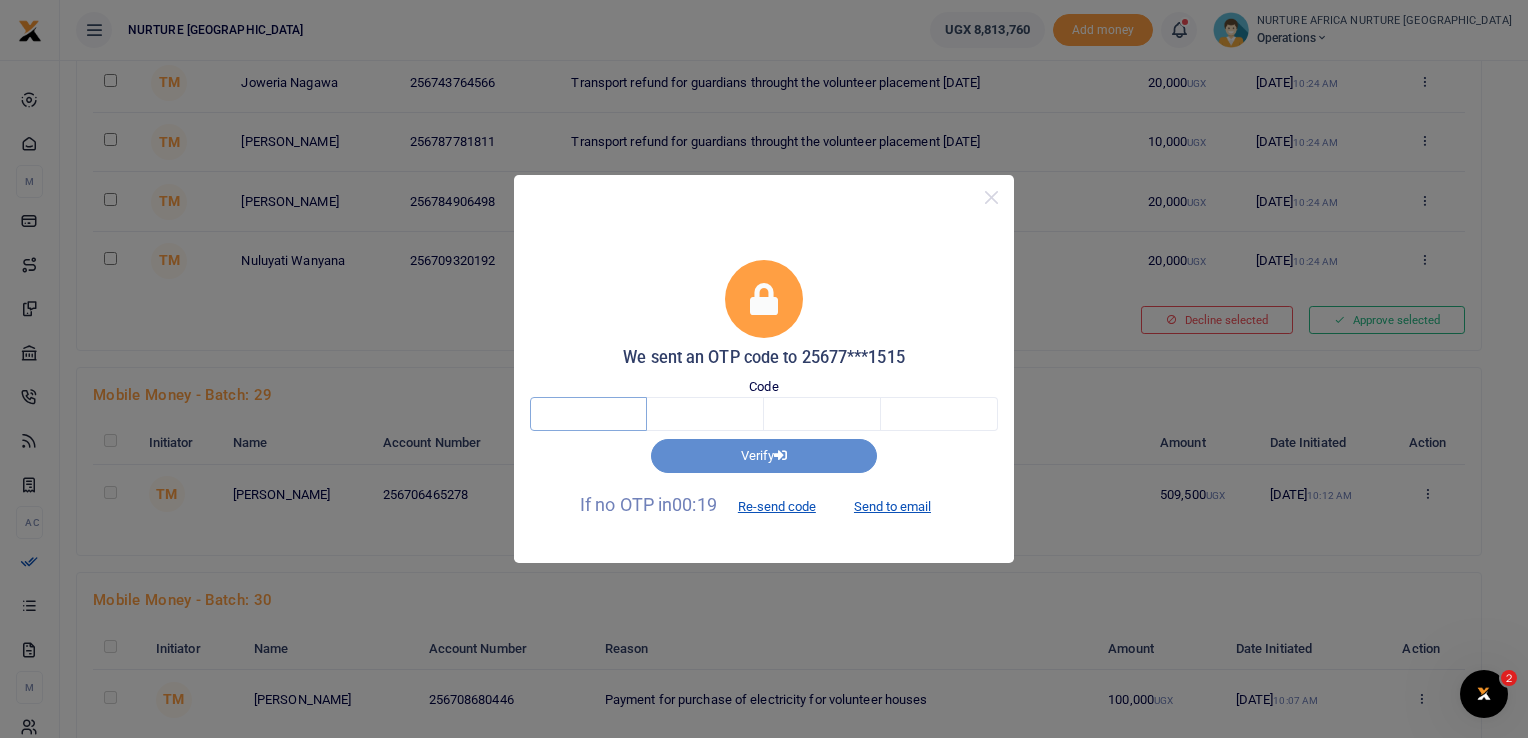 click at bounding box center (588, 414) 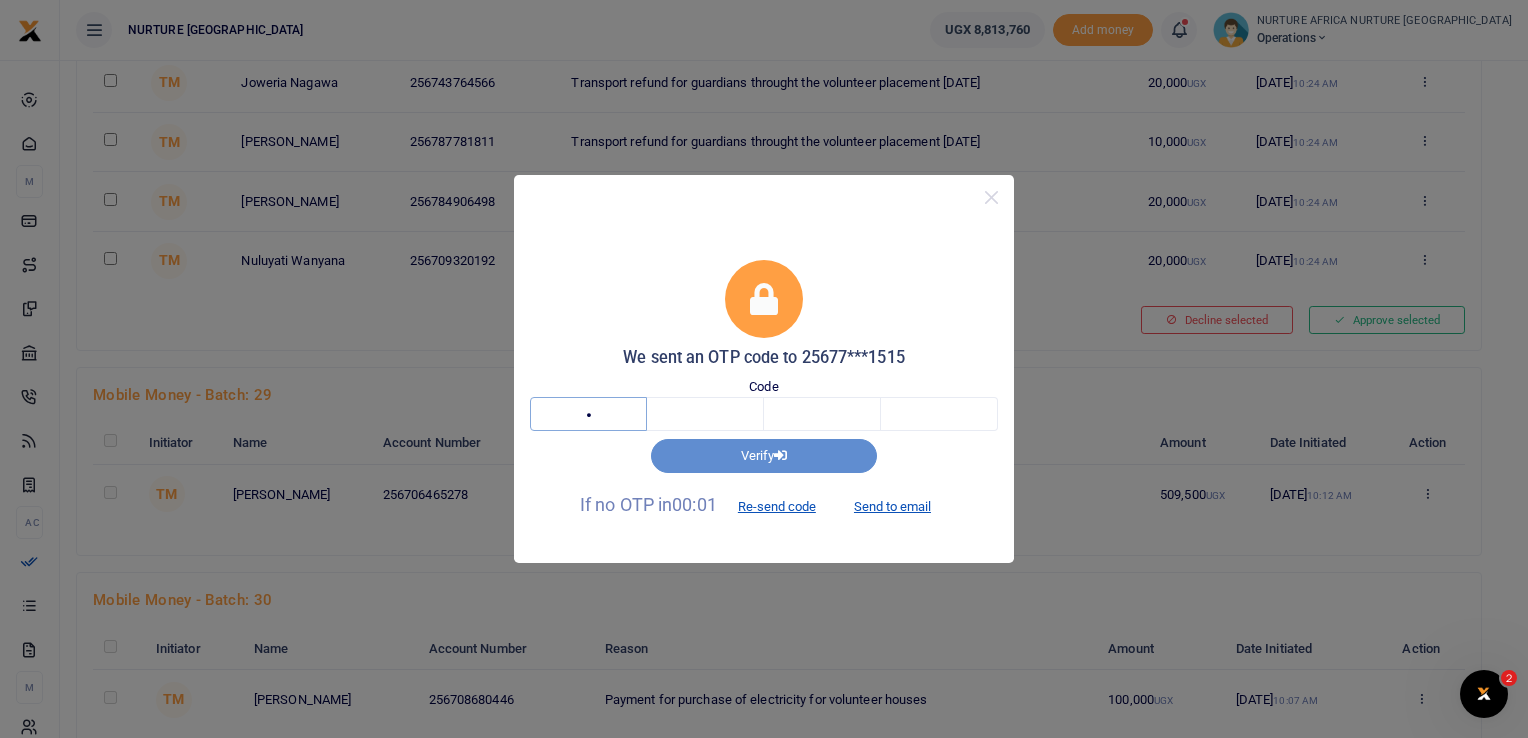 type on "4" 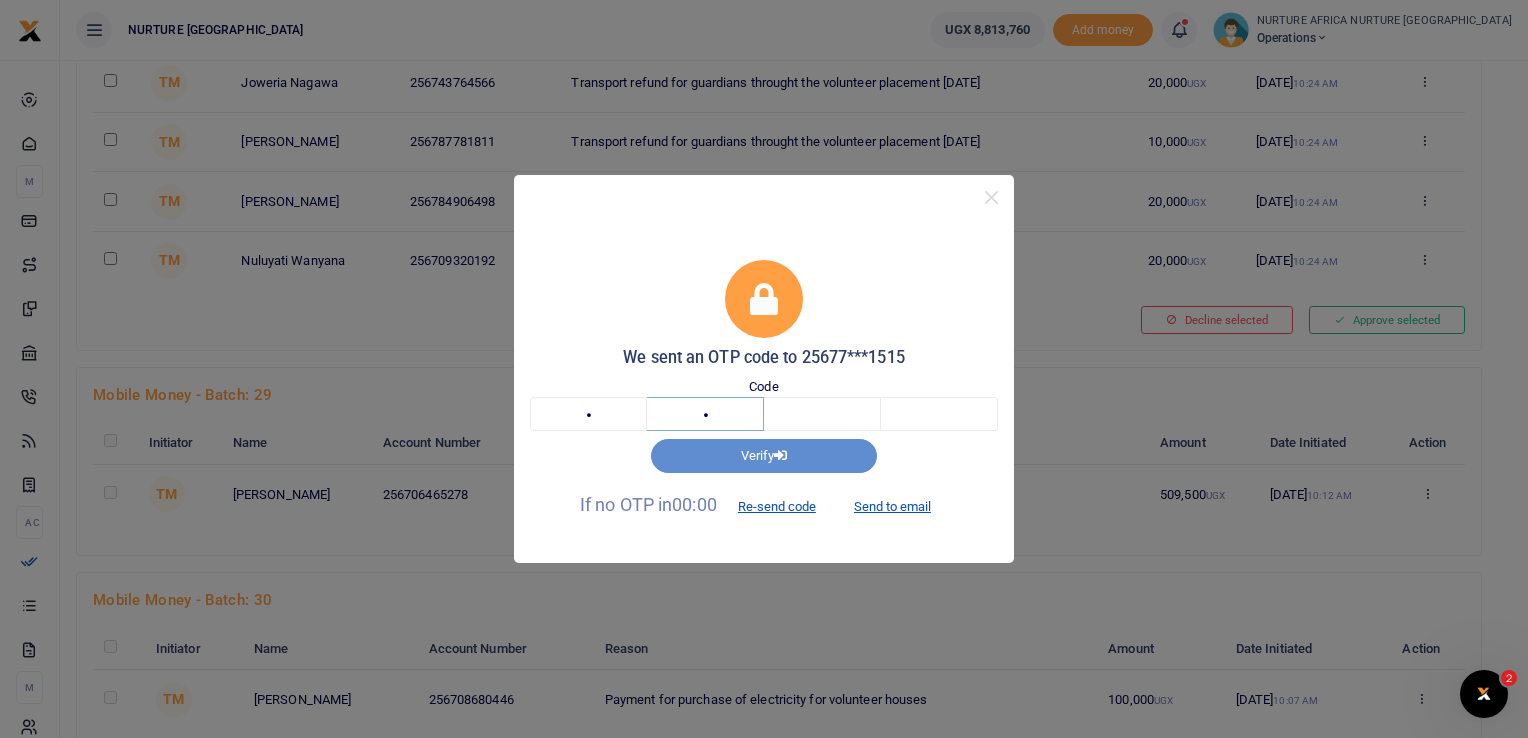 type on "6" 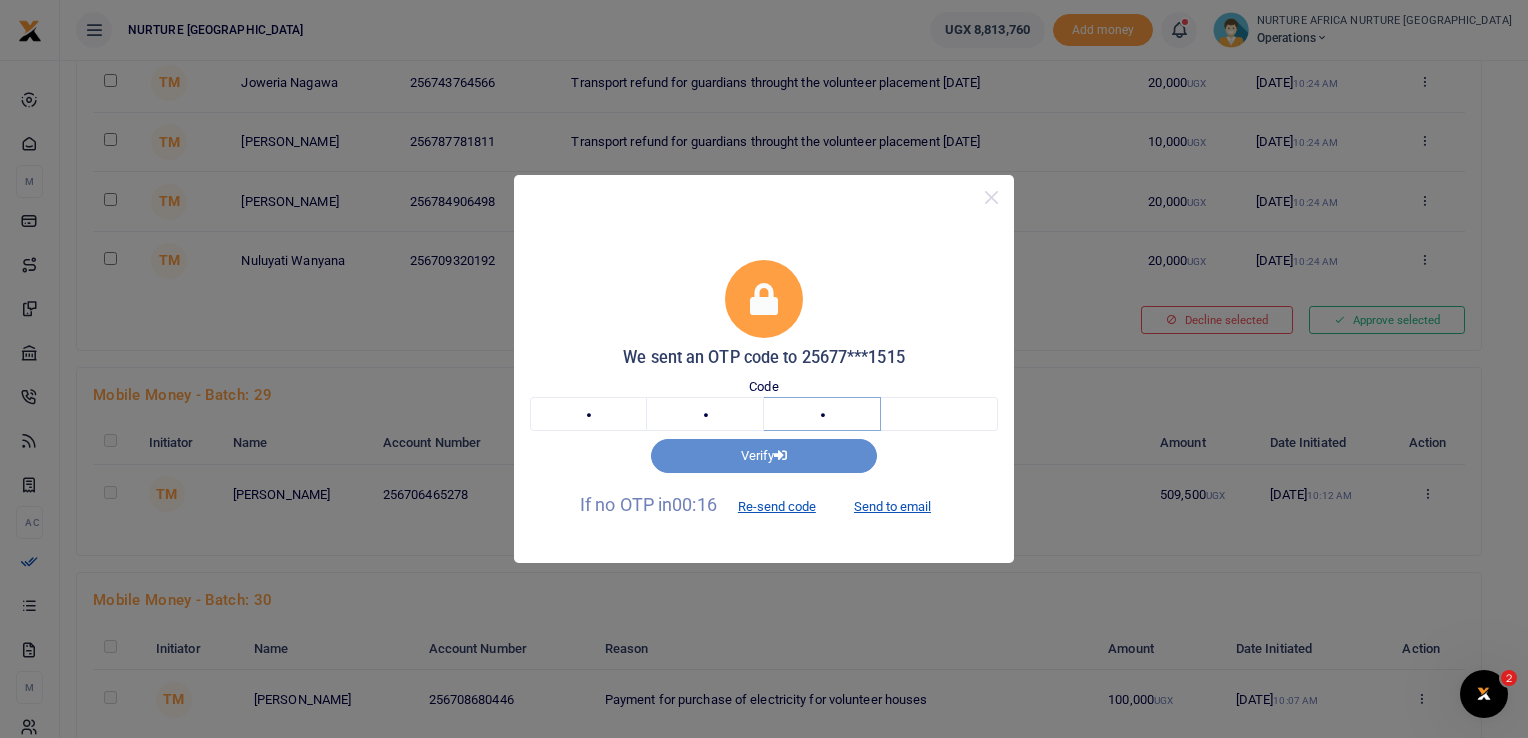type on "4" 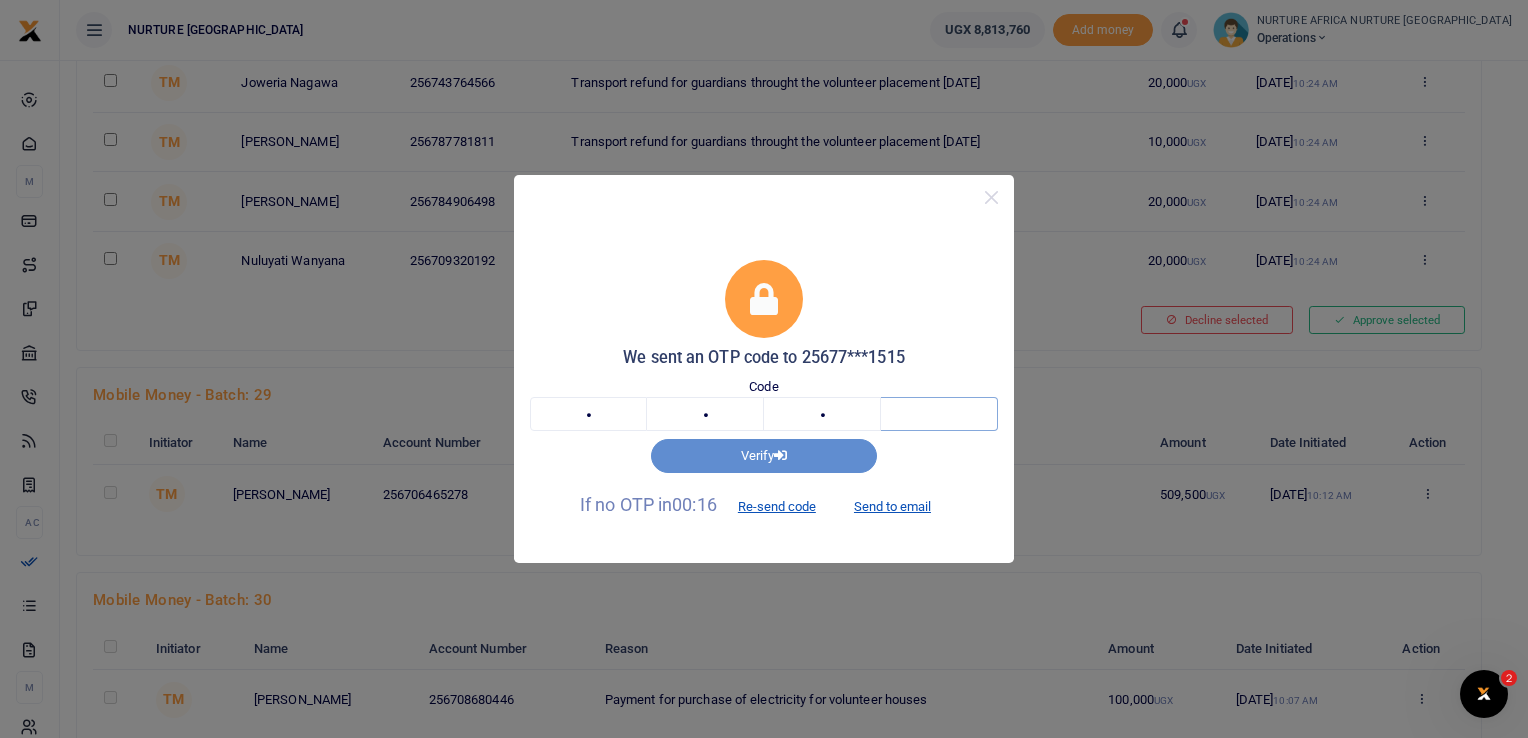 type on "4" 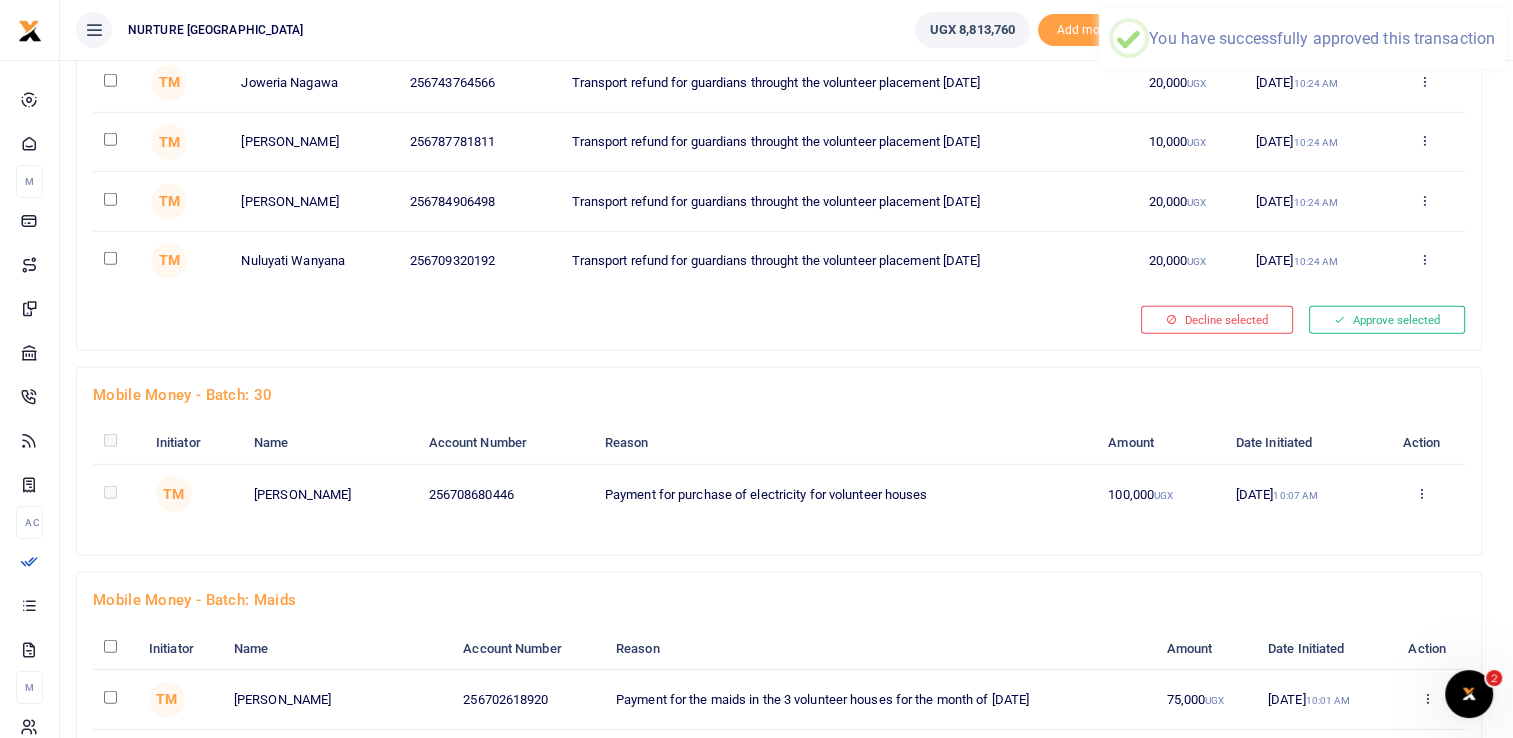 click at bounding box center (1428, -5577) 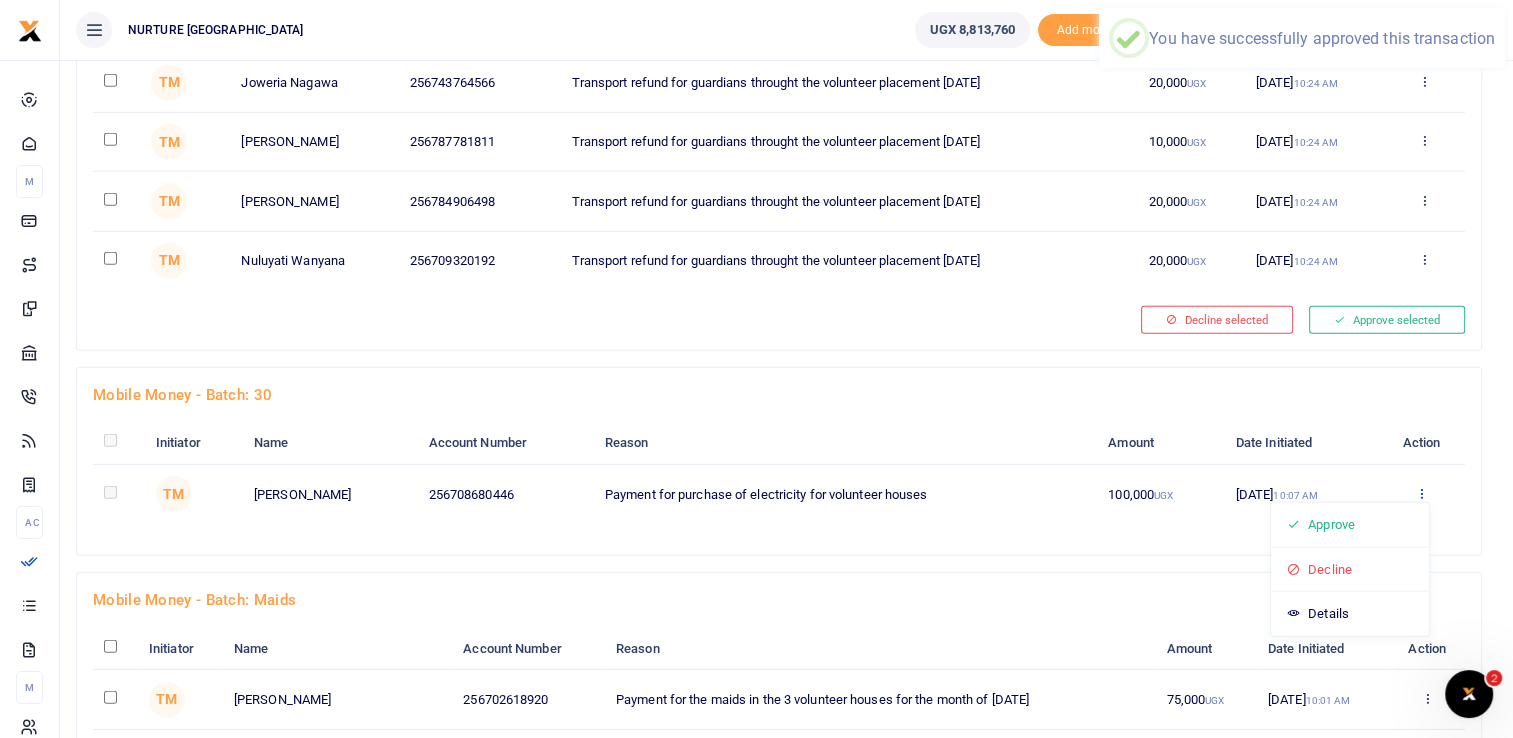 click on "Approve" at bounding box center (1350, 525) 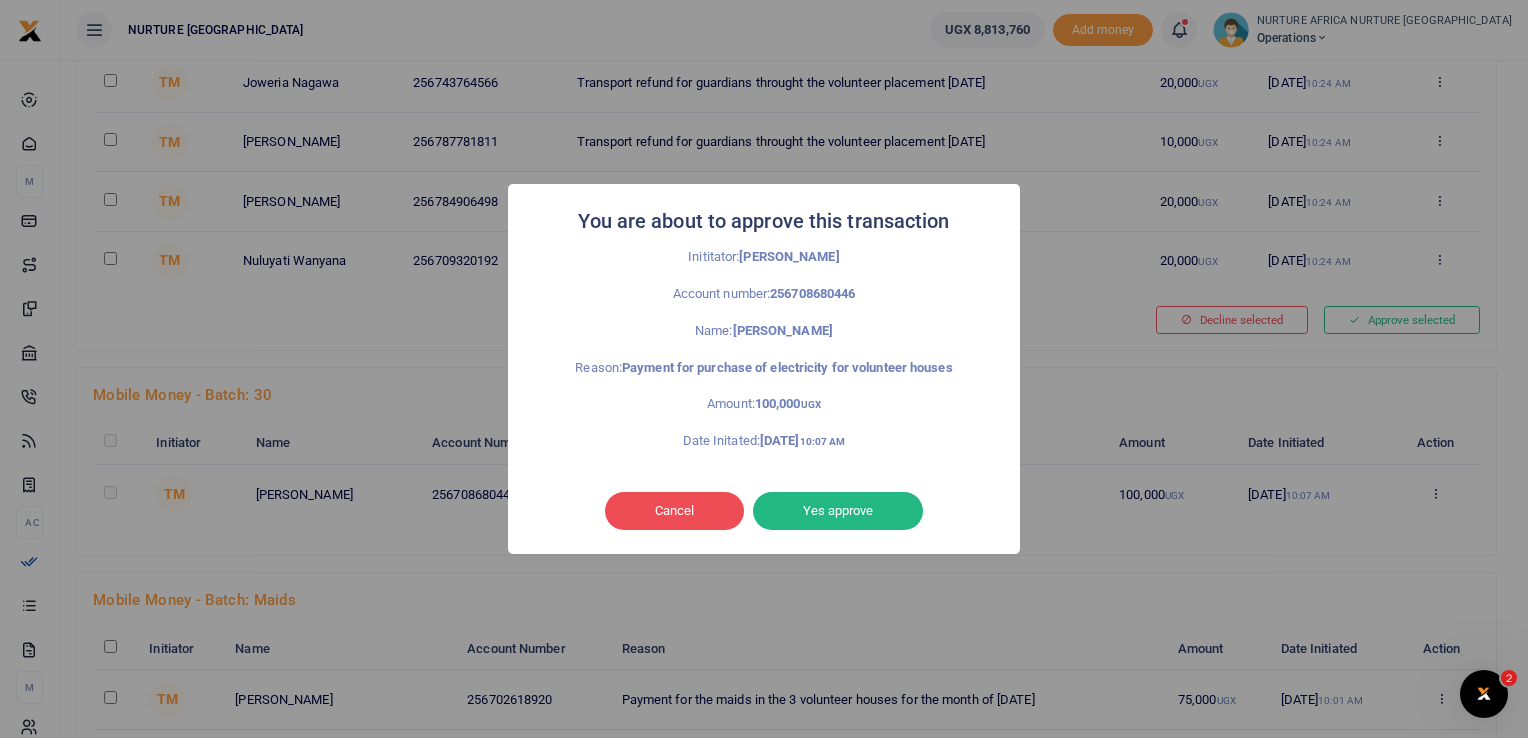 click on "Yes approve" at bounding box center [838, 511] 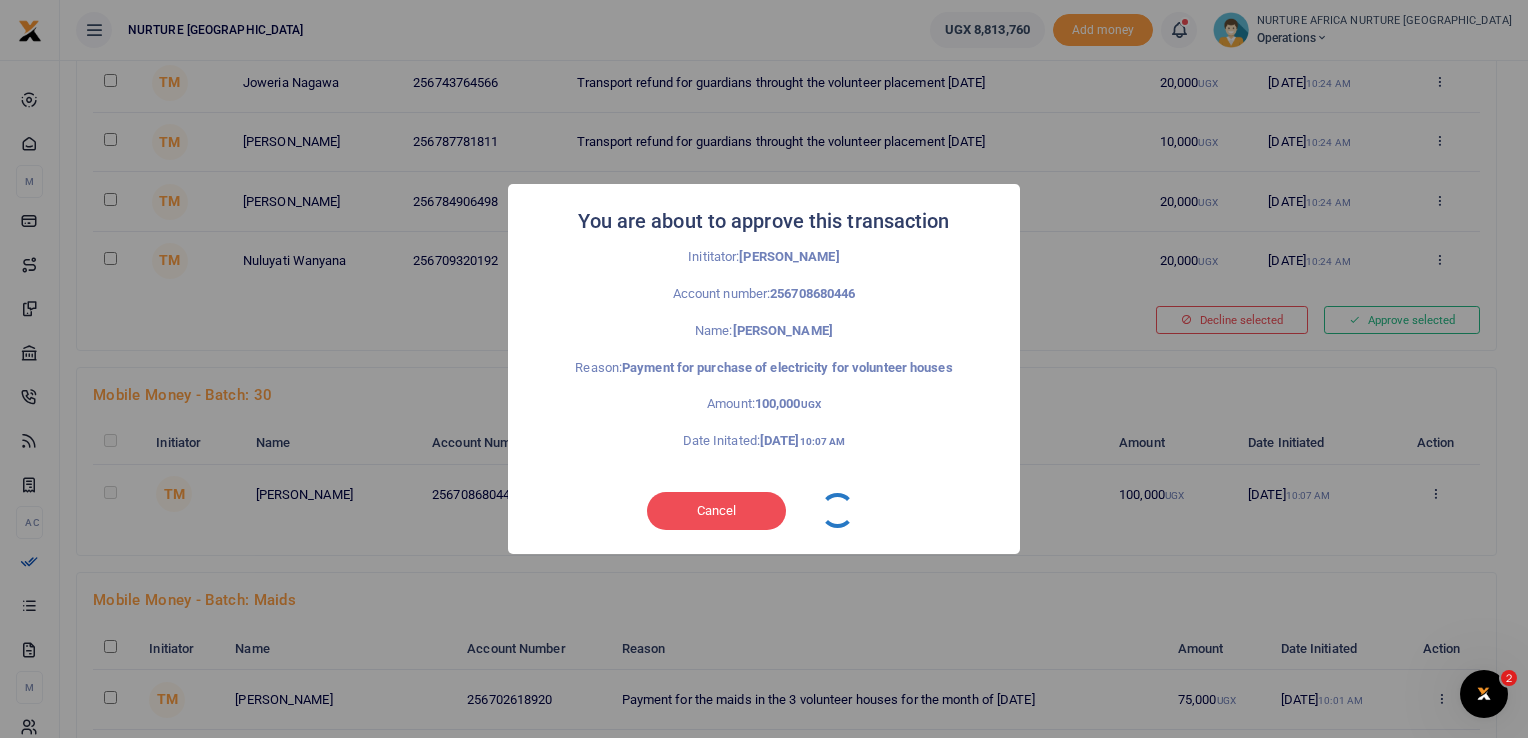 type 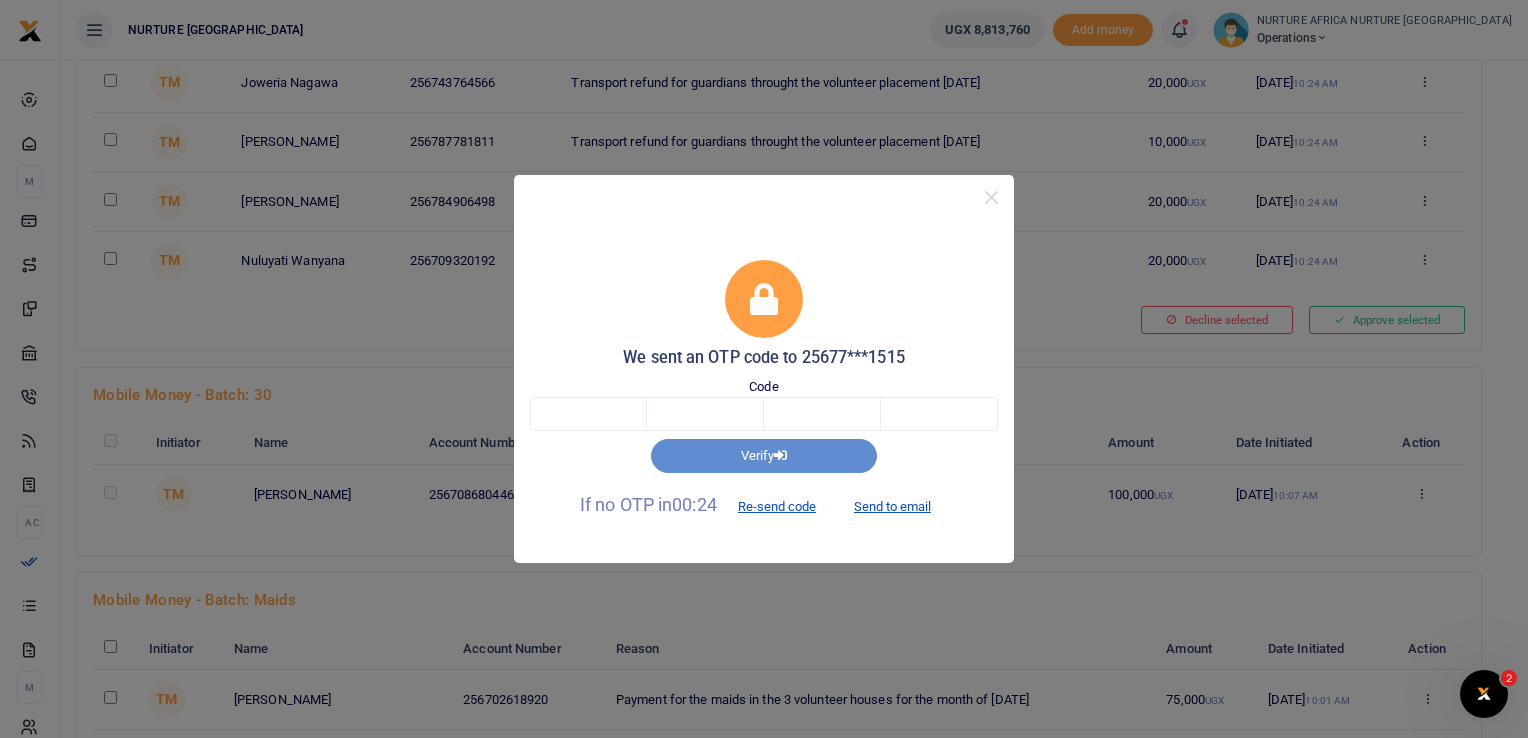 click at bounding box center [588, 414] 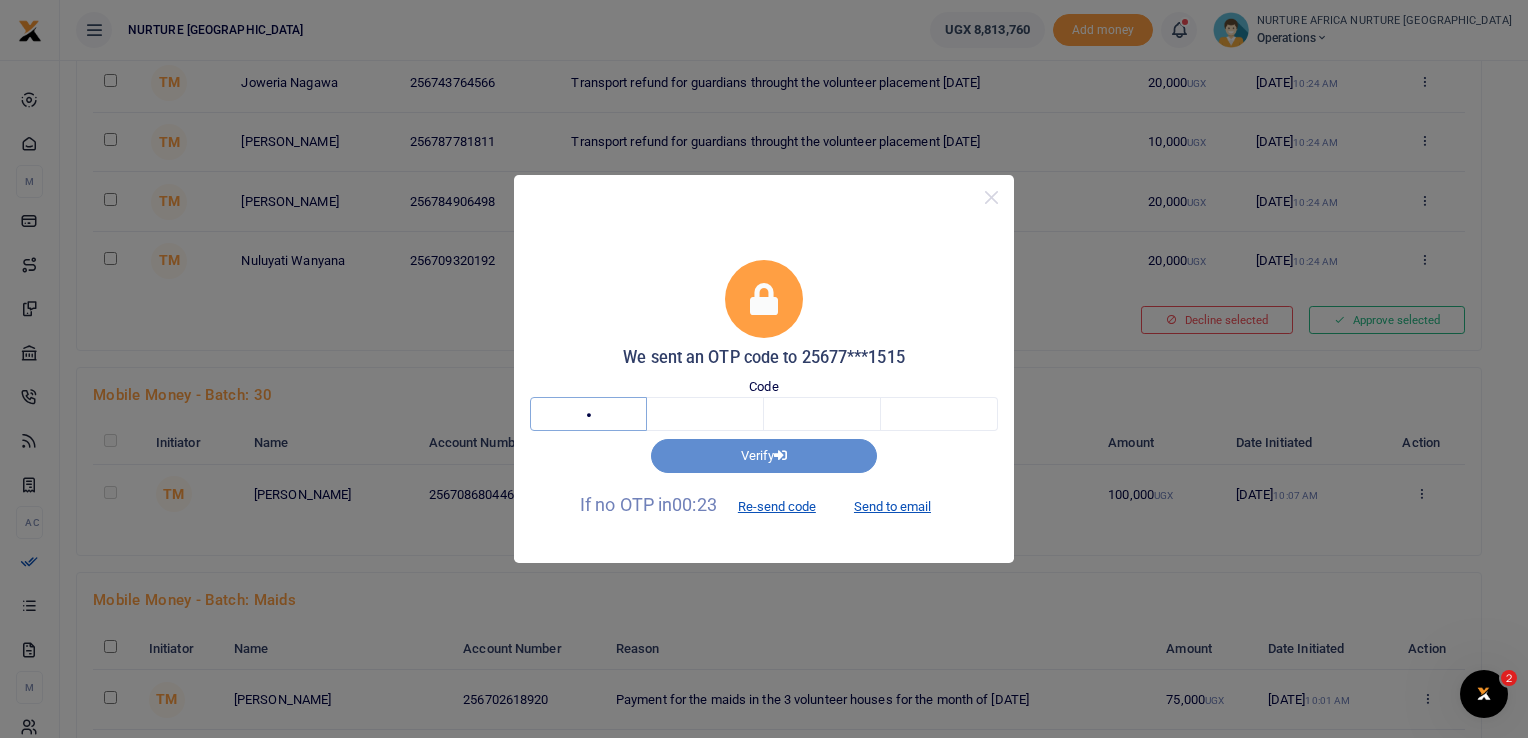 type on "5" 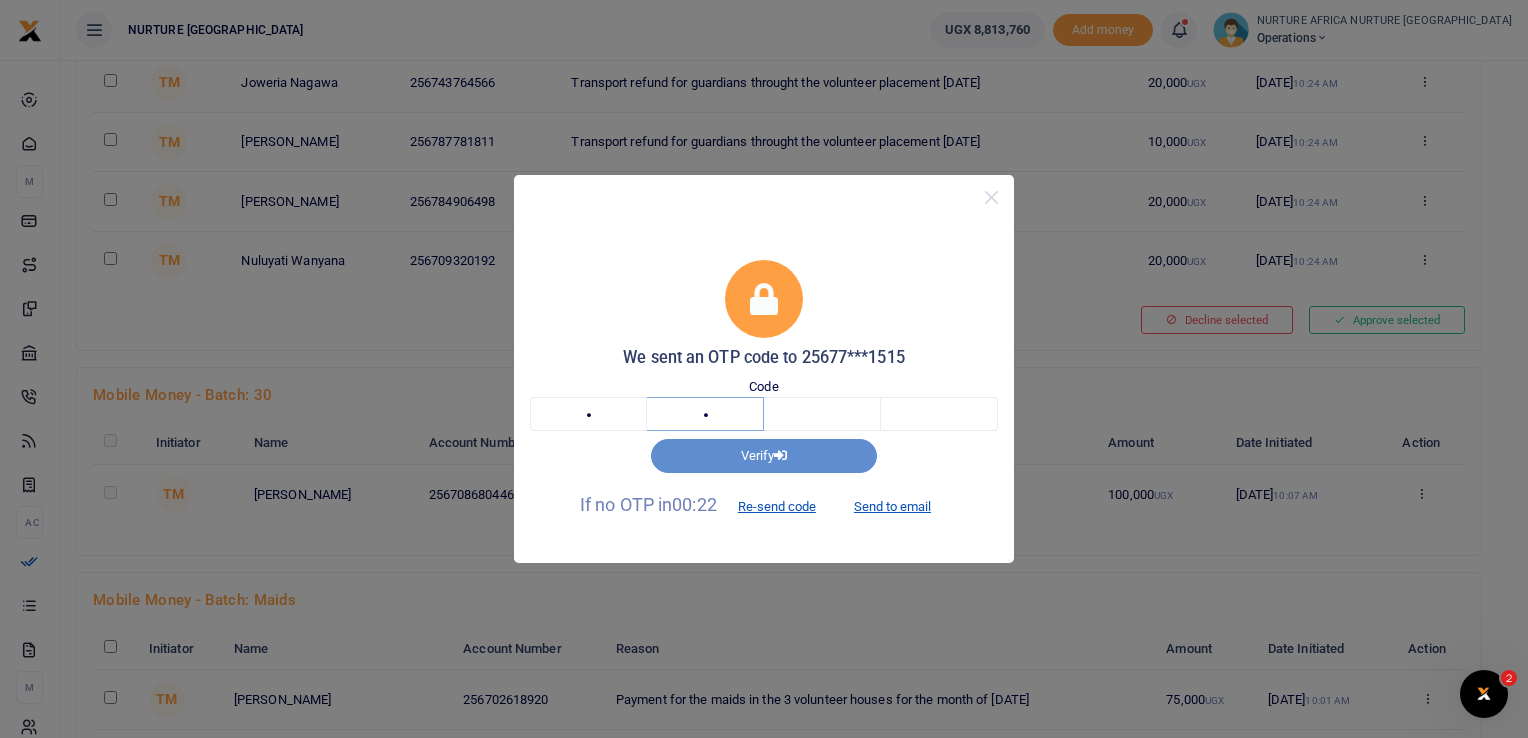 type on "0" 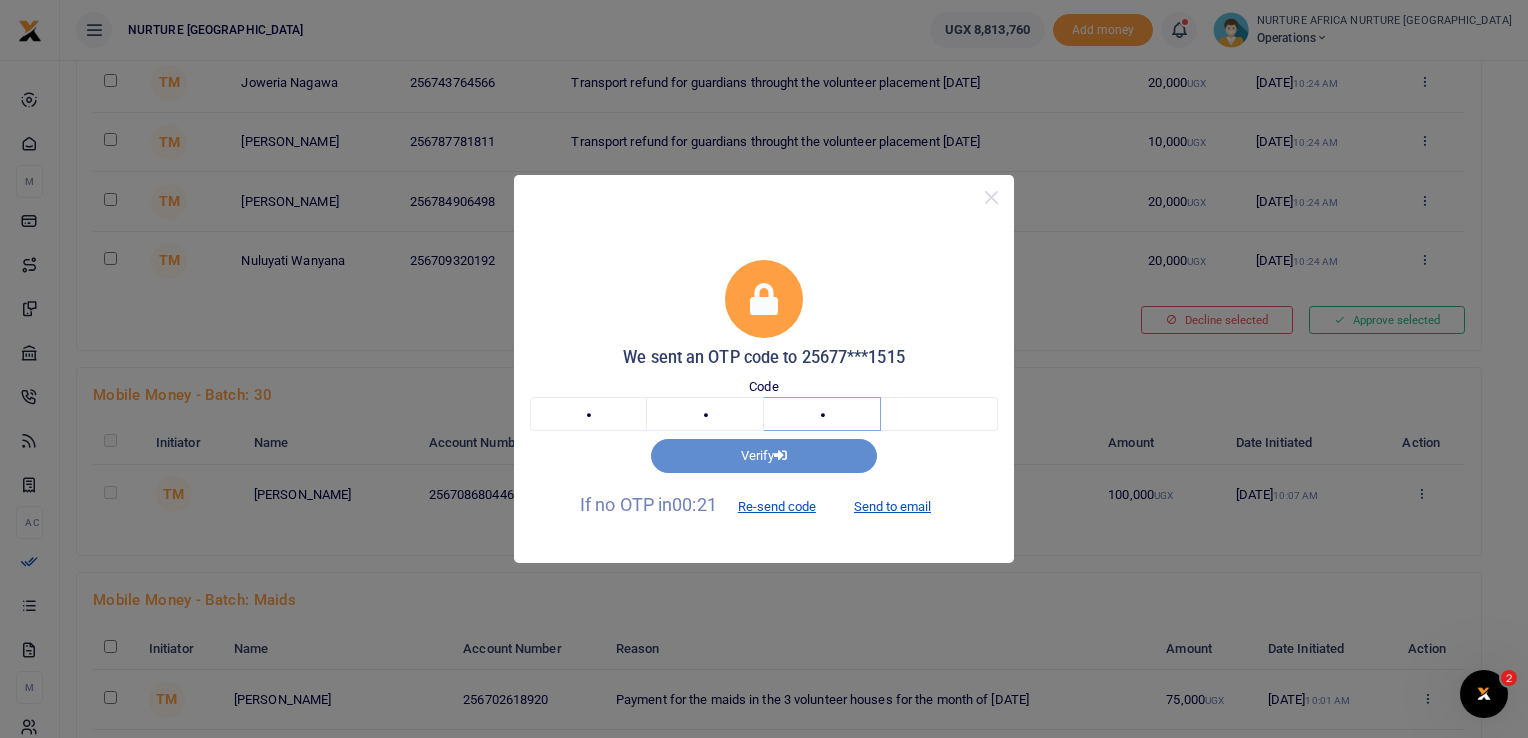 type on "1" 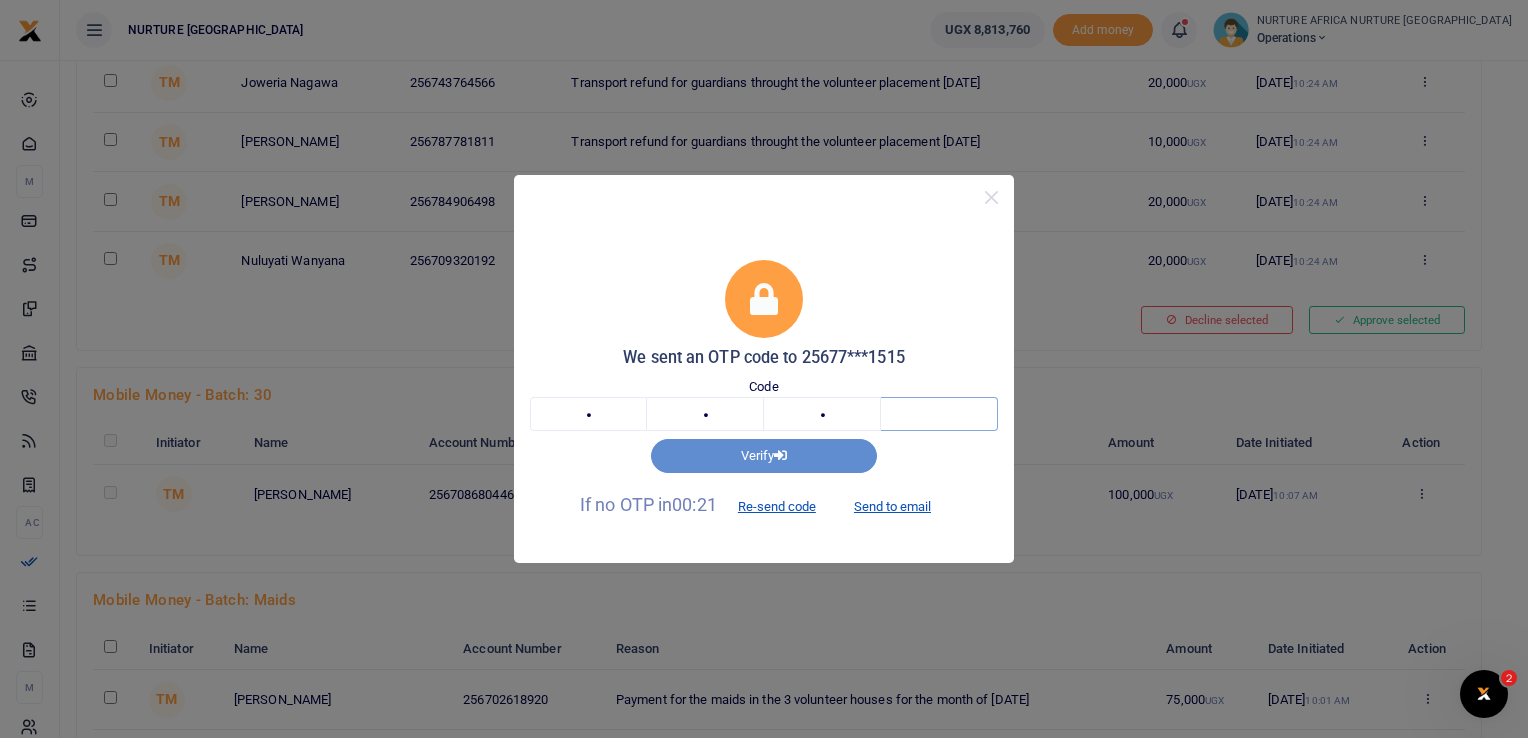 type on "2" 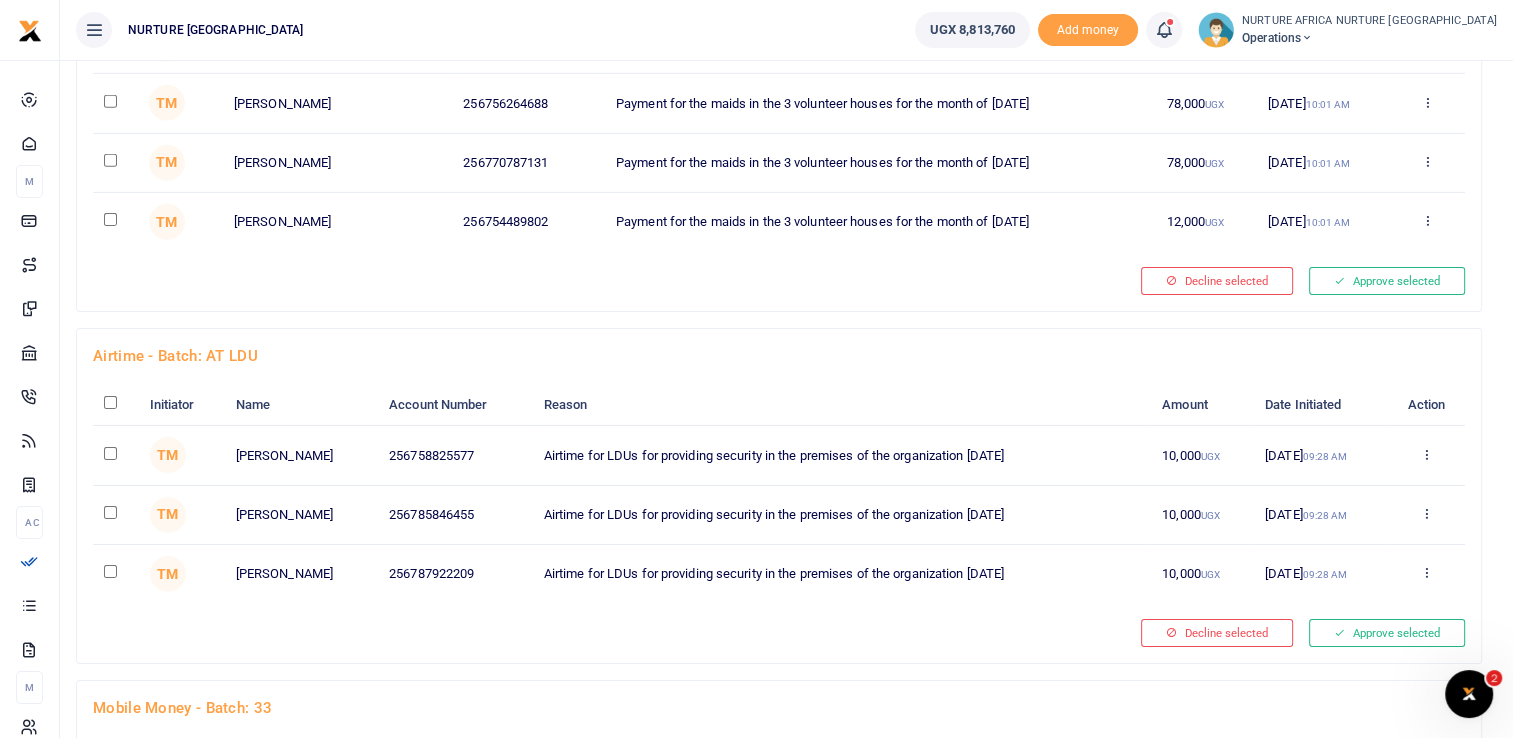 scroll, scrollTop: 6408, scrollLeft: 0, axis: vertical 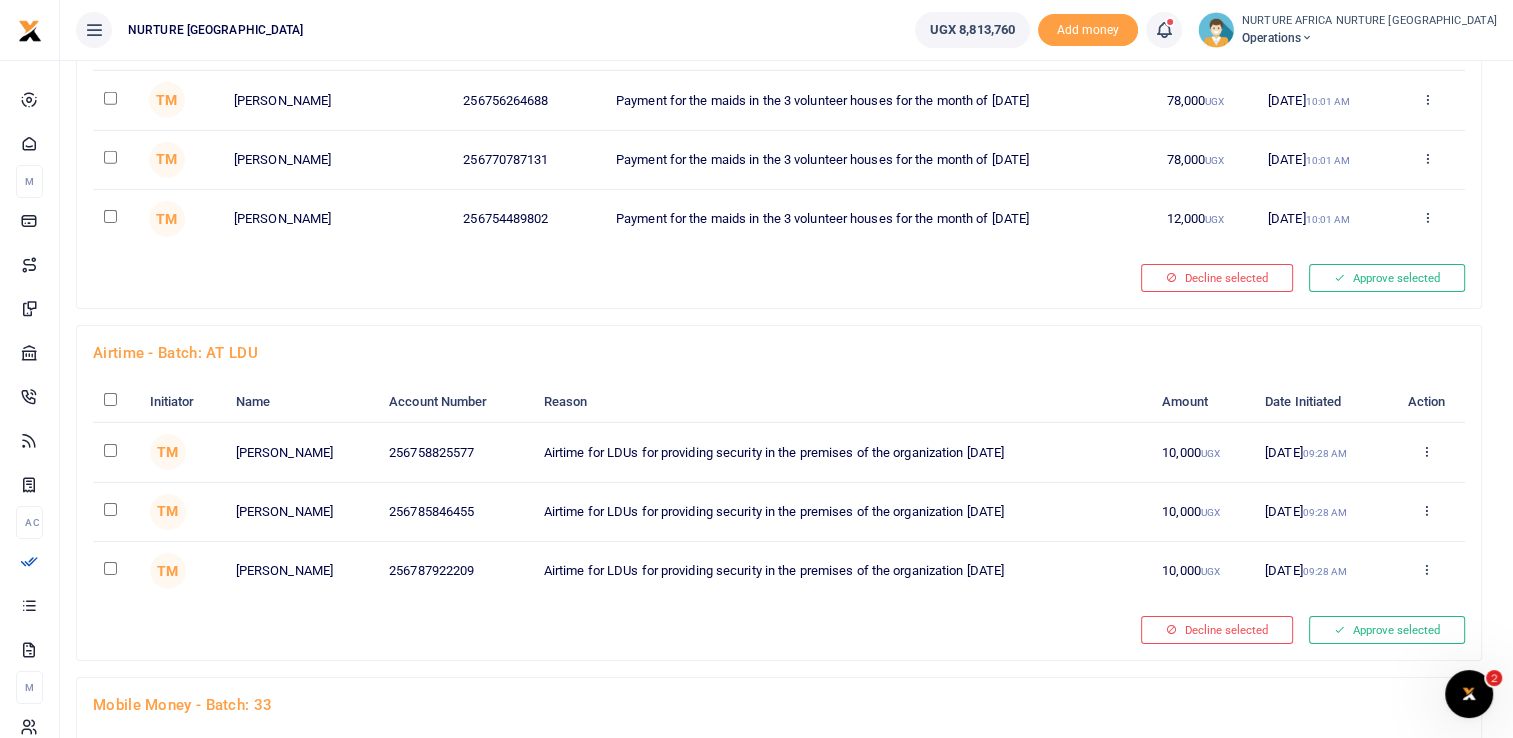 click at bounding box center [110, 399] 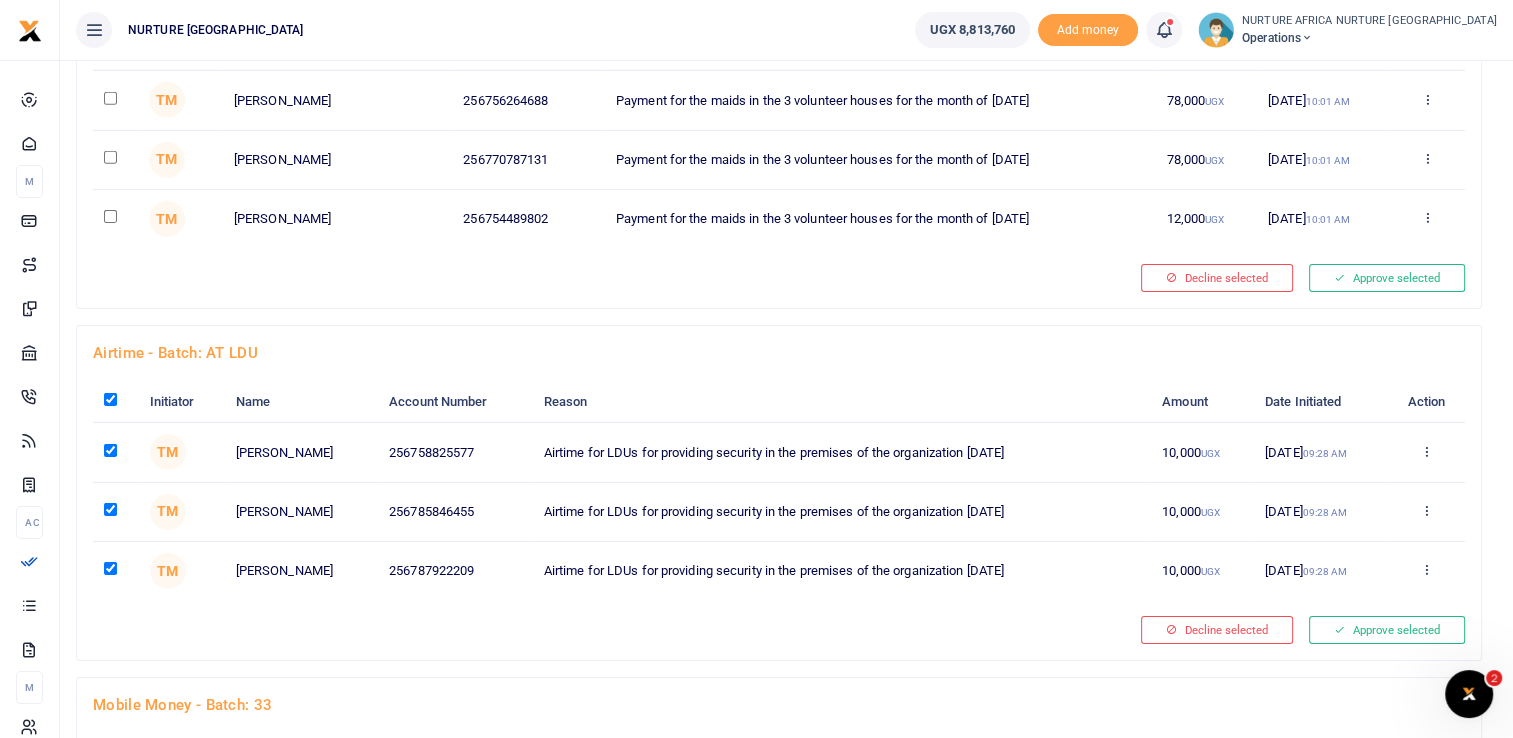checkbox on "true" 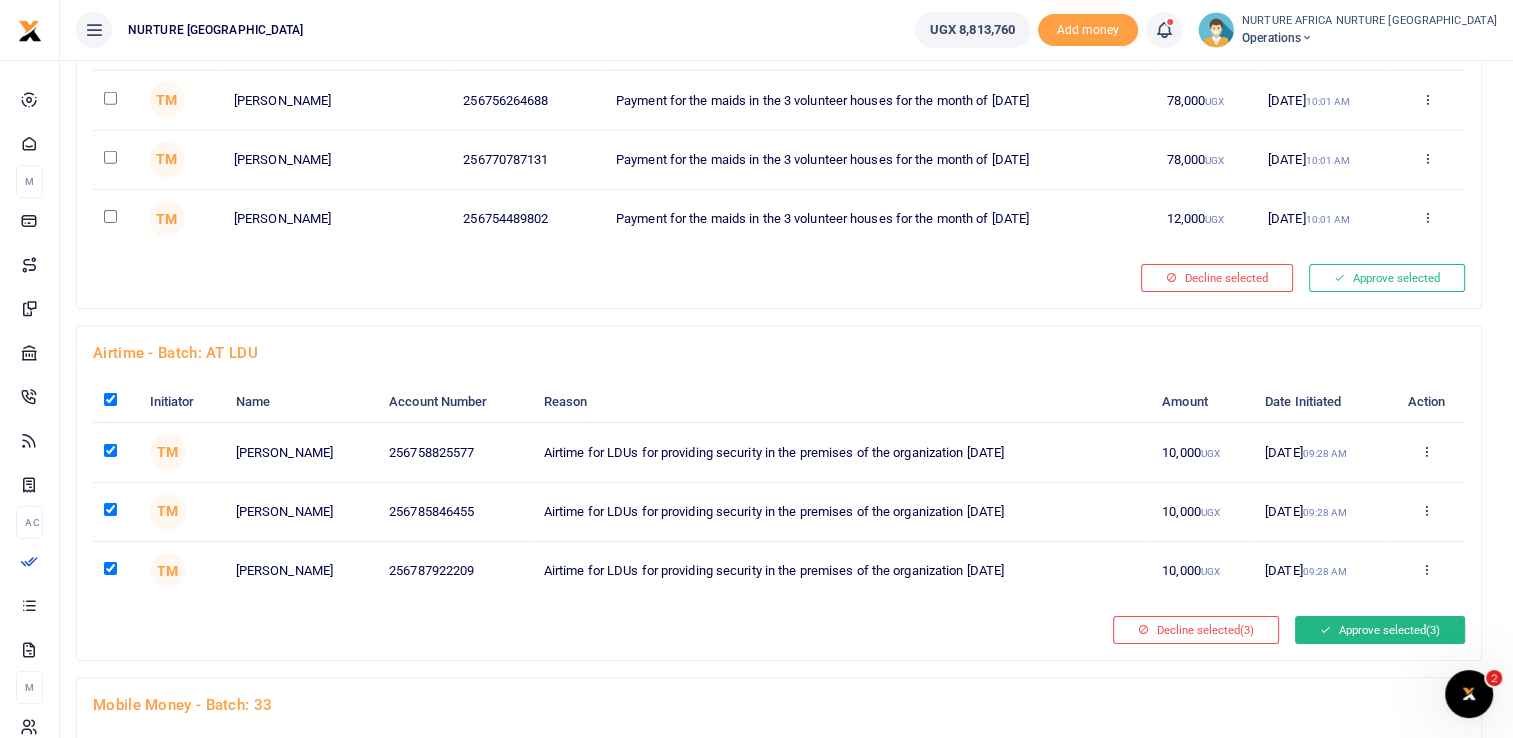 click on "Approve selected  (3)" at bounding box center [1380, 630] 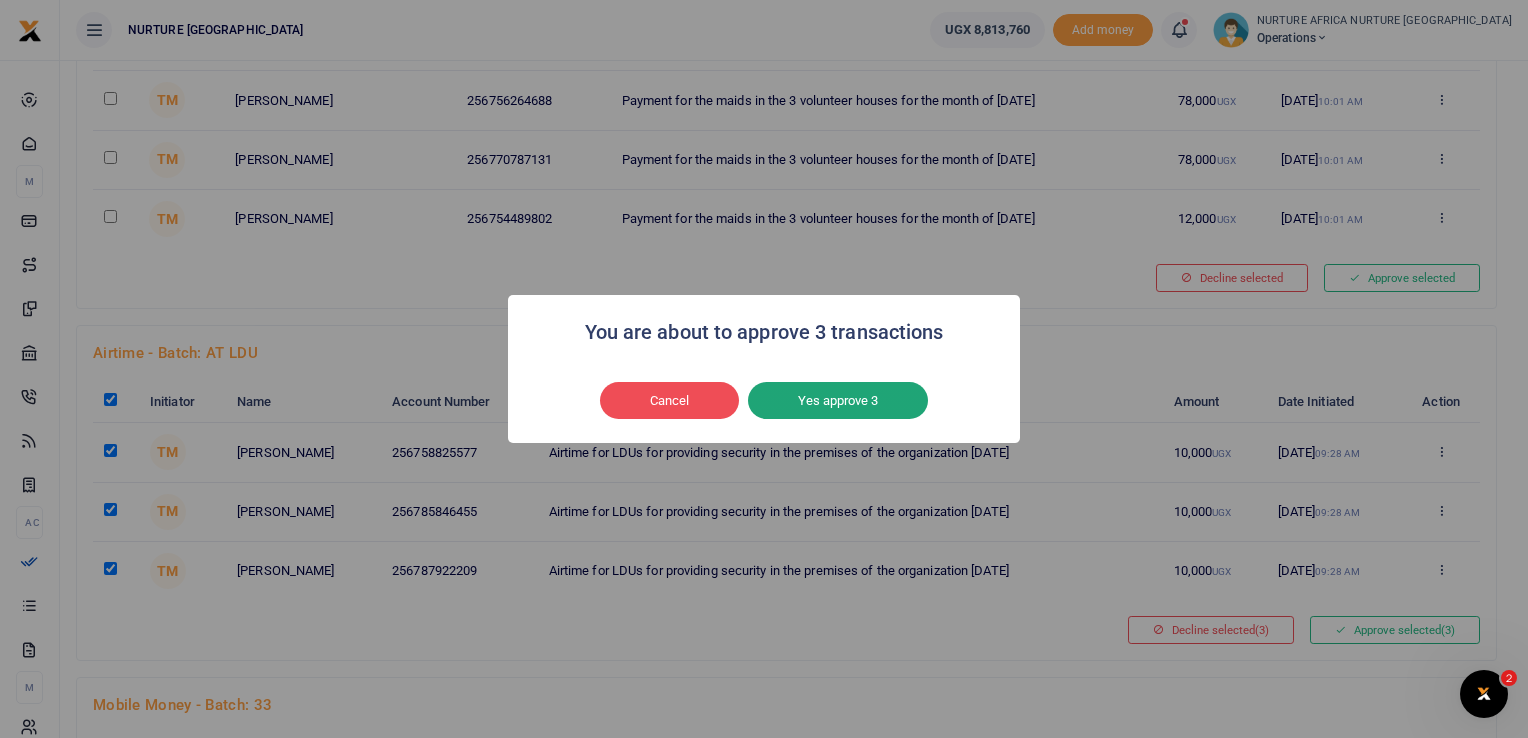 click on "Yes approve 3" at bounding box center [838, 401] 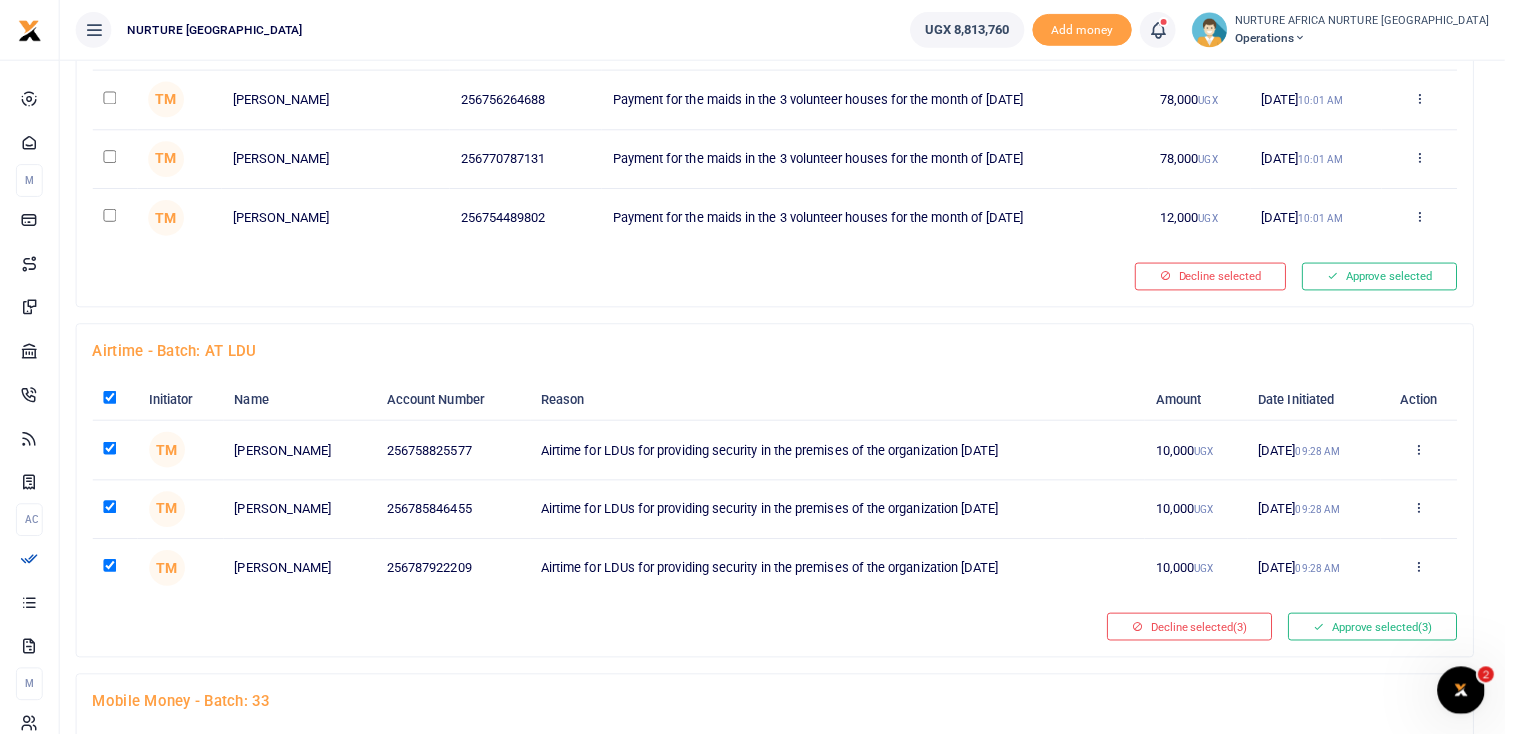 type 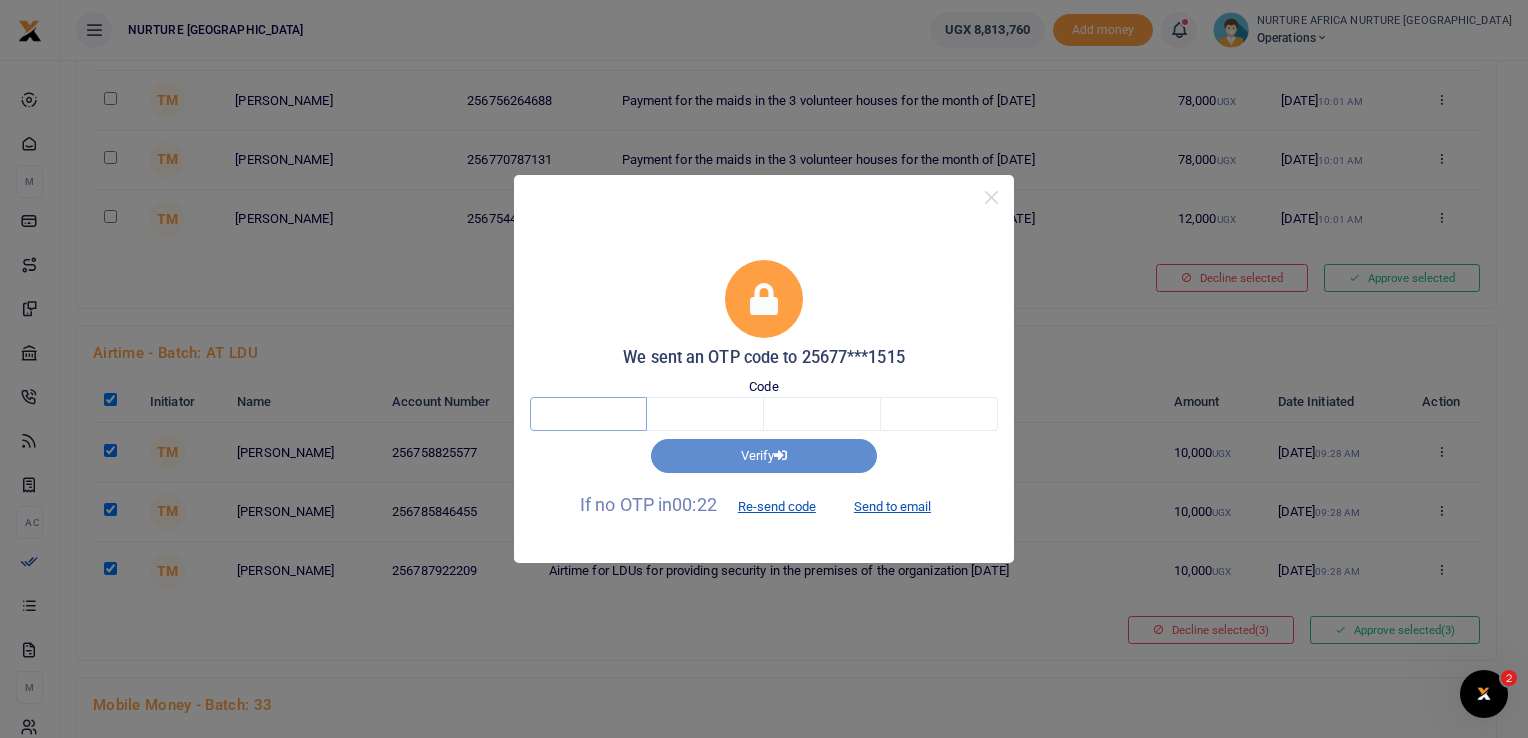 click at bounding box center [588, 414] 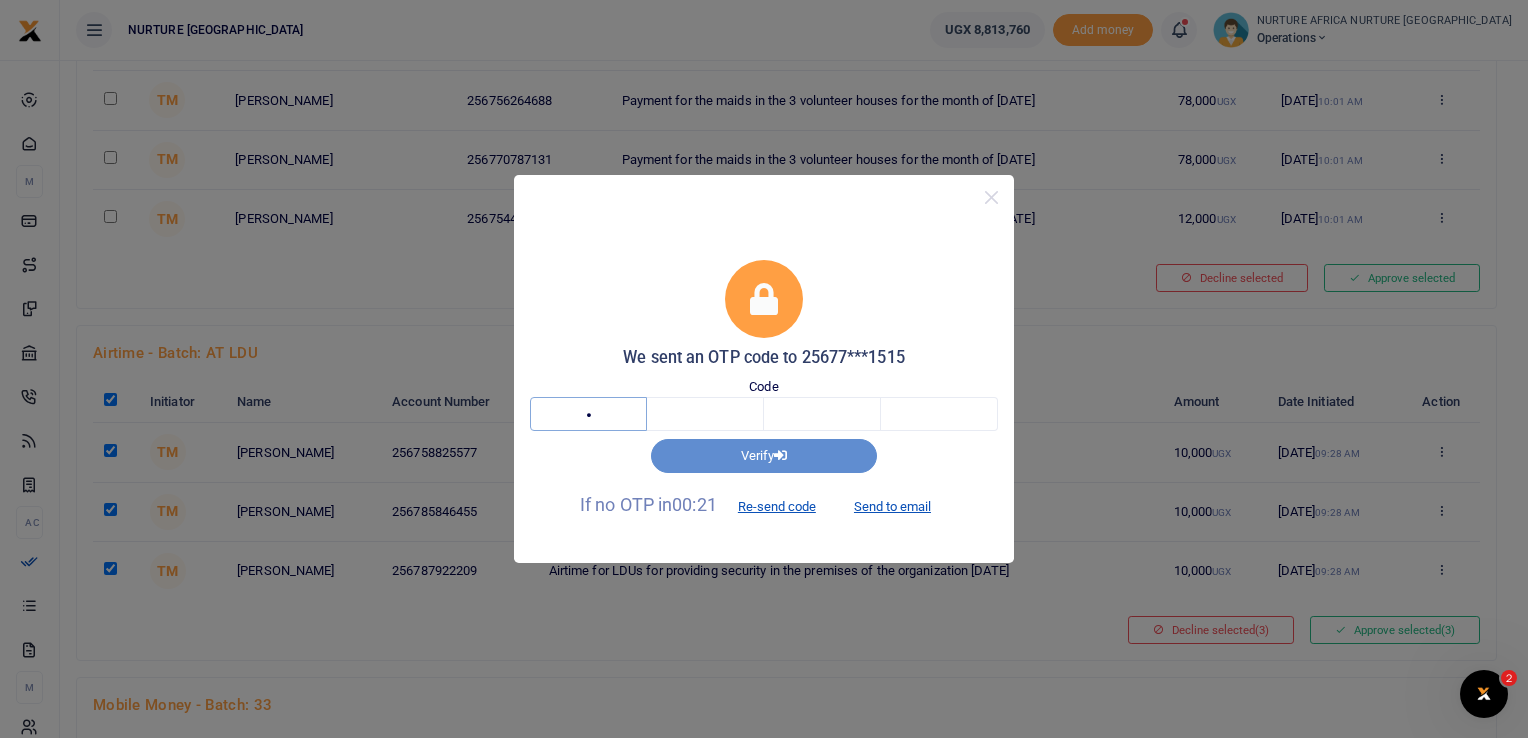 type on "4" 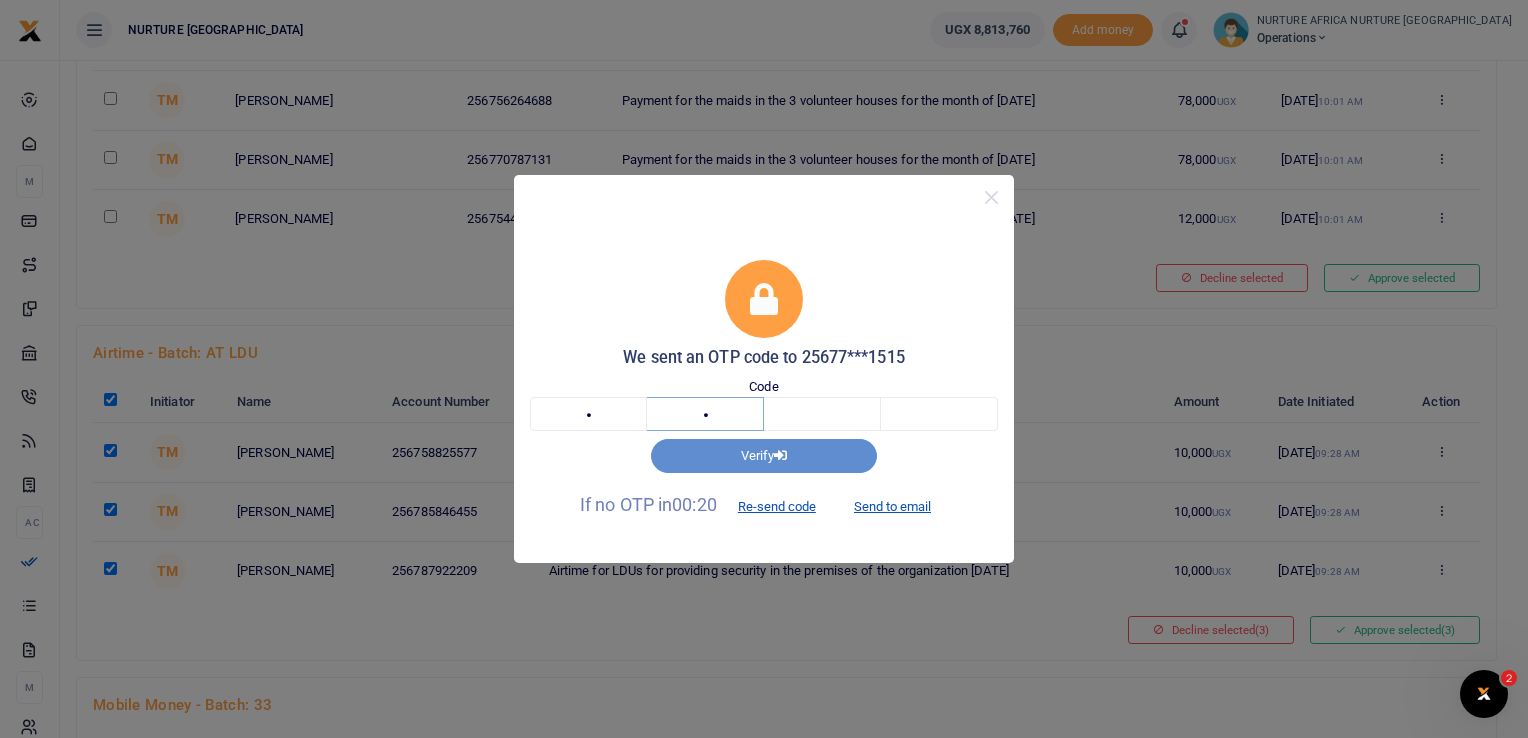 type on "1" 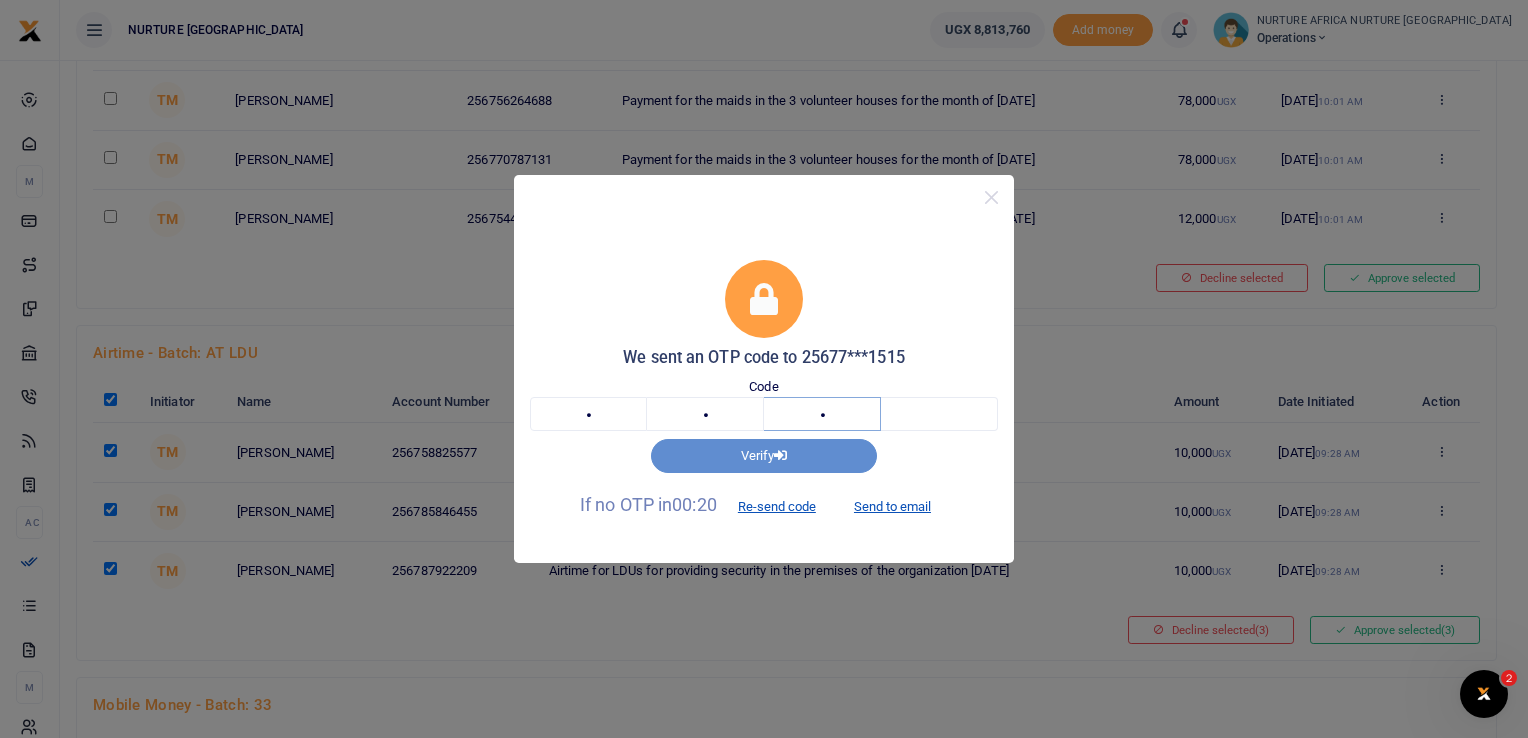type on "8" 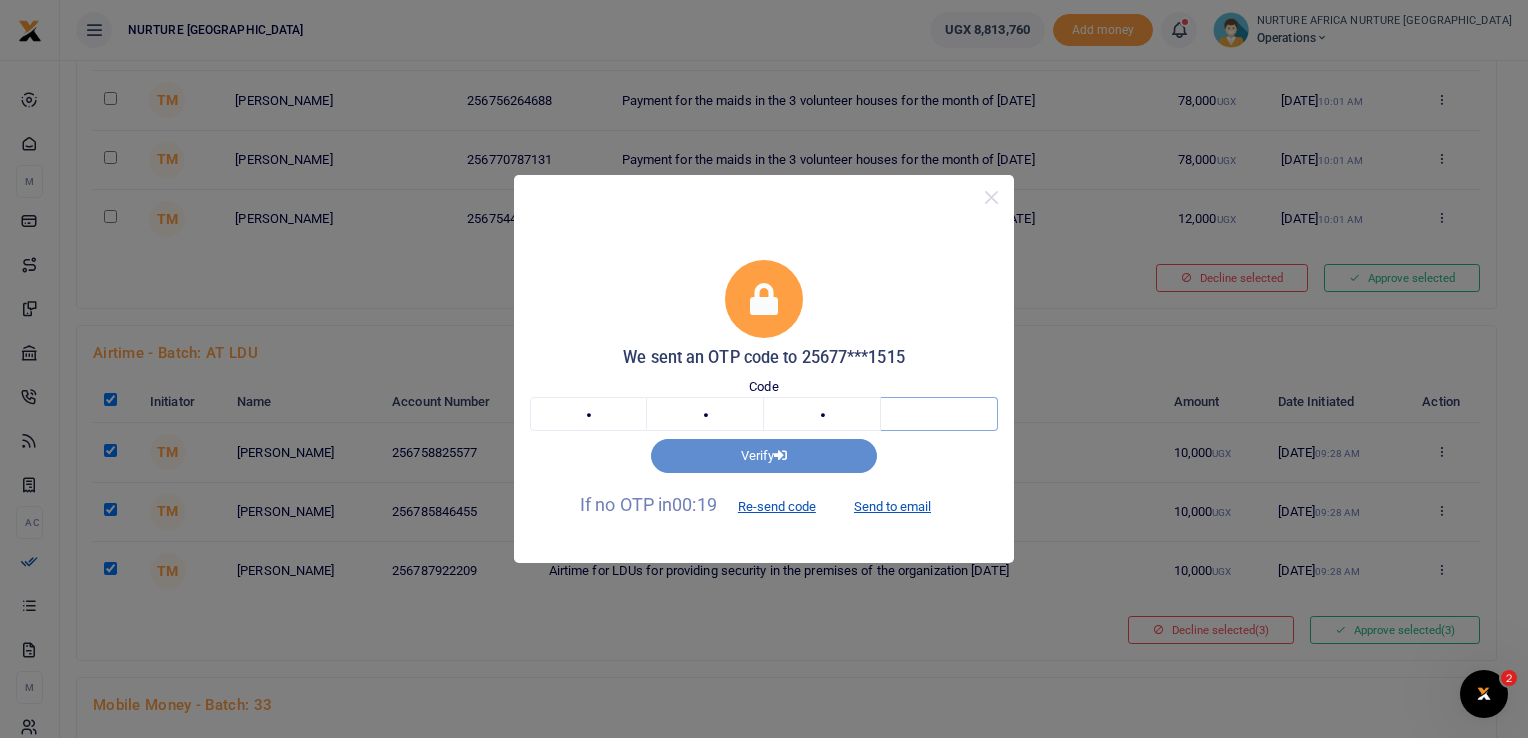 type on "5" 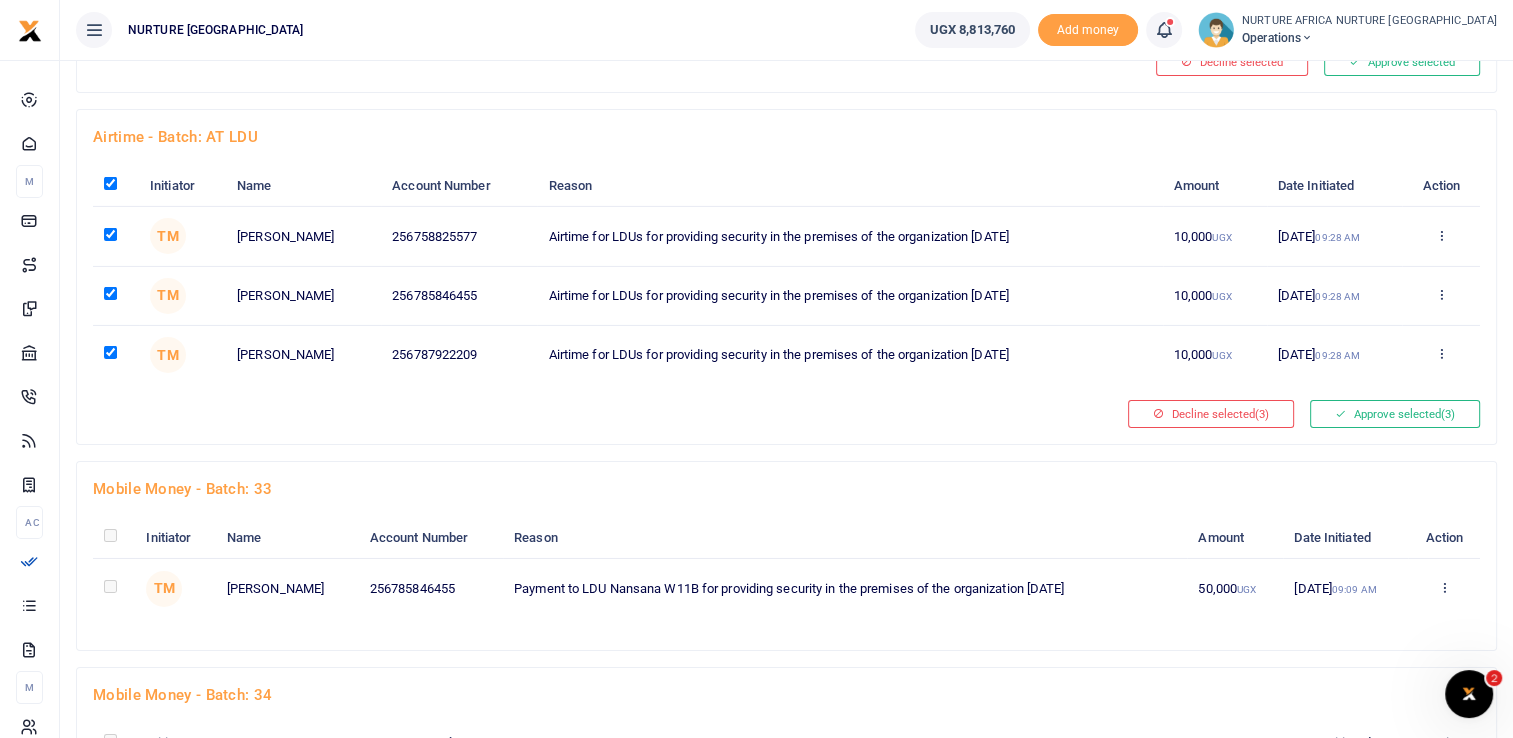scroll, scrollTop: 6694, scrollLeft: 0, axis: vertical 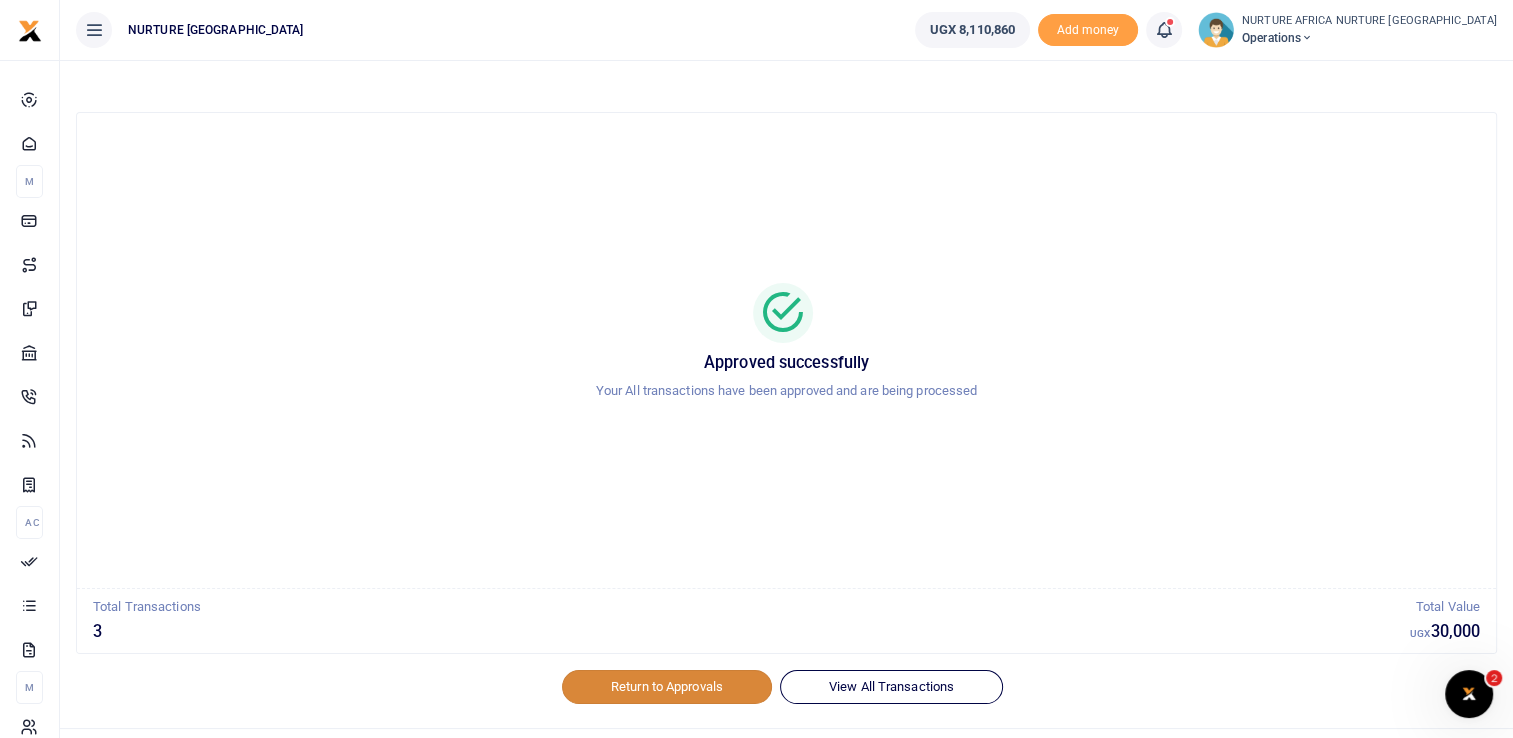 click on "Return to Approvals" at bounding box center (667, 687) 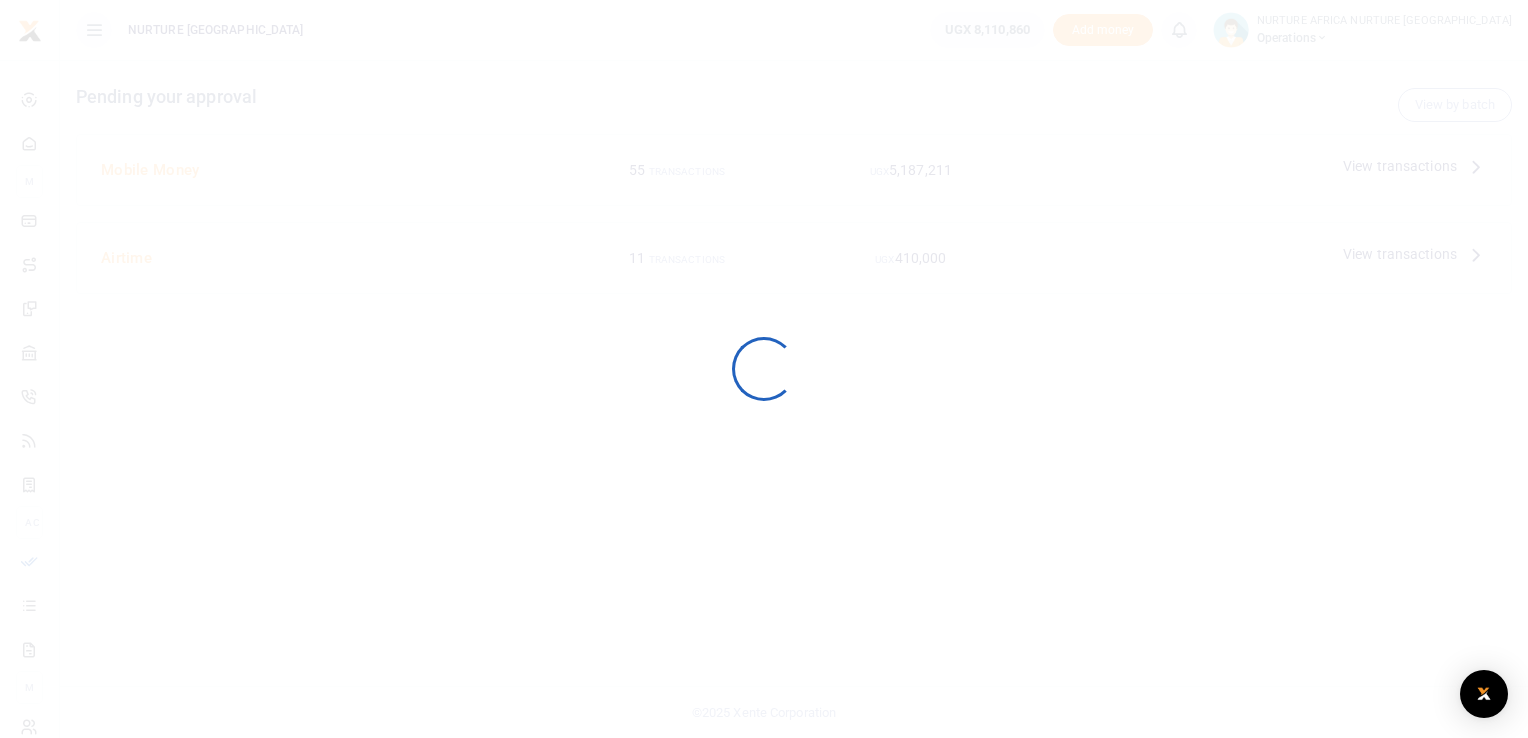 scroll, scrollTop: 0, scrollLeft: 0, axis: both 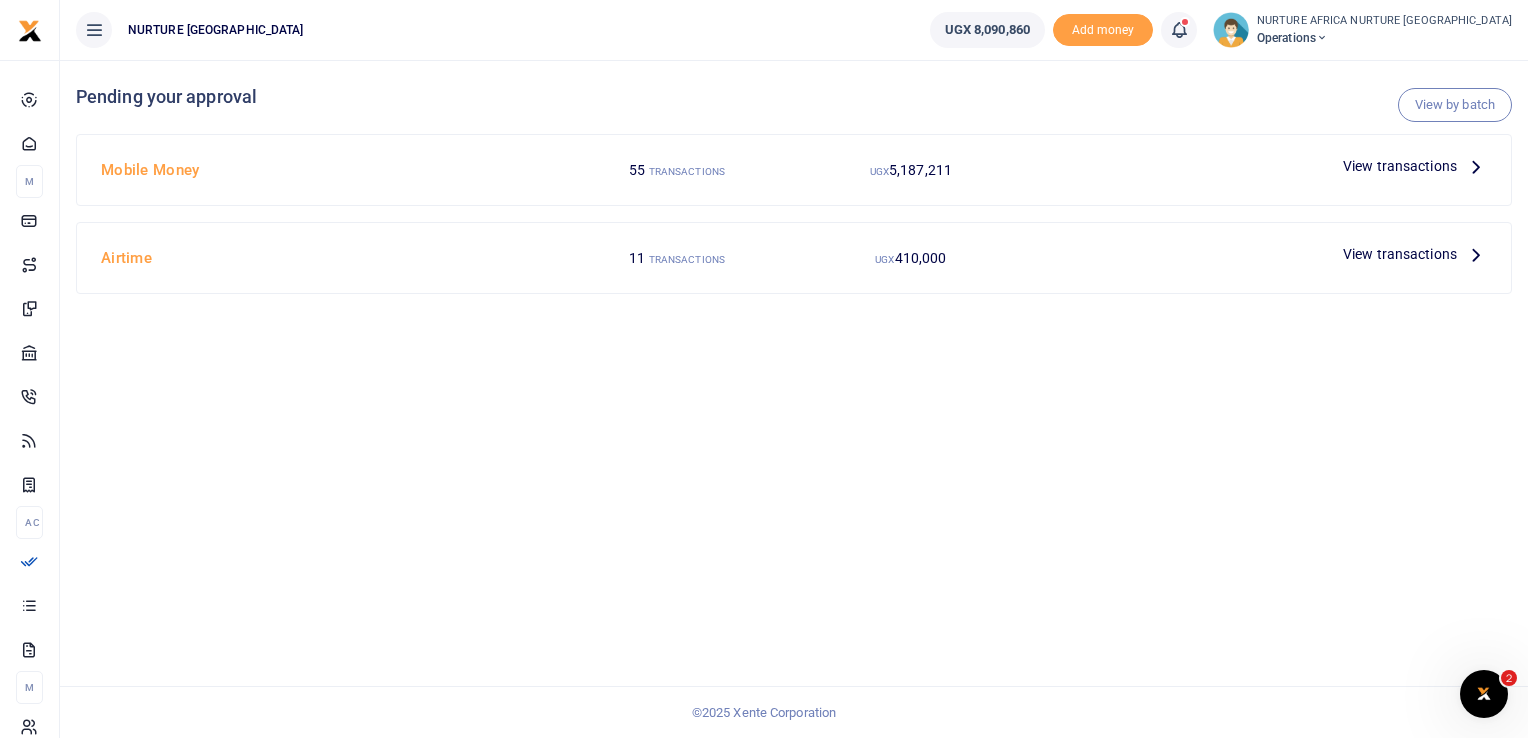 click on "View transactions" at bounding box center [1400, 166] 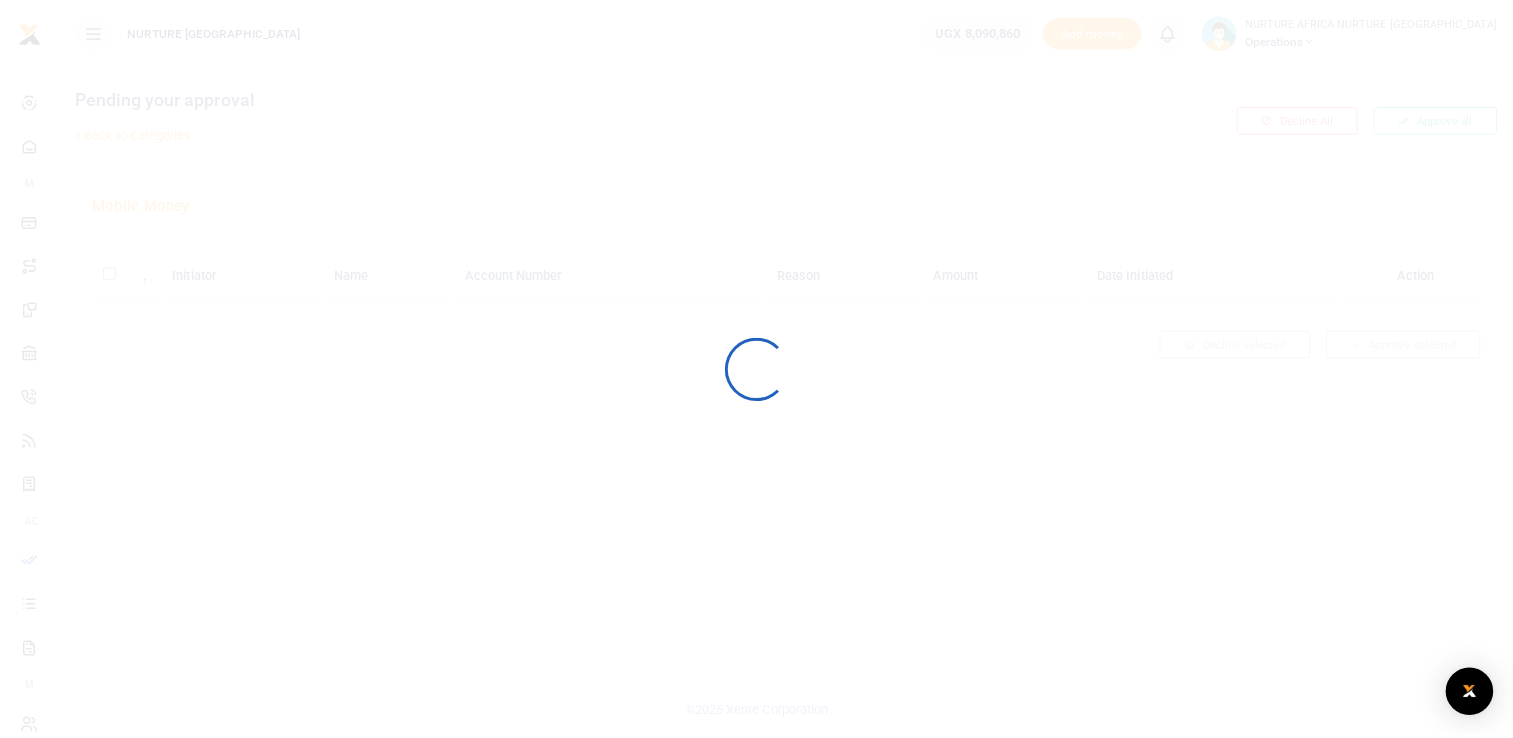 scroll, scrollTop: 0, scrollLeft: 0, axis: both 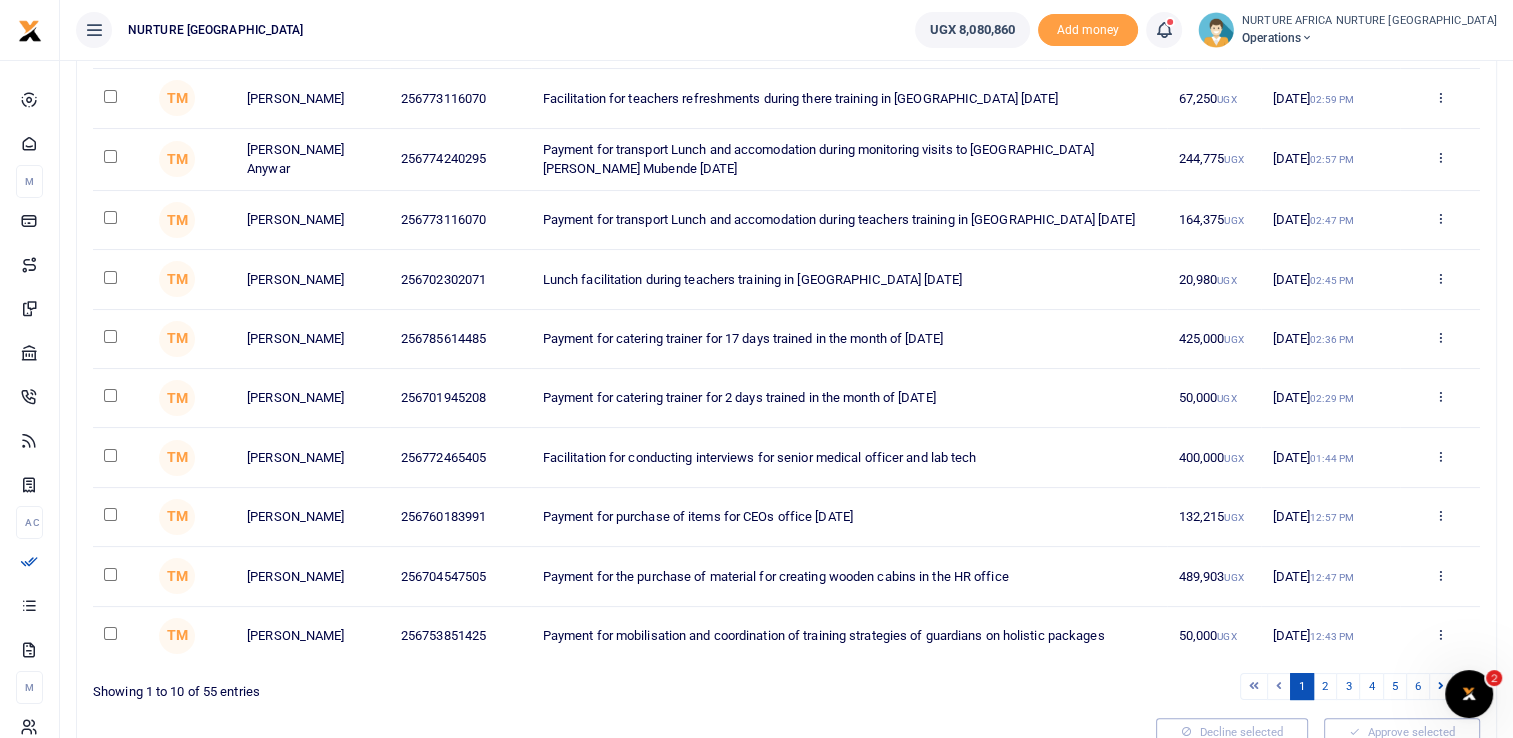 click at bounding box center (110, 455) 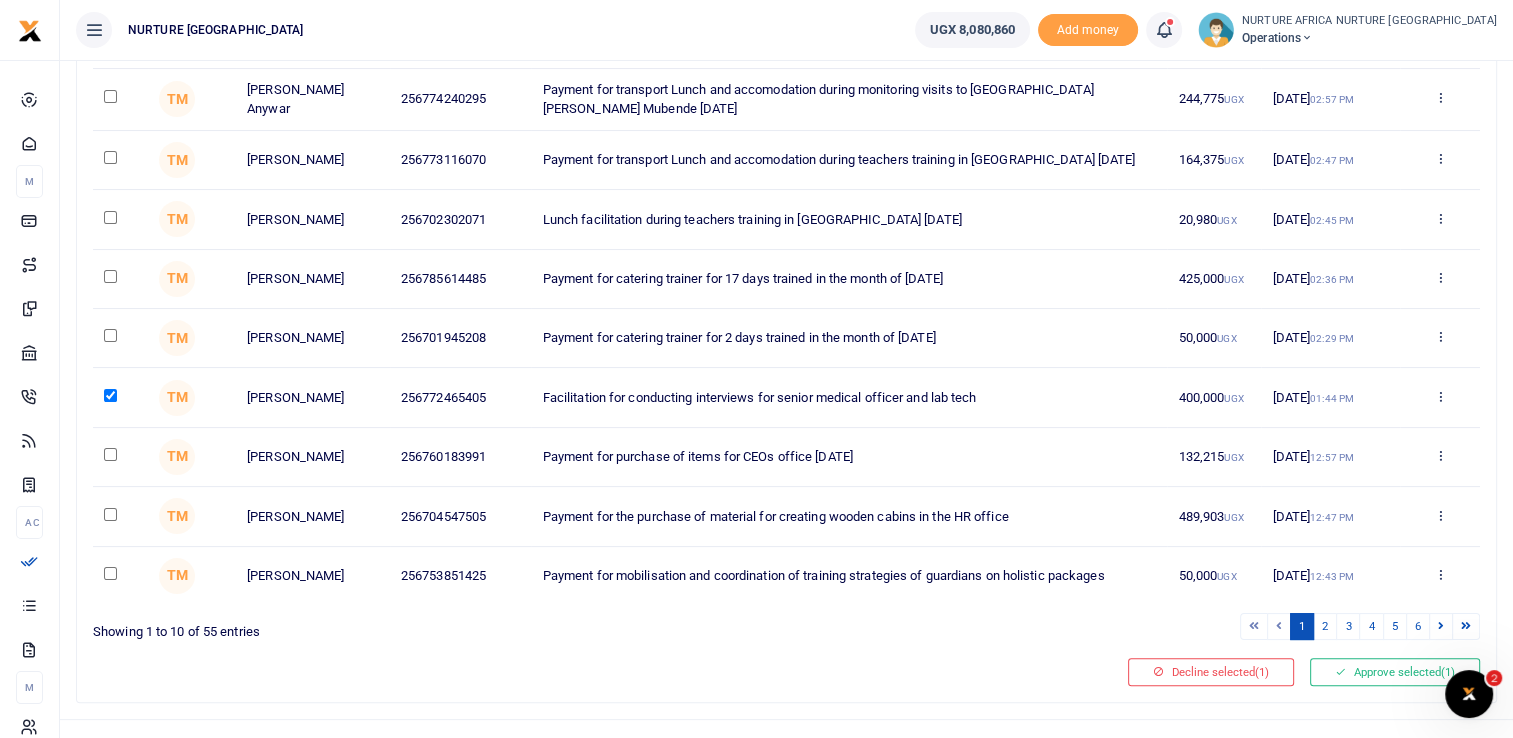 scroll, scrollTop: 313, scrollLeft: 0, axis: vertical 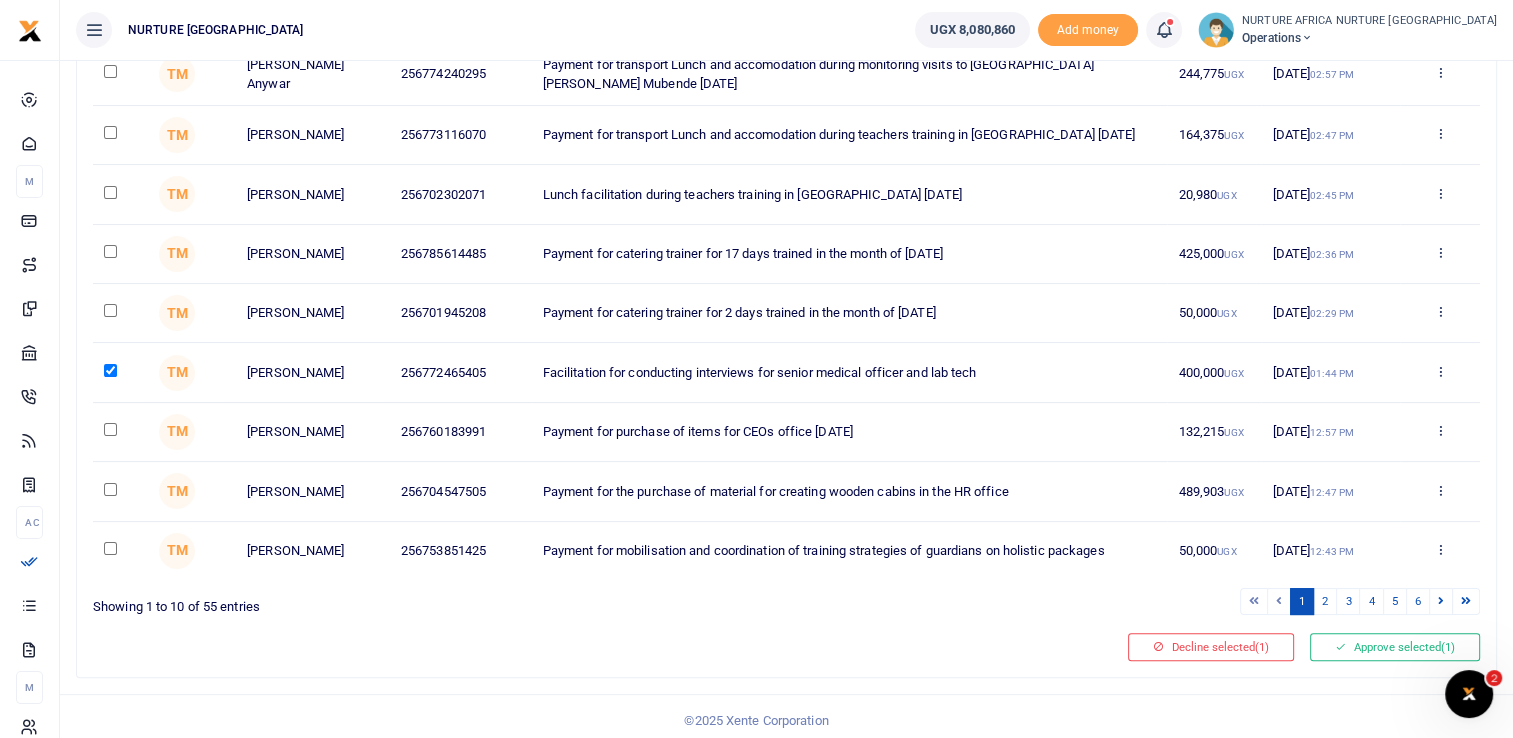 click on "Approve selected  (1)" at bounding box center [1395, 647] 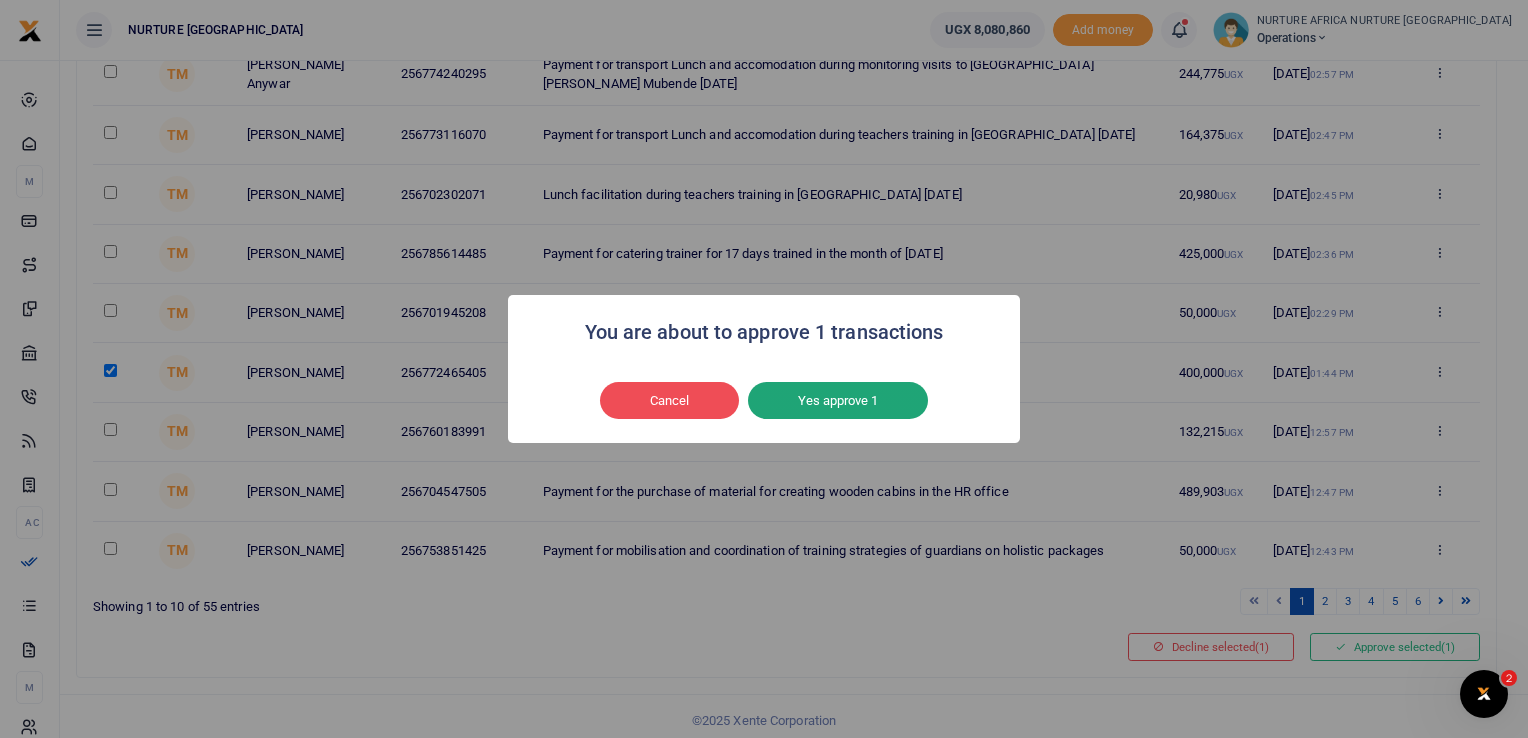 click on "Yes approve 1" at bounding box center (838, 401) 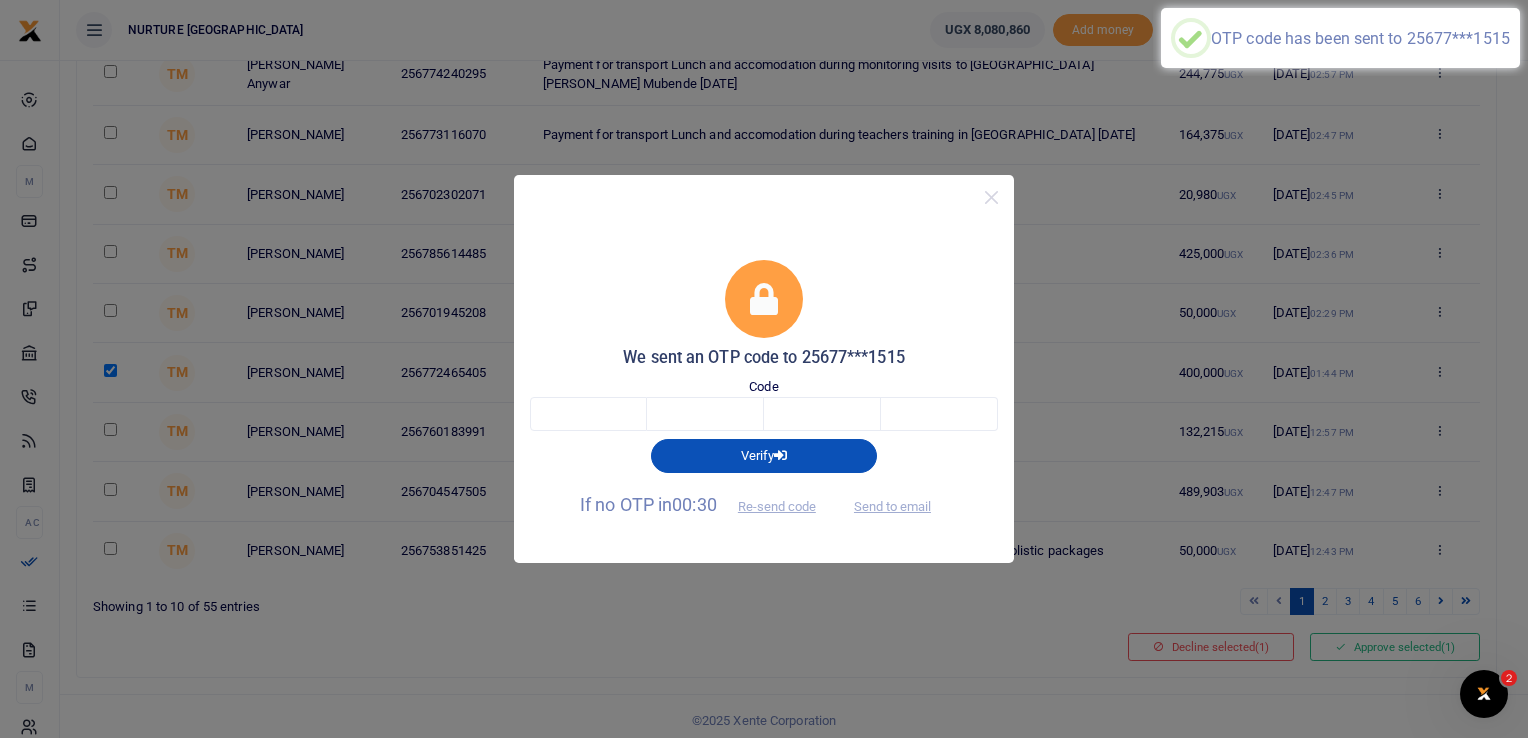 click at bounding box center [588, 414] 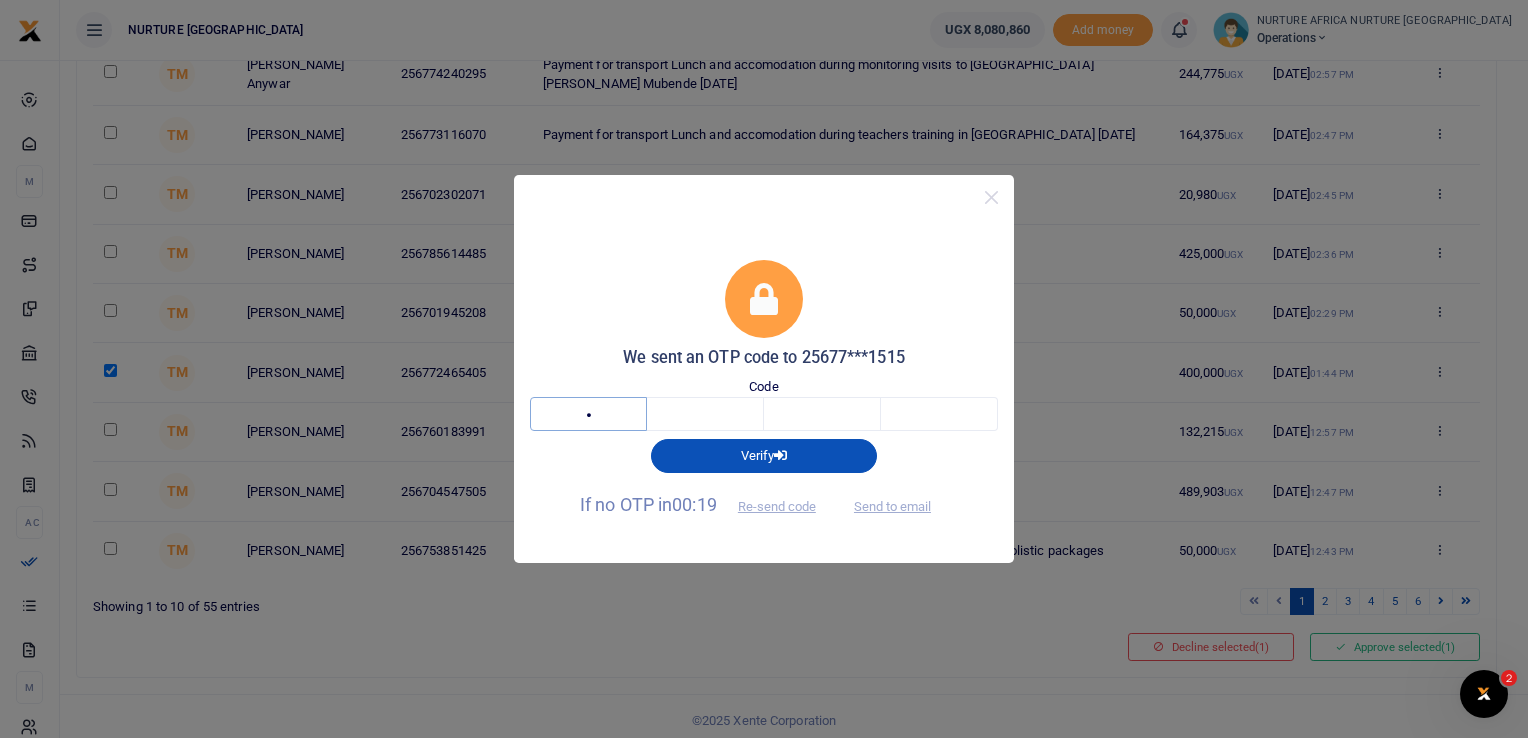 type on "8" 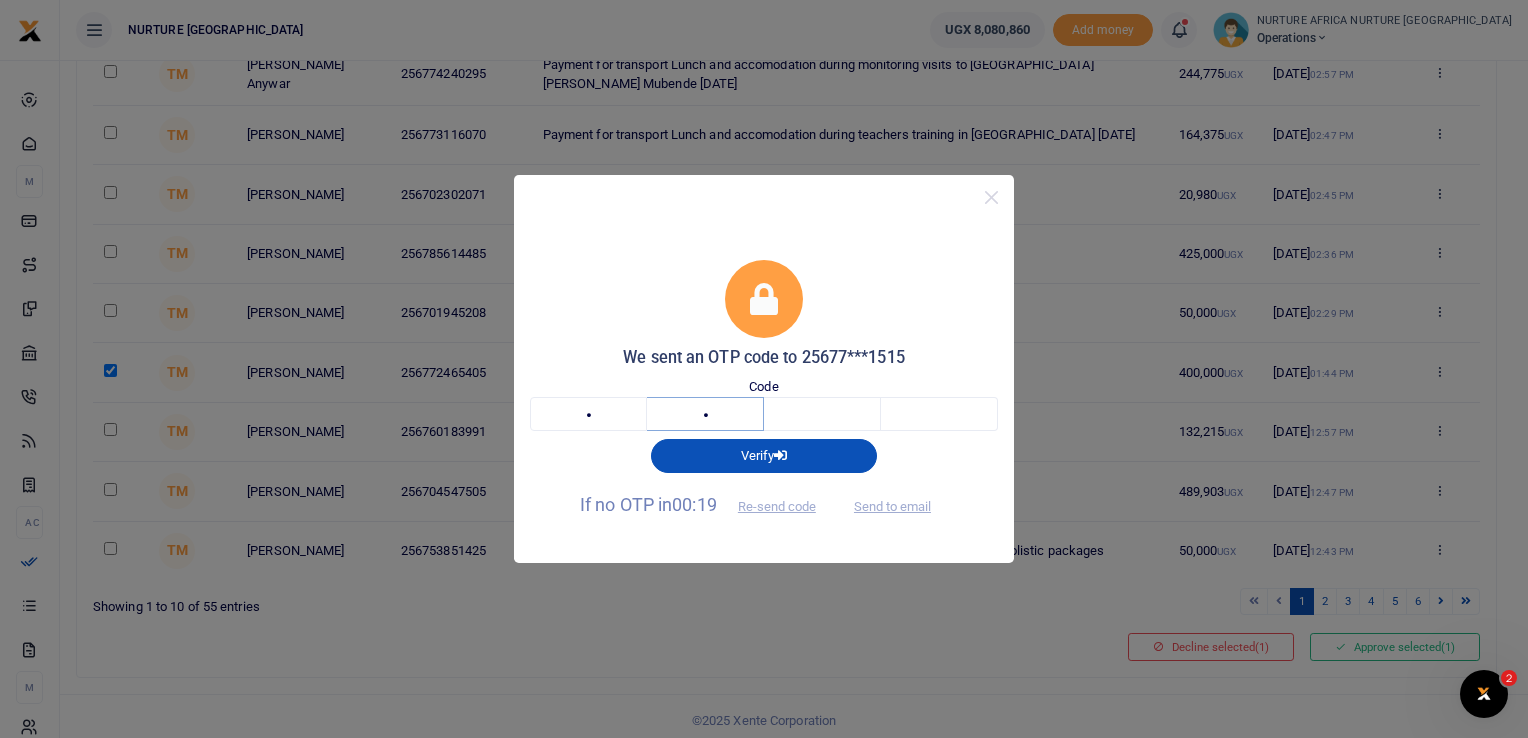 type on "0" 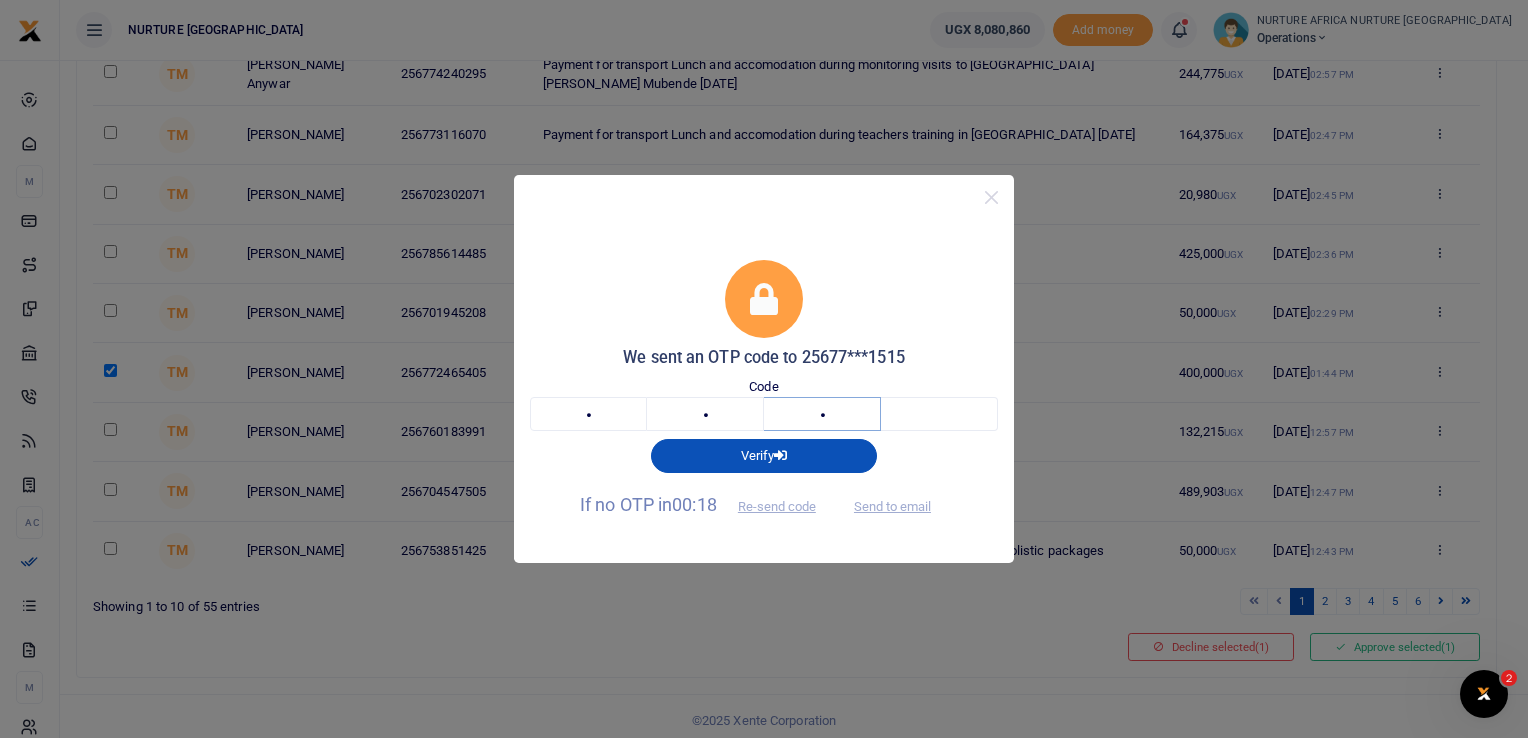 type on "3" 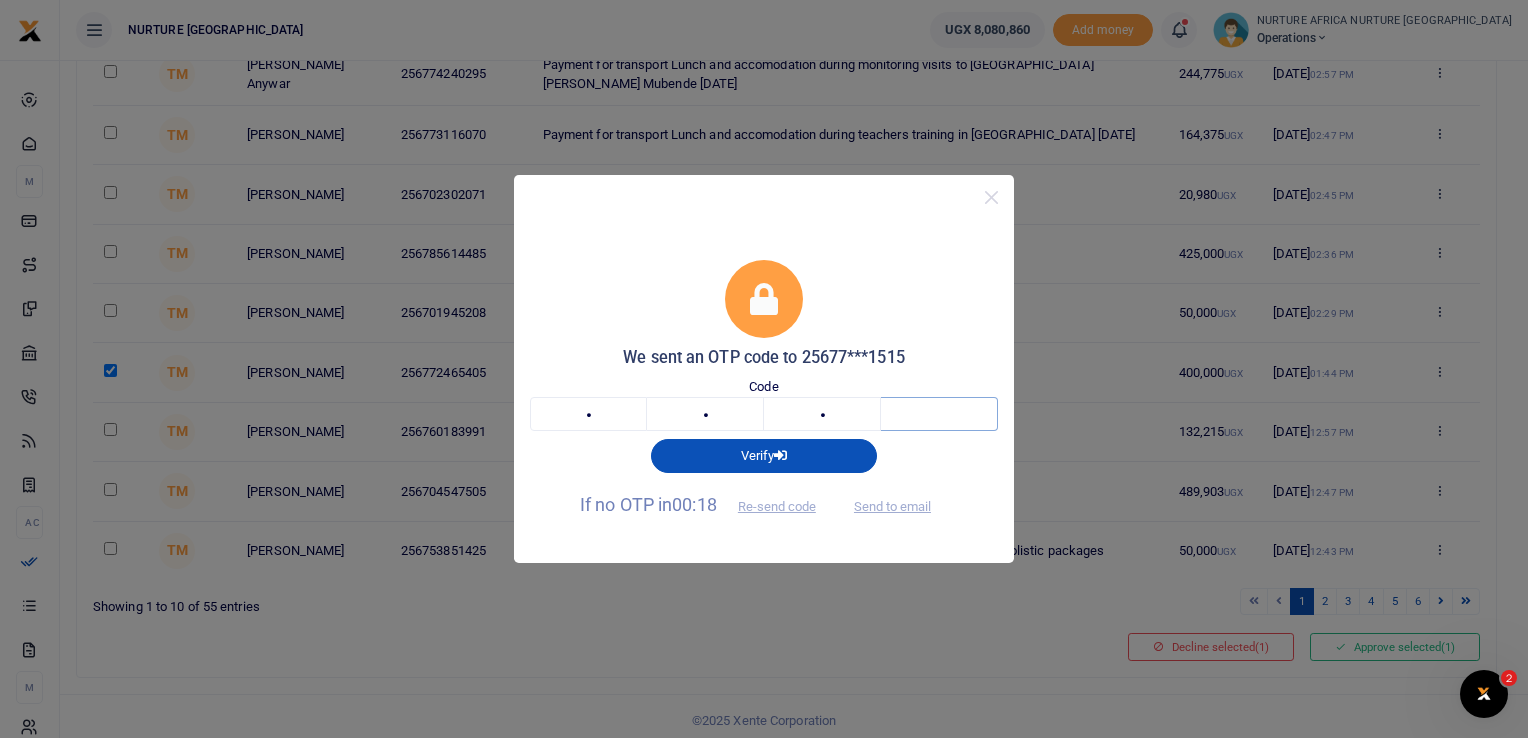 type on "7" 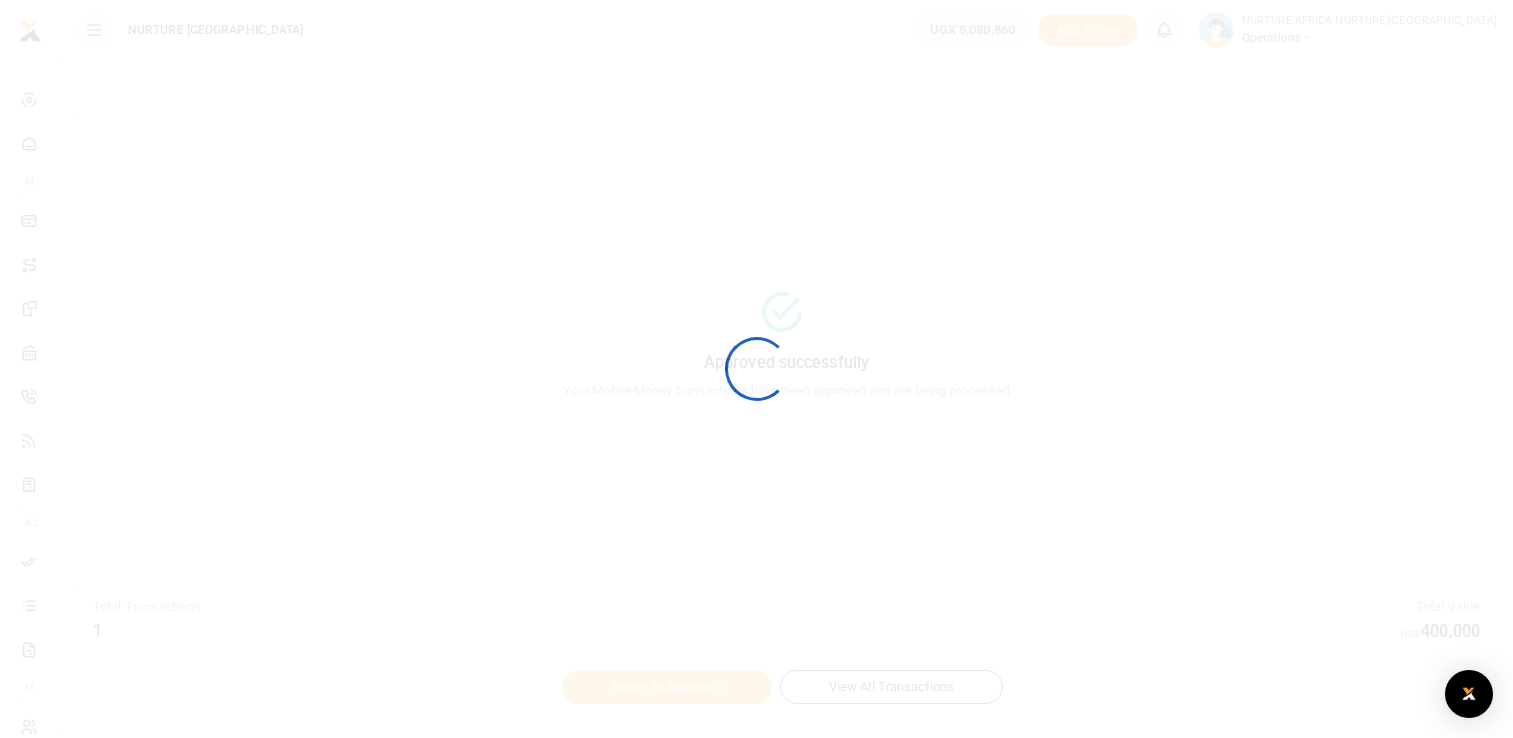 scroll, scrollTop: 0, scrollLeft: 0, axis: both 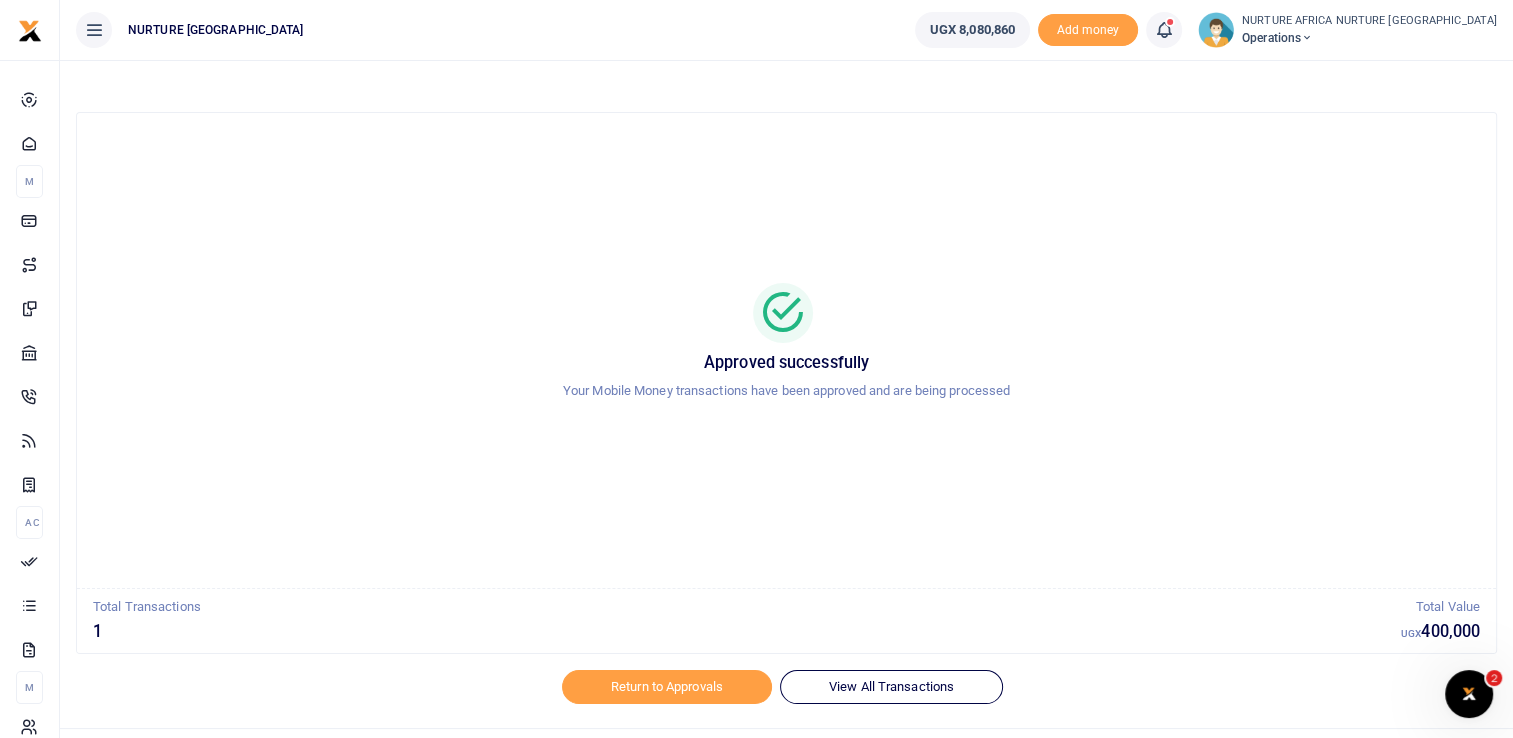 click at bounding box center [1164, 30] 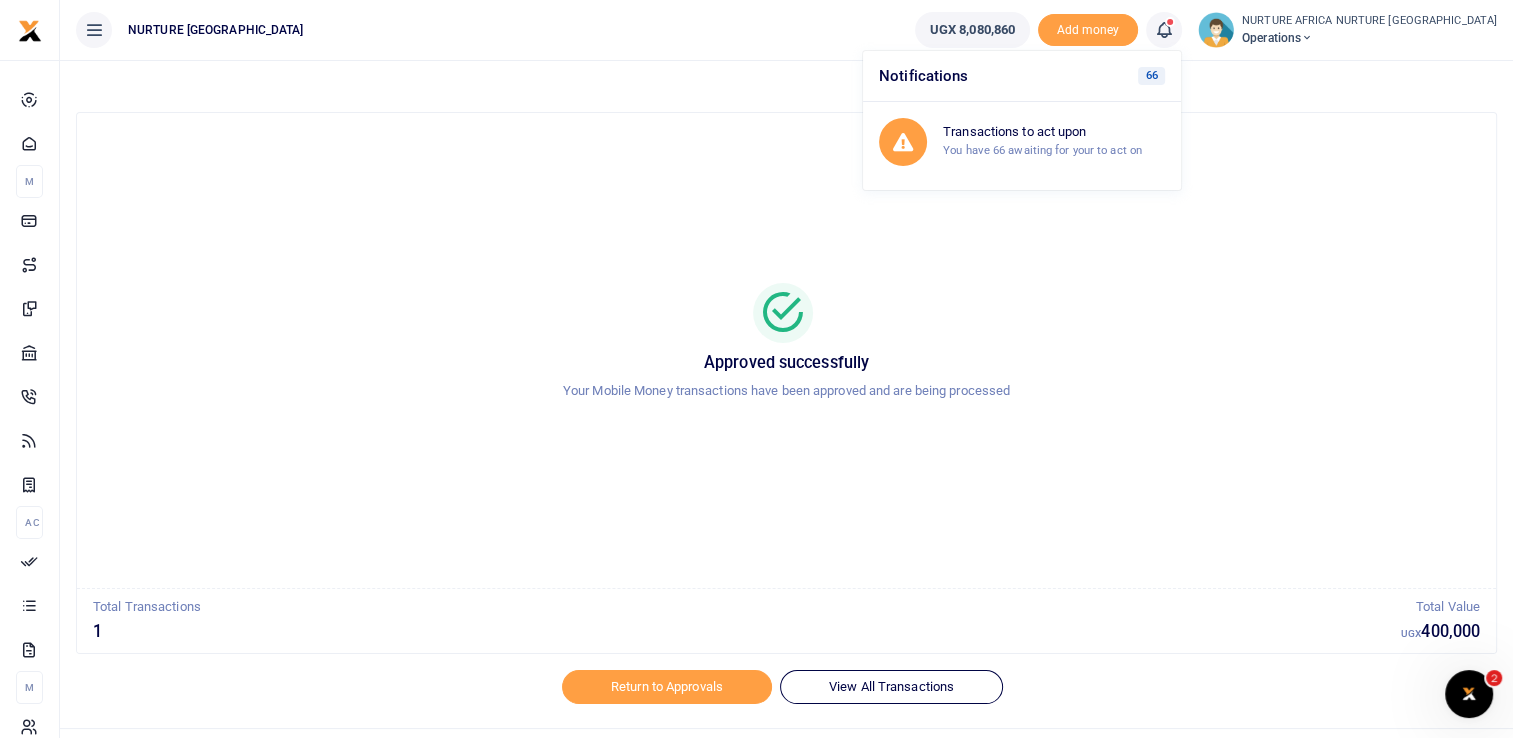 click on "Transactions to act upon
You have 66 awaiting for your to act on" at bounding box center [1054, 141] 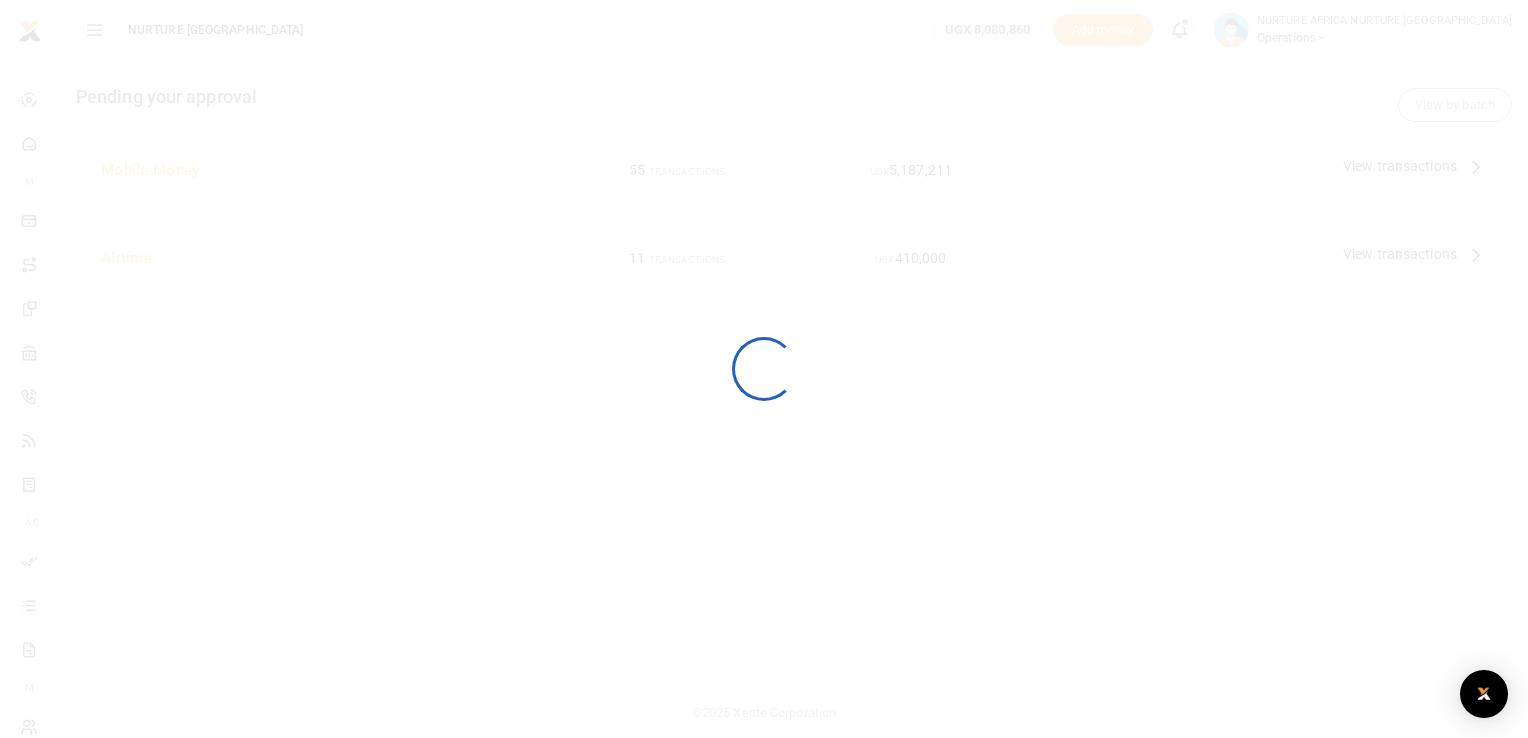scroll, scrollTop: 0, scrollLeft: 0, axis: both 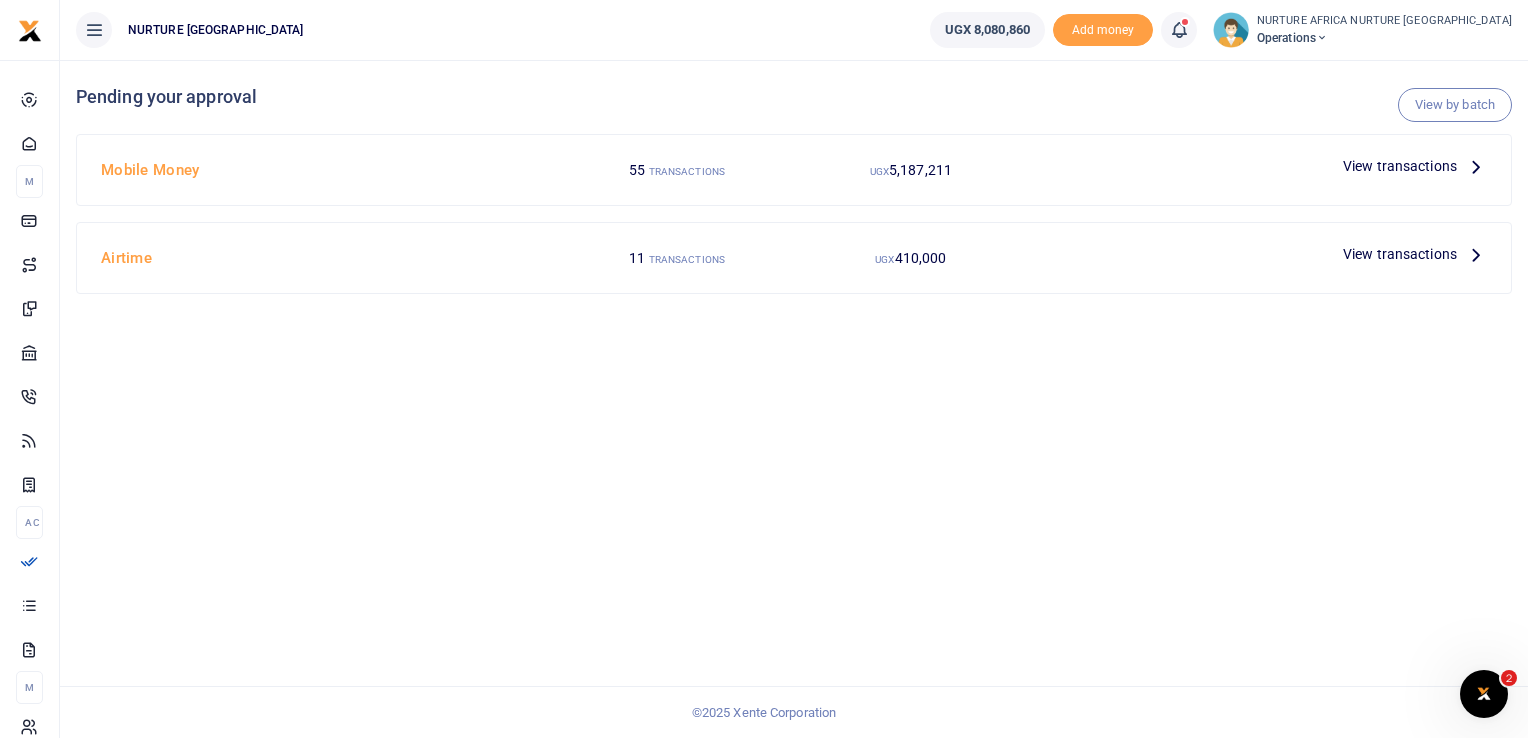 click on "View transactions" at bounding box center [1400, 166] 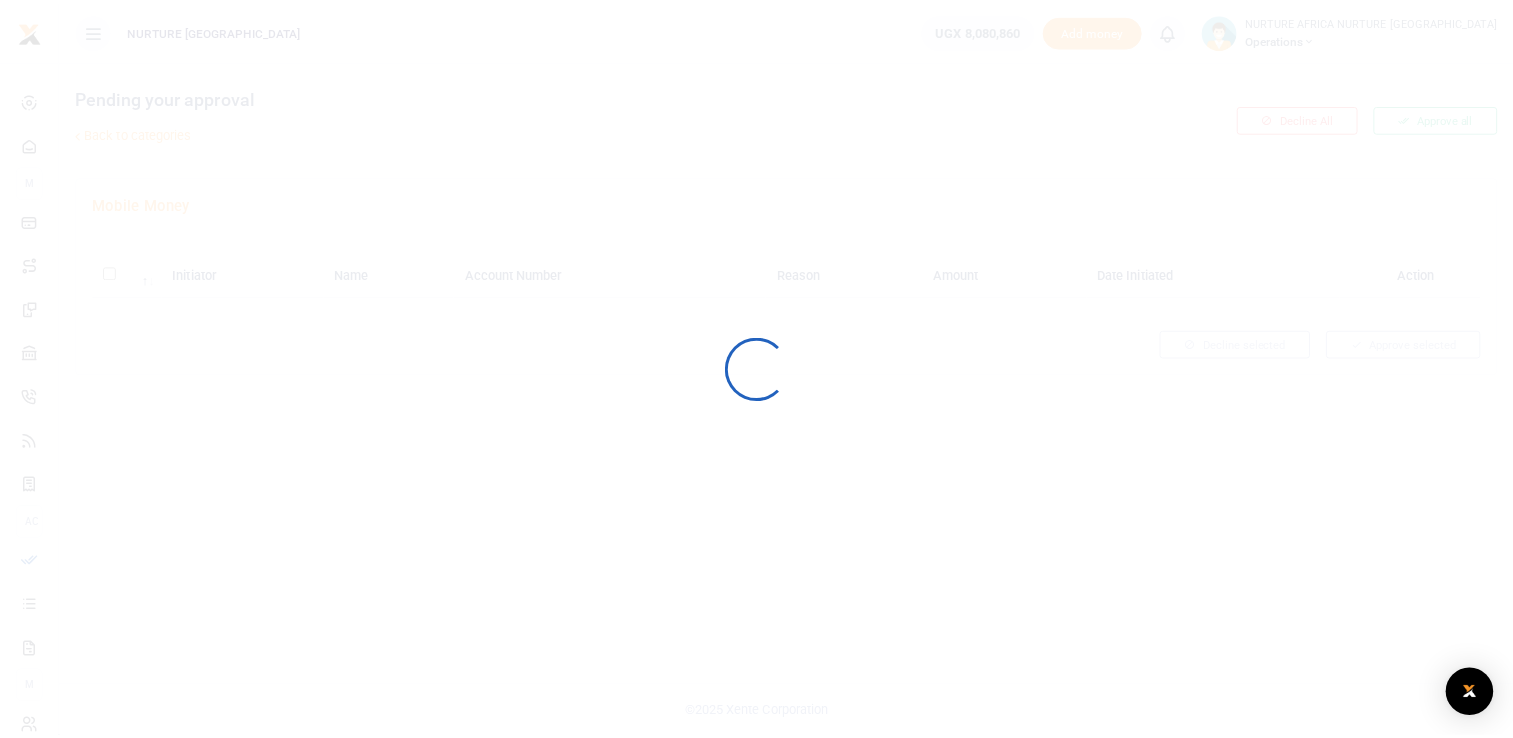 scroll, scrollTop: 0, scrollLeft: 0, axis: both 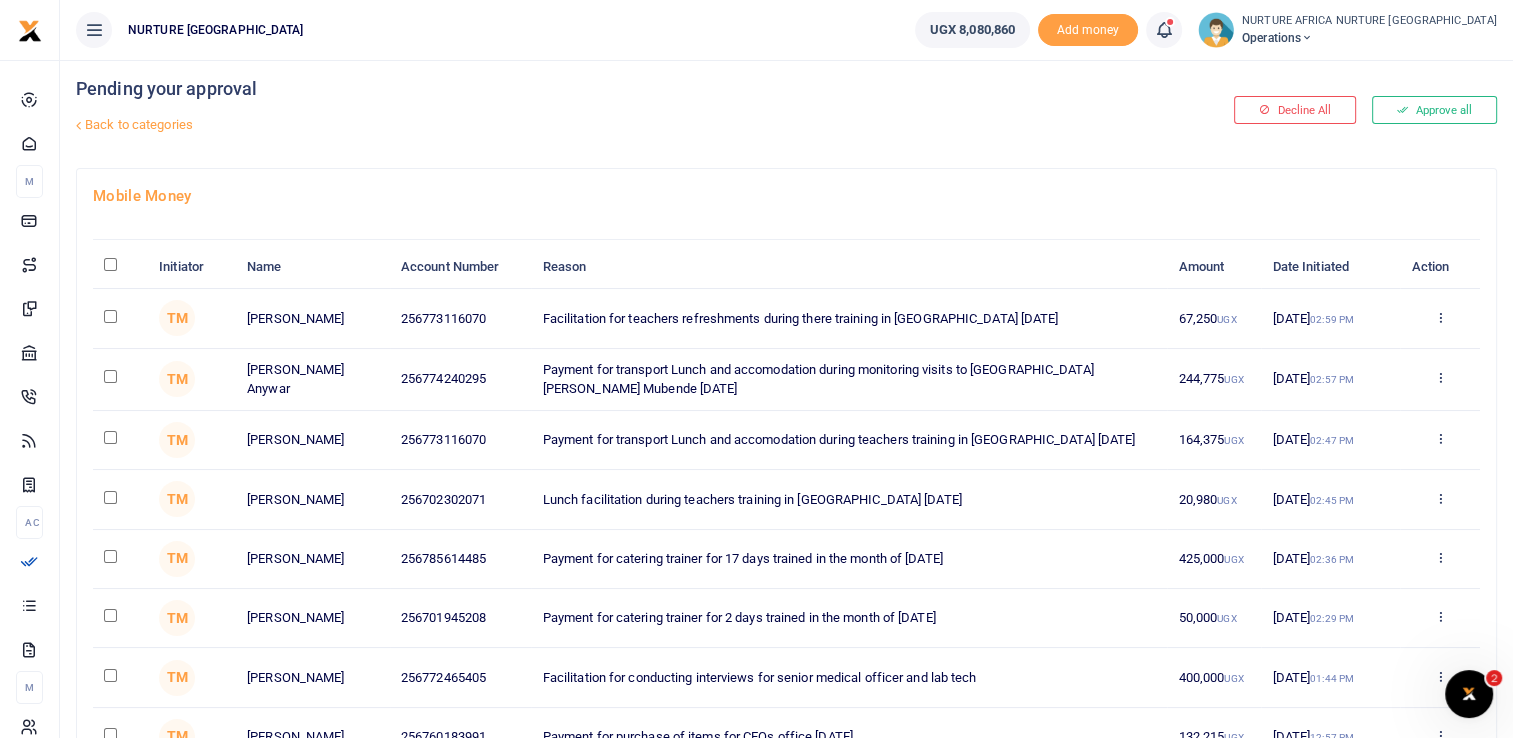 click at bounding box center [1164, 30] 